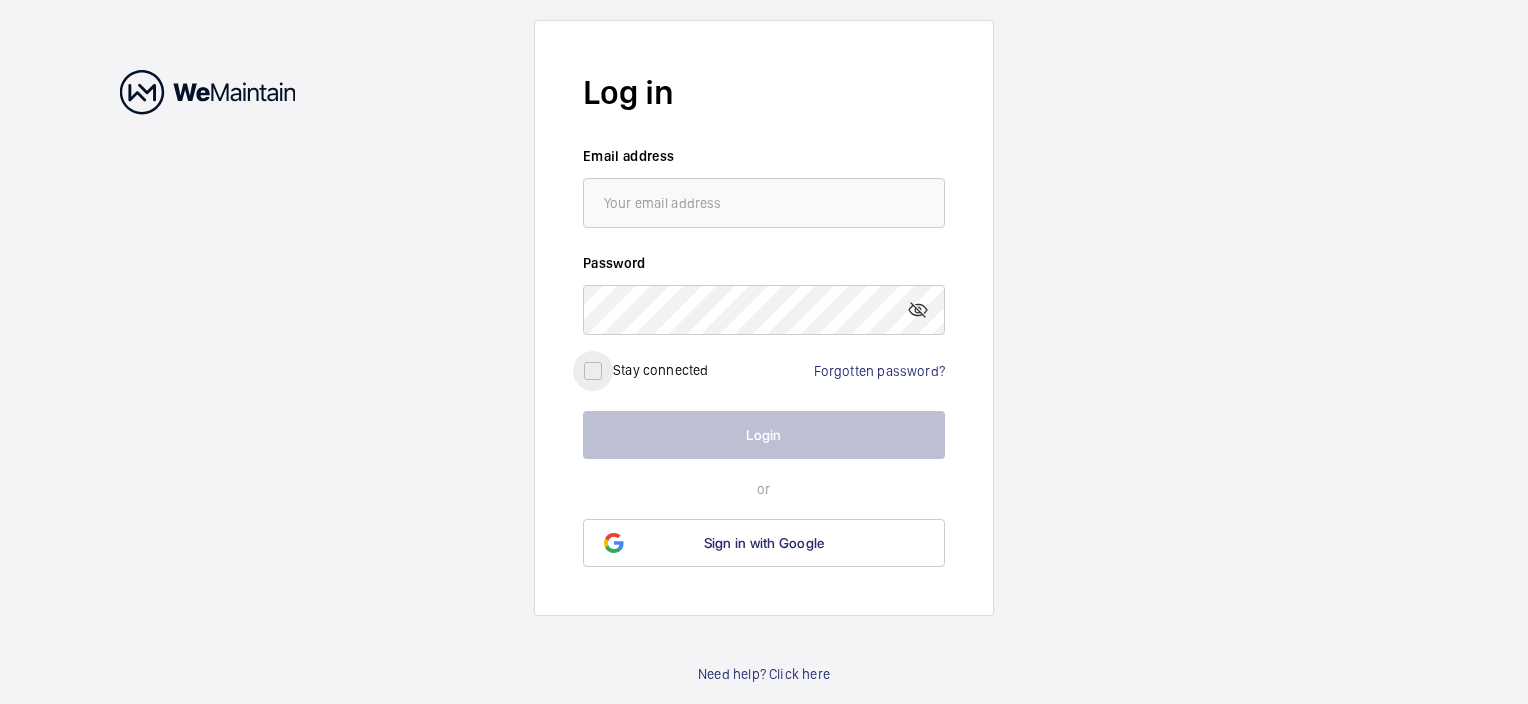 scroll, scrollTop: 0, scrollLeft: 0, axis: both 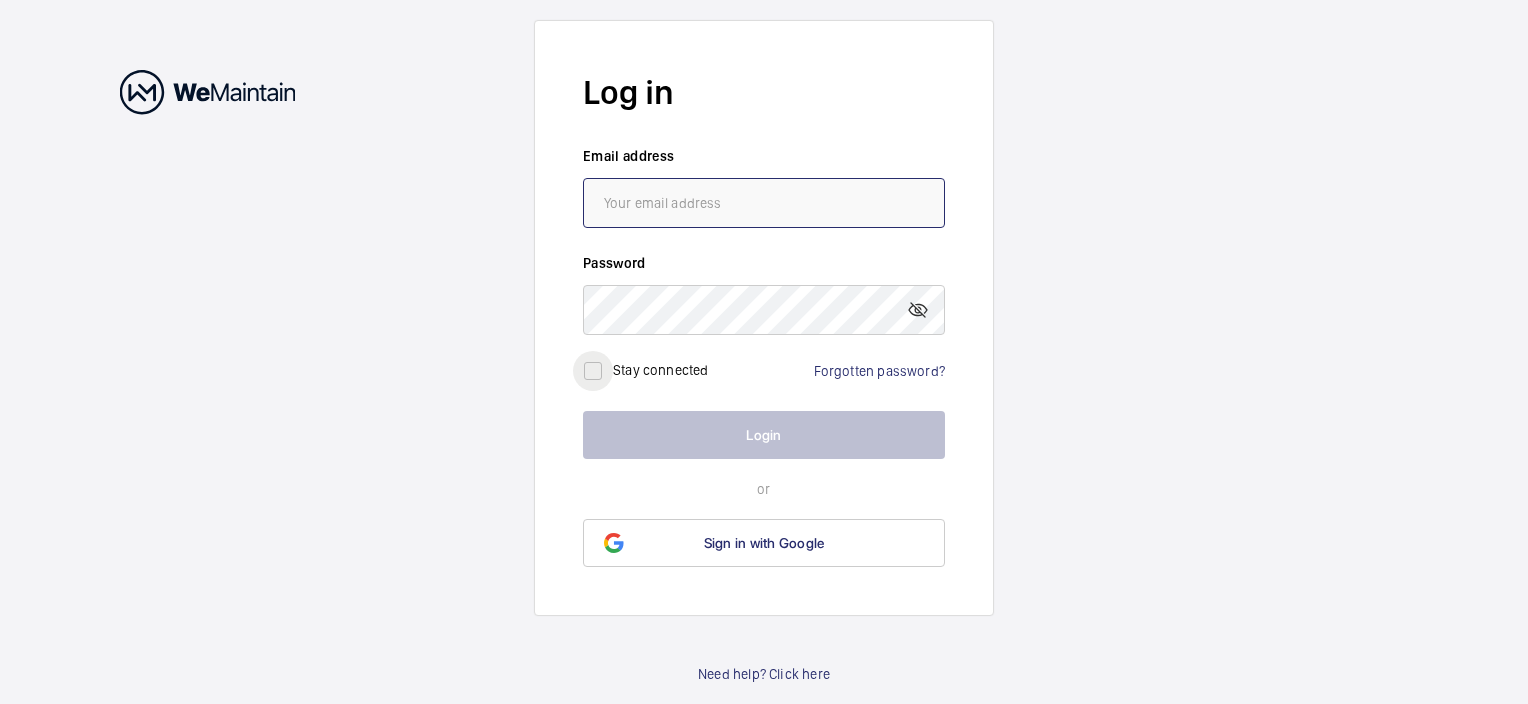 type on "[PERSON_NAME][EMAIL_ADDRESS][PERSON_NAME][DOMAIN_NAME]" 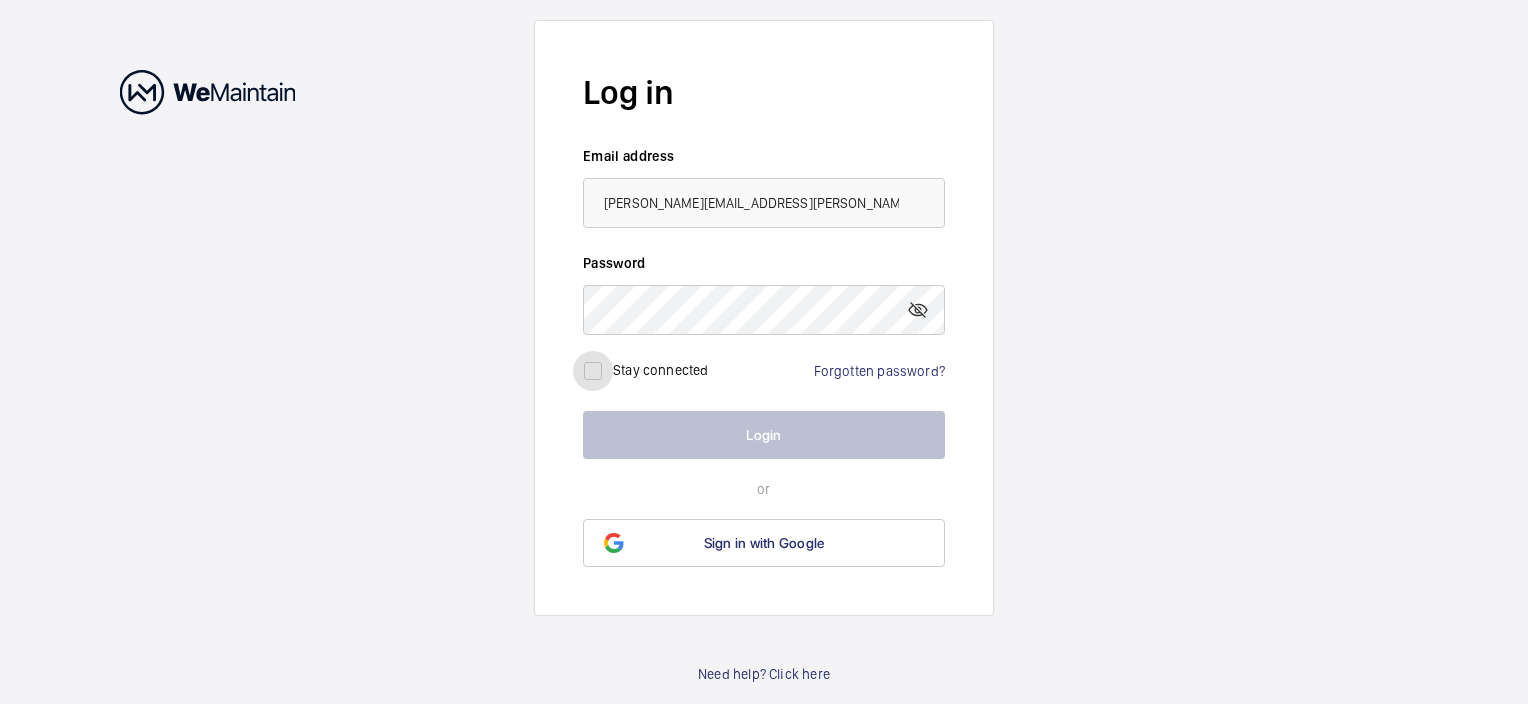 click at bounding box center (593, 371) 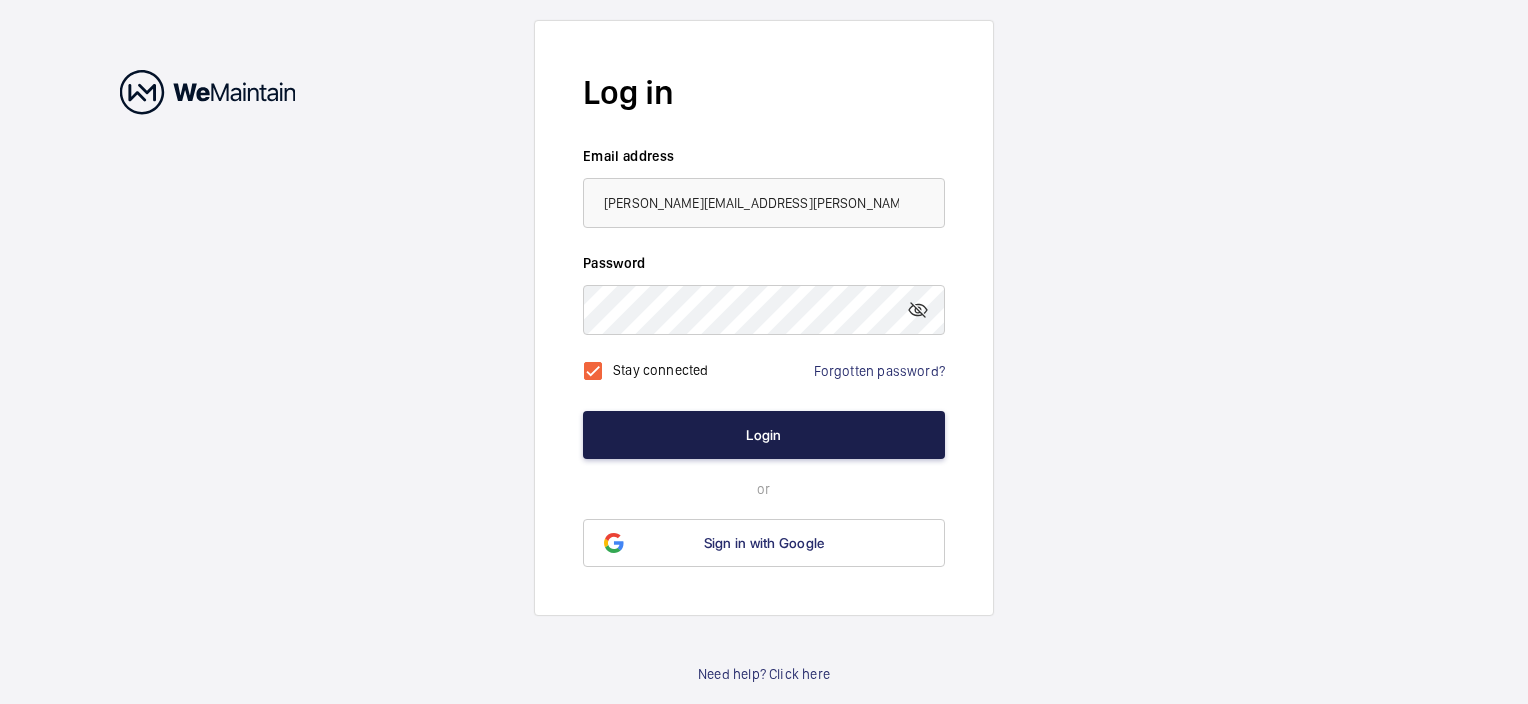 click on "Login" 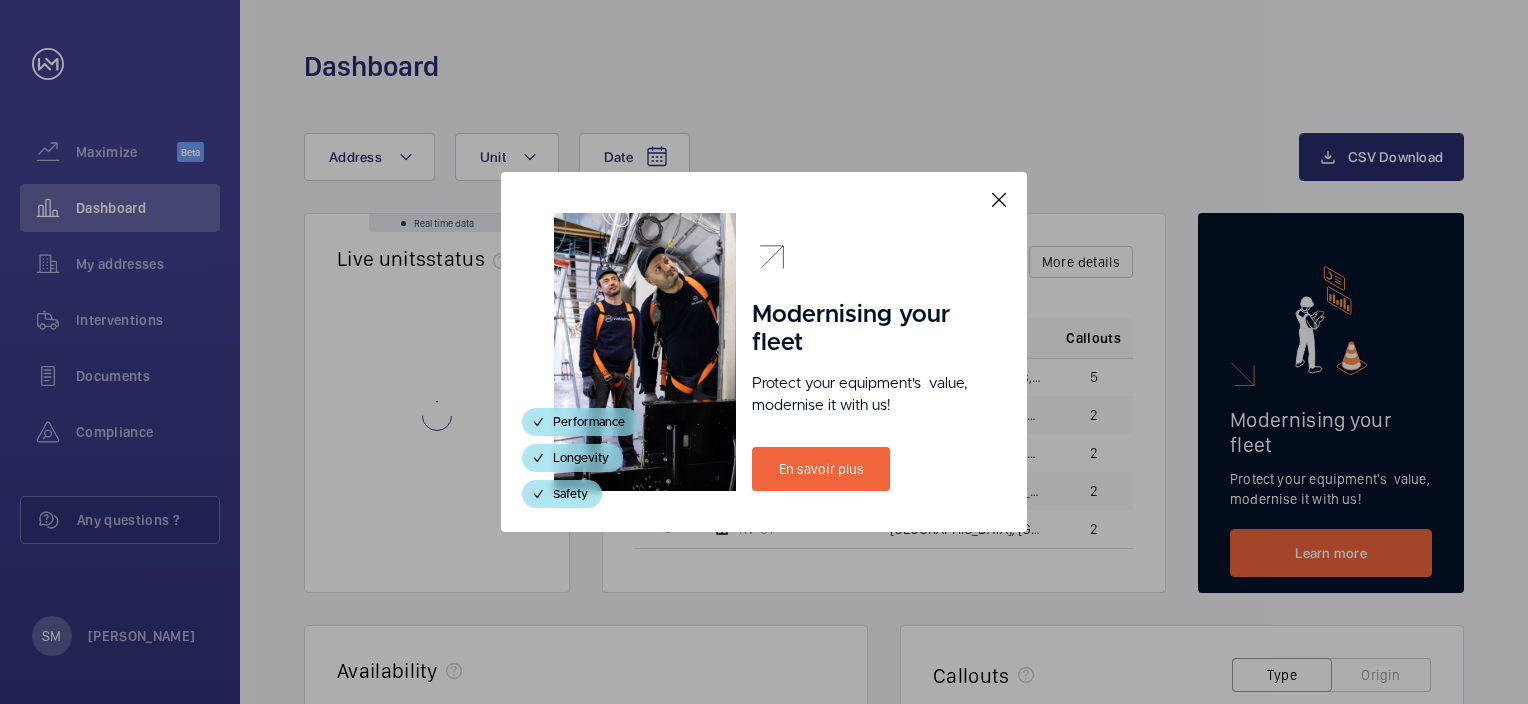 click at bounding box center [999, 200] 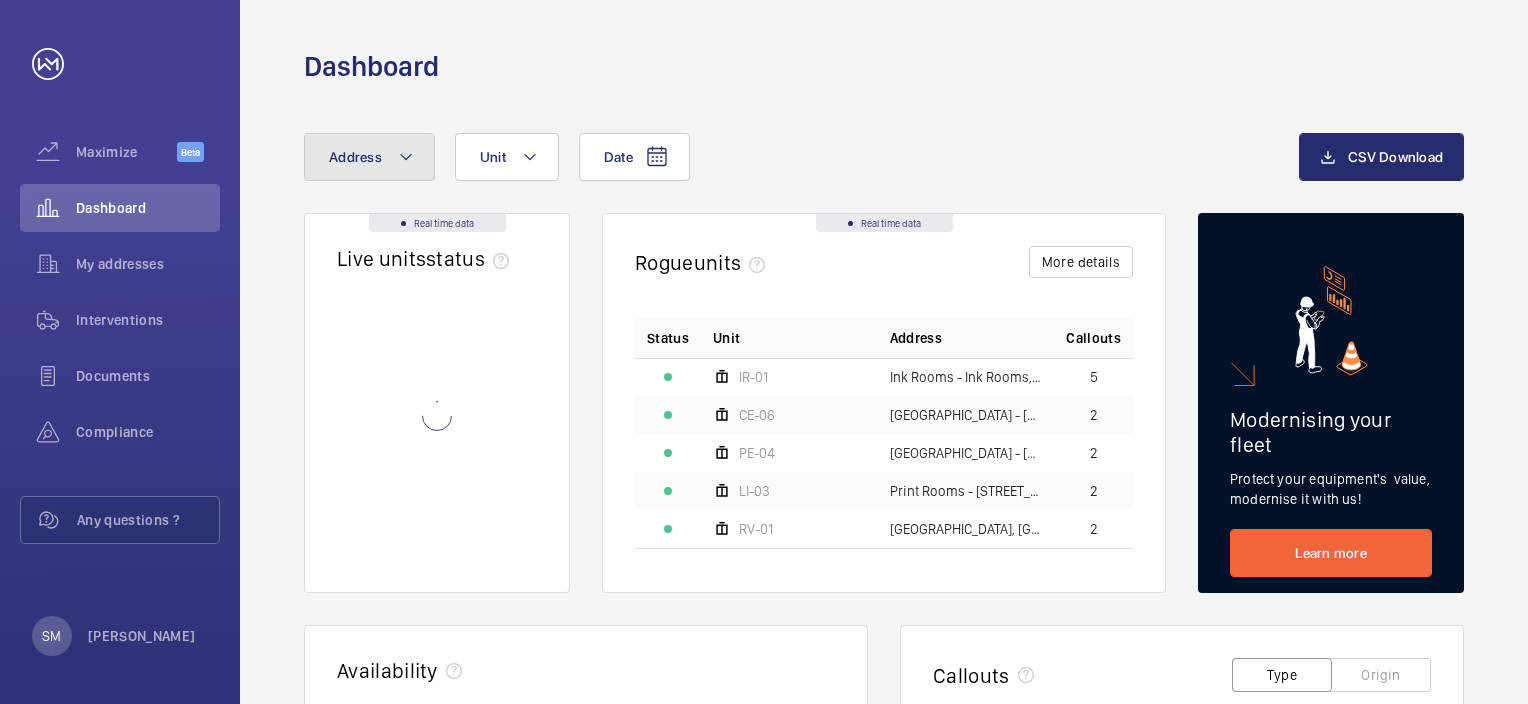 click 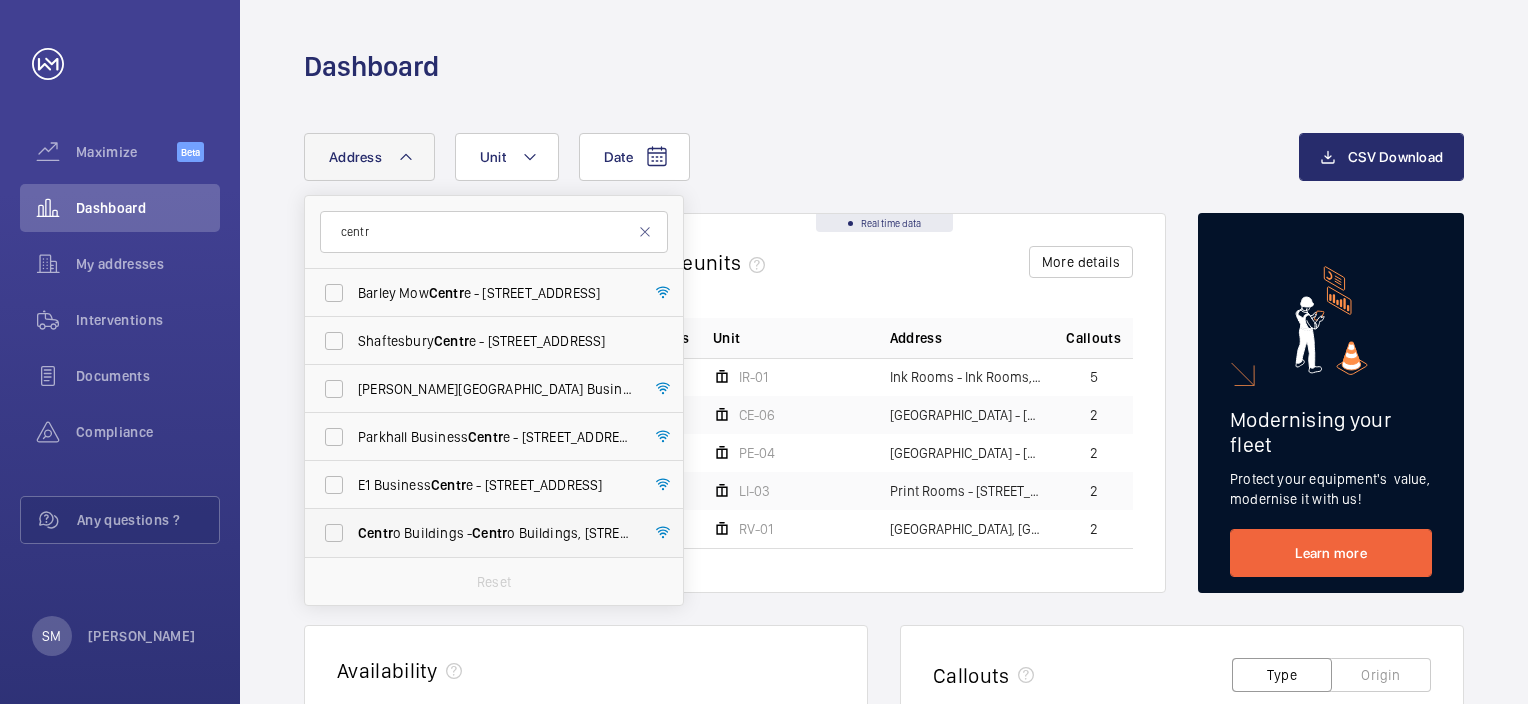 type on "centr" 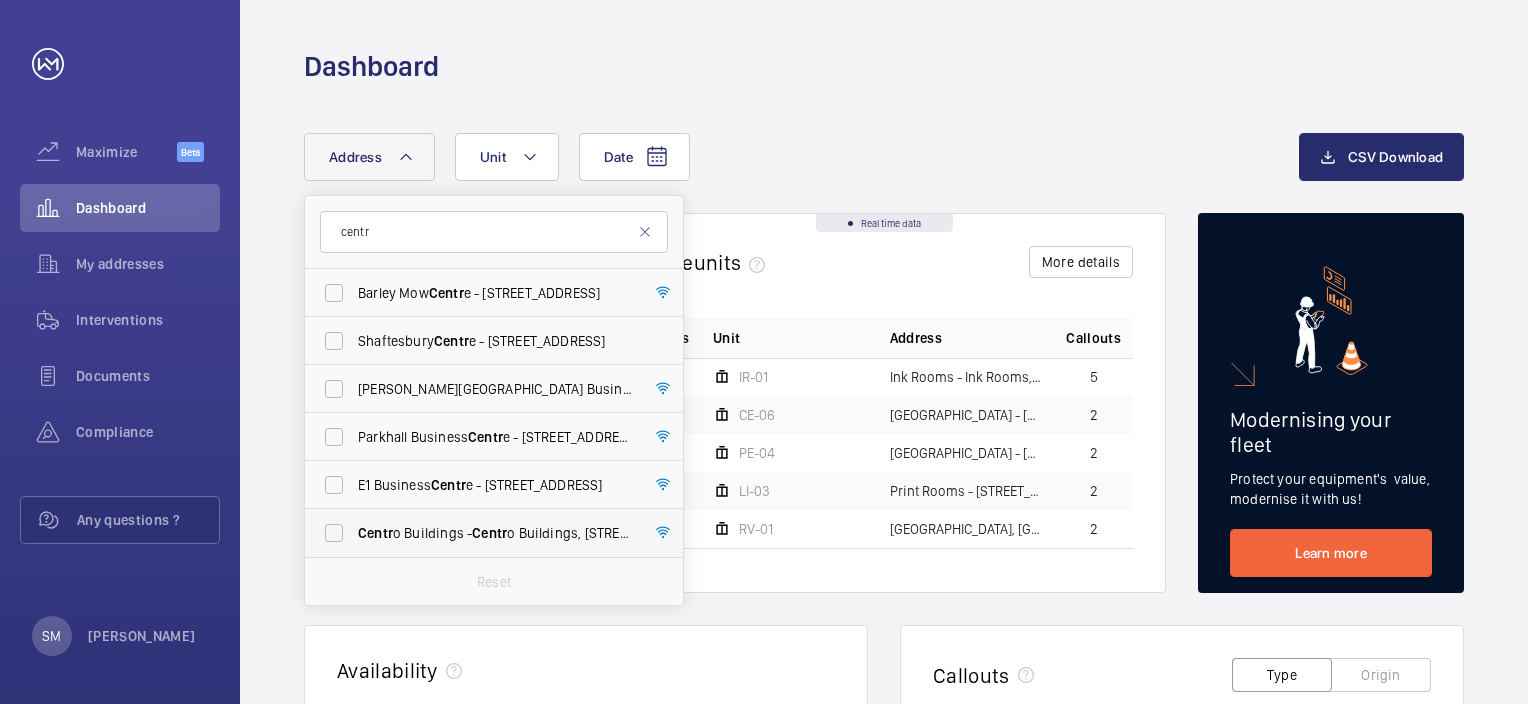 click on "Centr o Buildings -  Centr o Buildings, [STREET_ADDRESS][PERSON_NAME]" at bounding box center (334, 533) 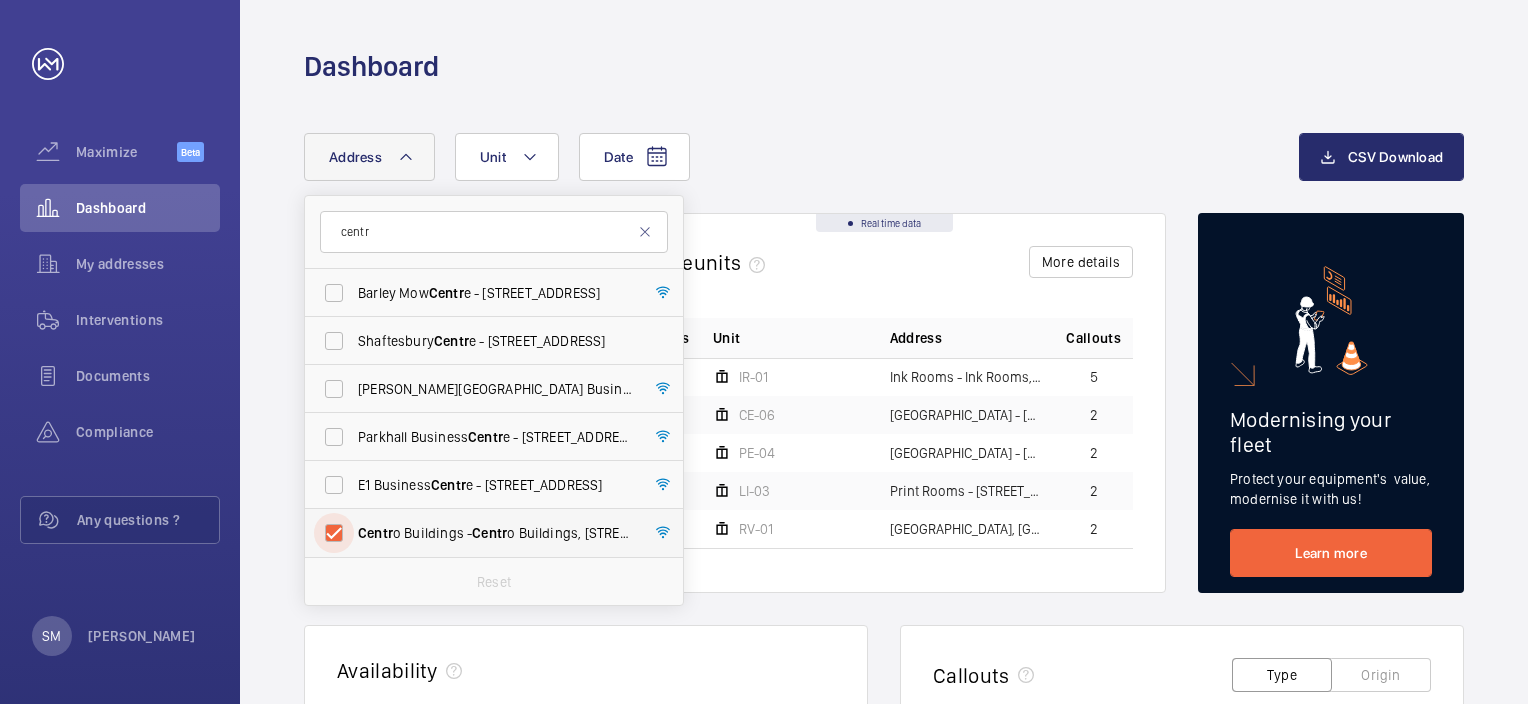 checkbox on "true" 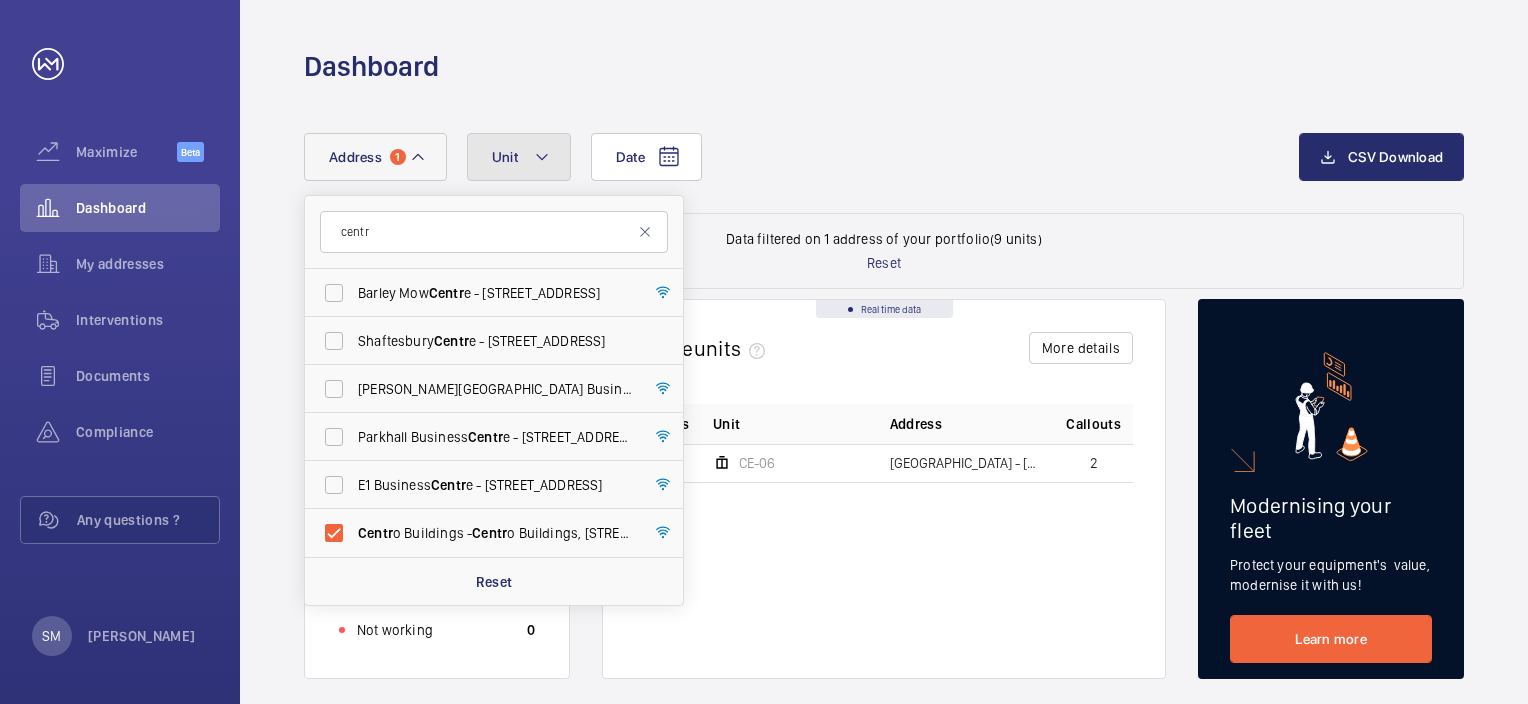 click on "Unit" 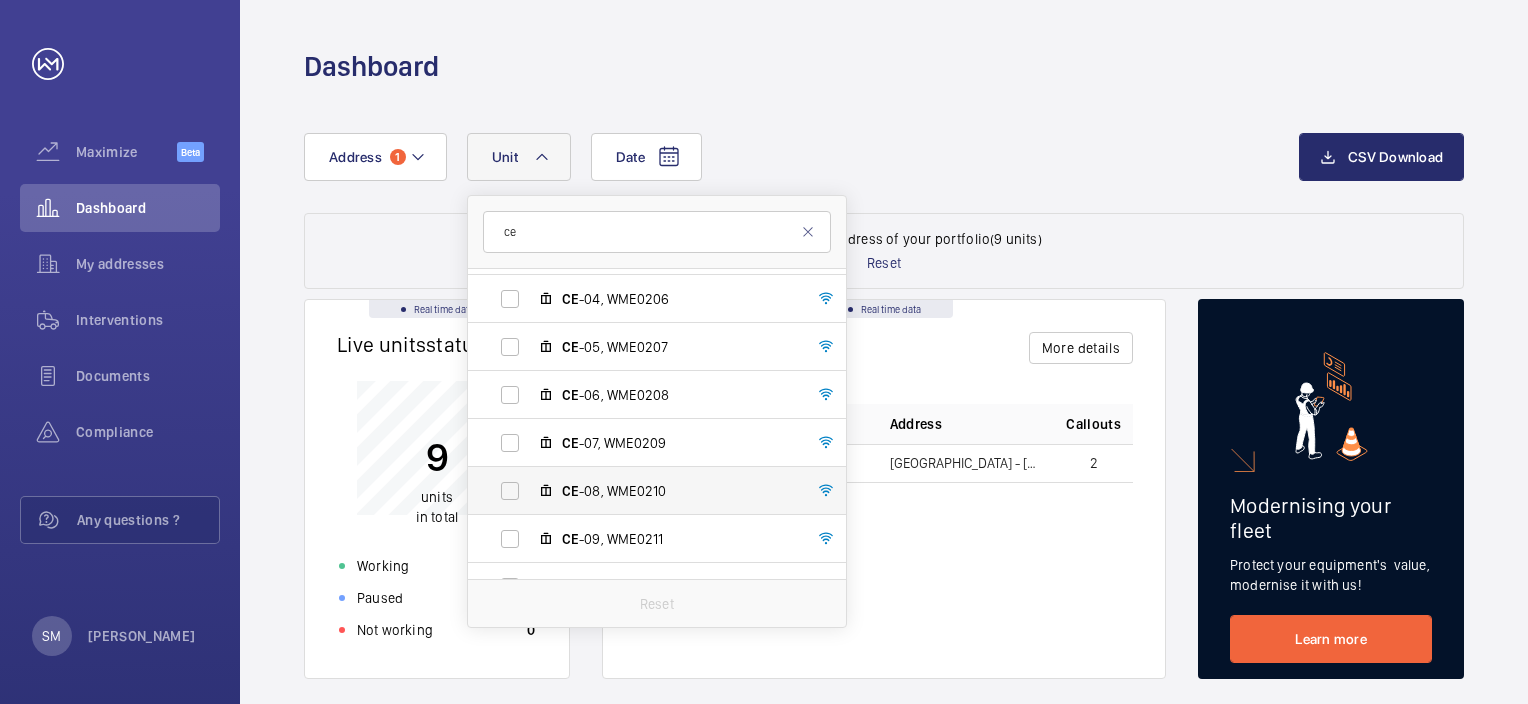scroll, scrollTop: 169, scrollLeft: 0, axis: vertical 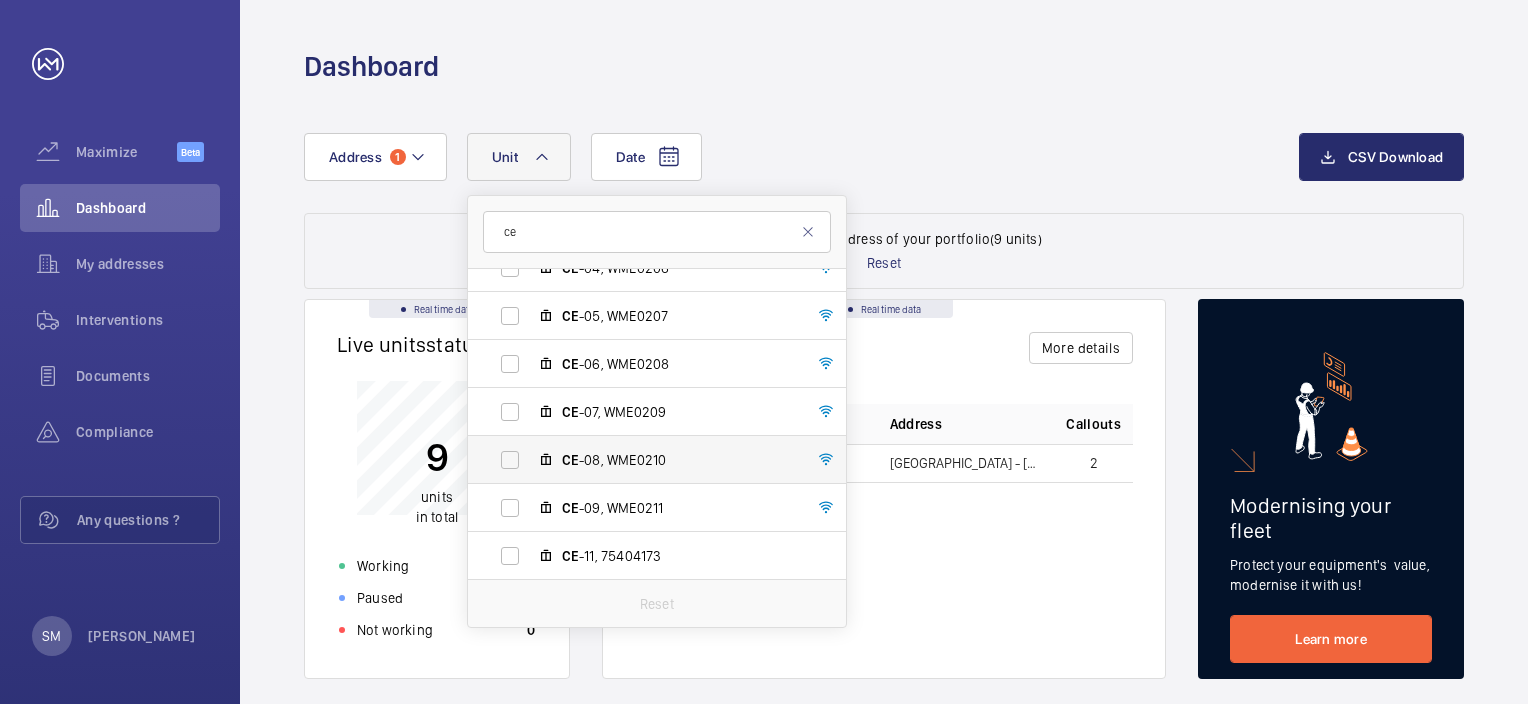 type on "ce" 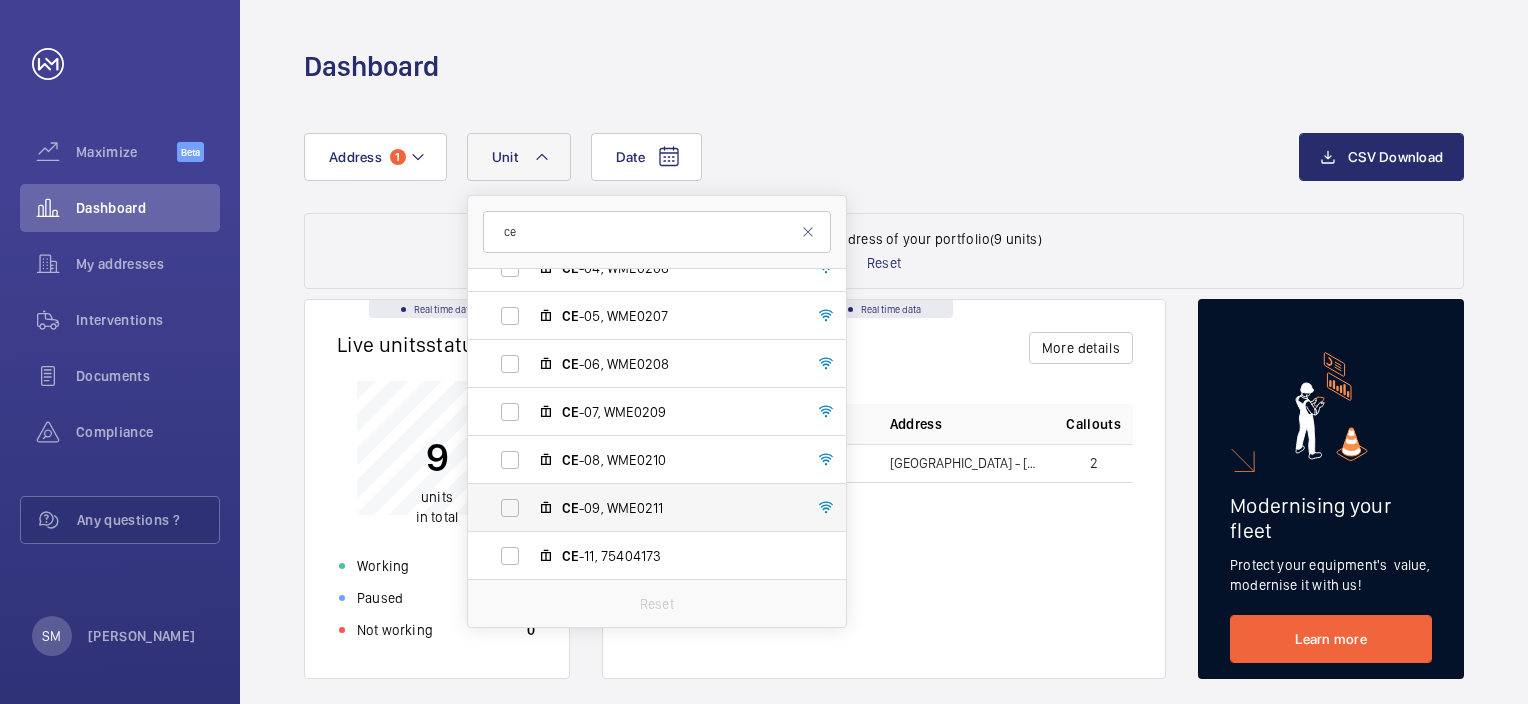 click on "CE -09, WME0211" at bounding box center (678, 508) 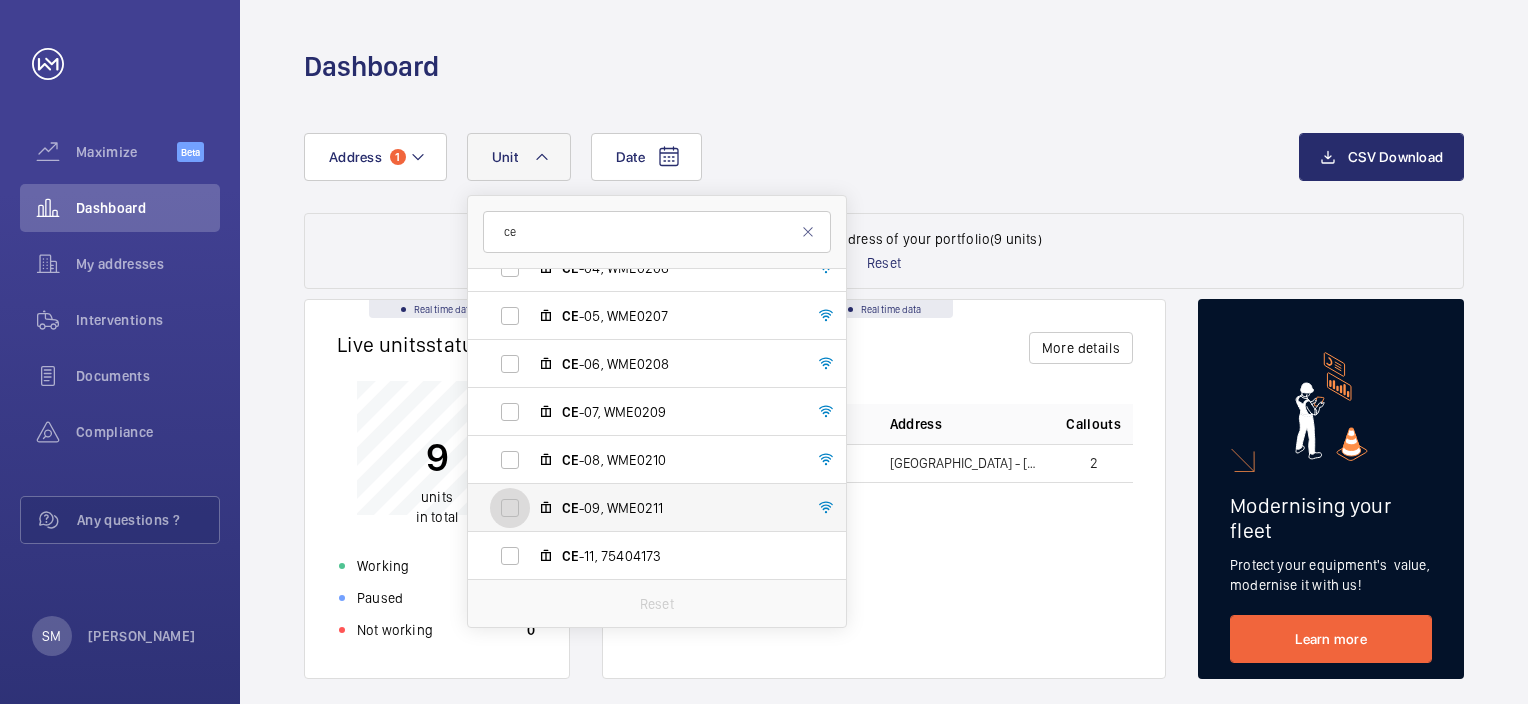click on "CE -09, WME0211" at bounding box center [510, 508] 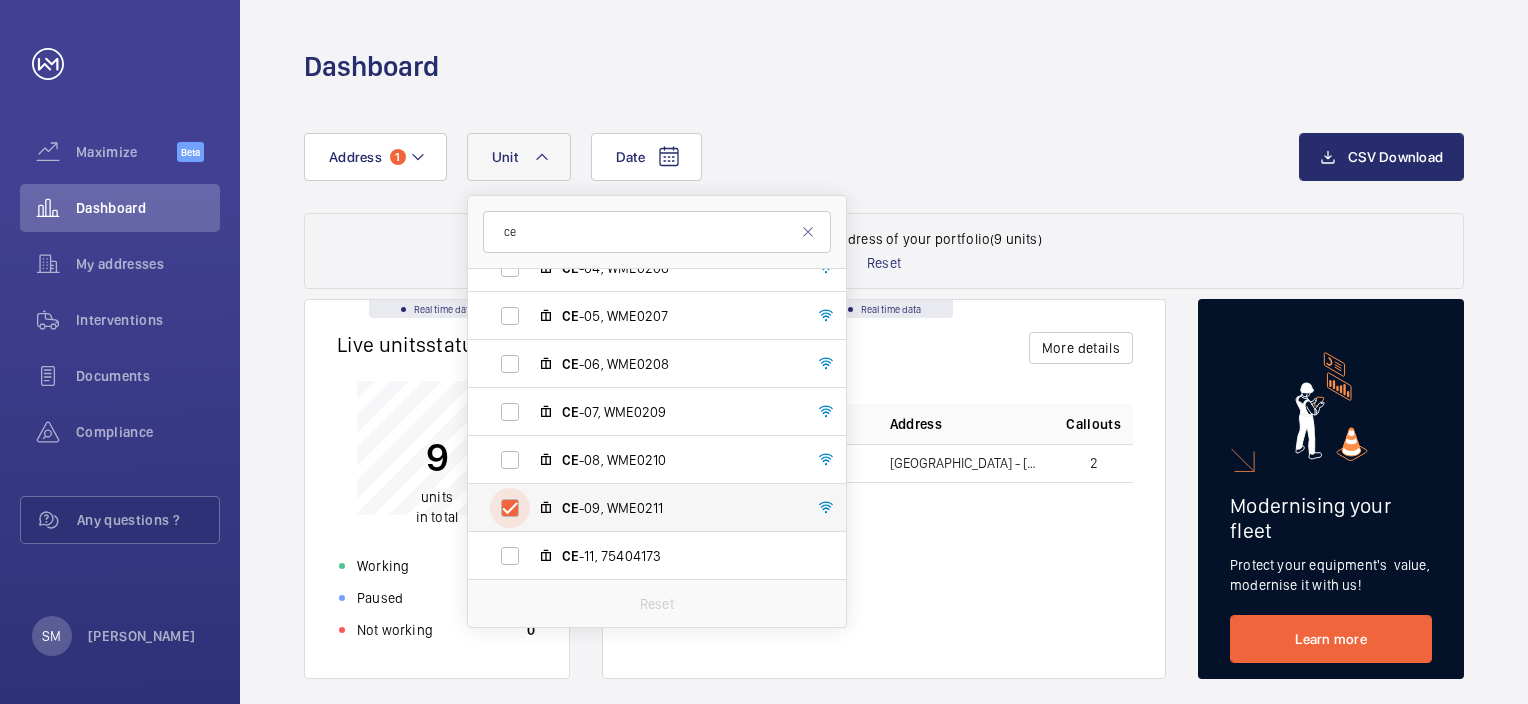 checkbox on "true" 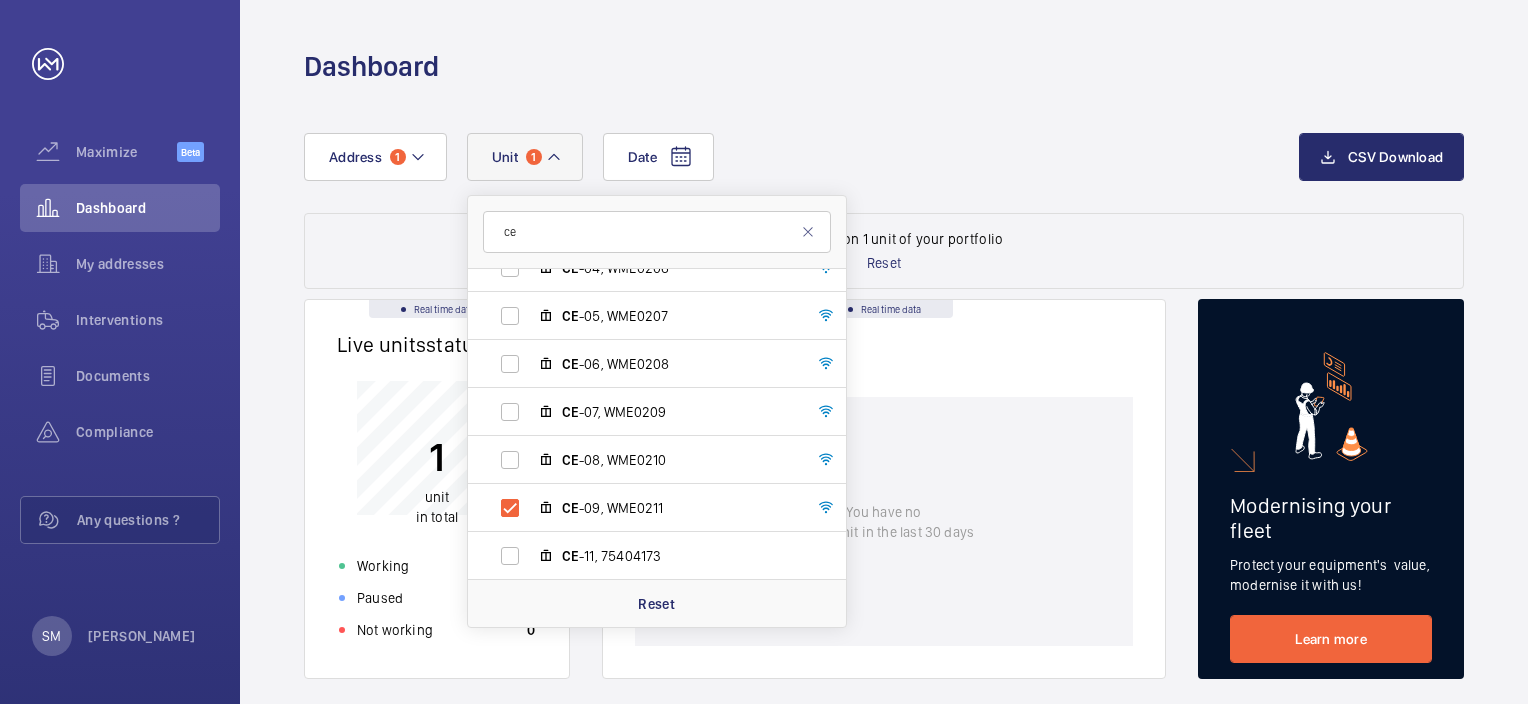 click on "Date Address [STREET_ADDRESS][DATE][PERSON_NAME] 0DU LONDON CE -01, WME0204 CE -03, WME0205 CE -04, WME0206 CE -05, WME0207 CE -06, WME0208 CE -07, WME0209 CE -08, WME0210 CE -09, WME0211 CE -11, 75404173 Reset CSV Download Data filtered on 1 unit of your portfolio Reset Real time data Live units  status﻿ 1 unit in total Working 1 Paused 0 Not working 0 Real time data Rogue  units You have no   rogue unit in the last 30 days Modernising your fleet Protect your equipment's  value, modernise it with us! Learn more  Availability   07/24   11/24   03/25   07/25  90 %  90 %  92 %  92 %  94 %  94 %  96 %  96 %  98 %  98 %  100 %  100 %  Total Contractual Callouts Type Origin  07/24   11/24   03/25   07/25  0  0  1  1  2  2  3  3  4  4  5  5  Breakdowns Trapped passengers Comparator Compare your addresses data Compare 3D Map Visualize your data on the map Visualize" 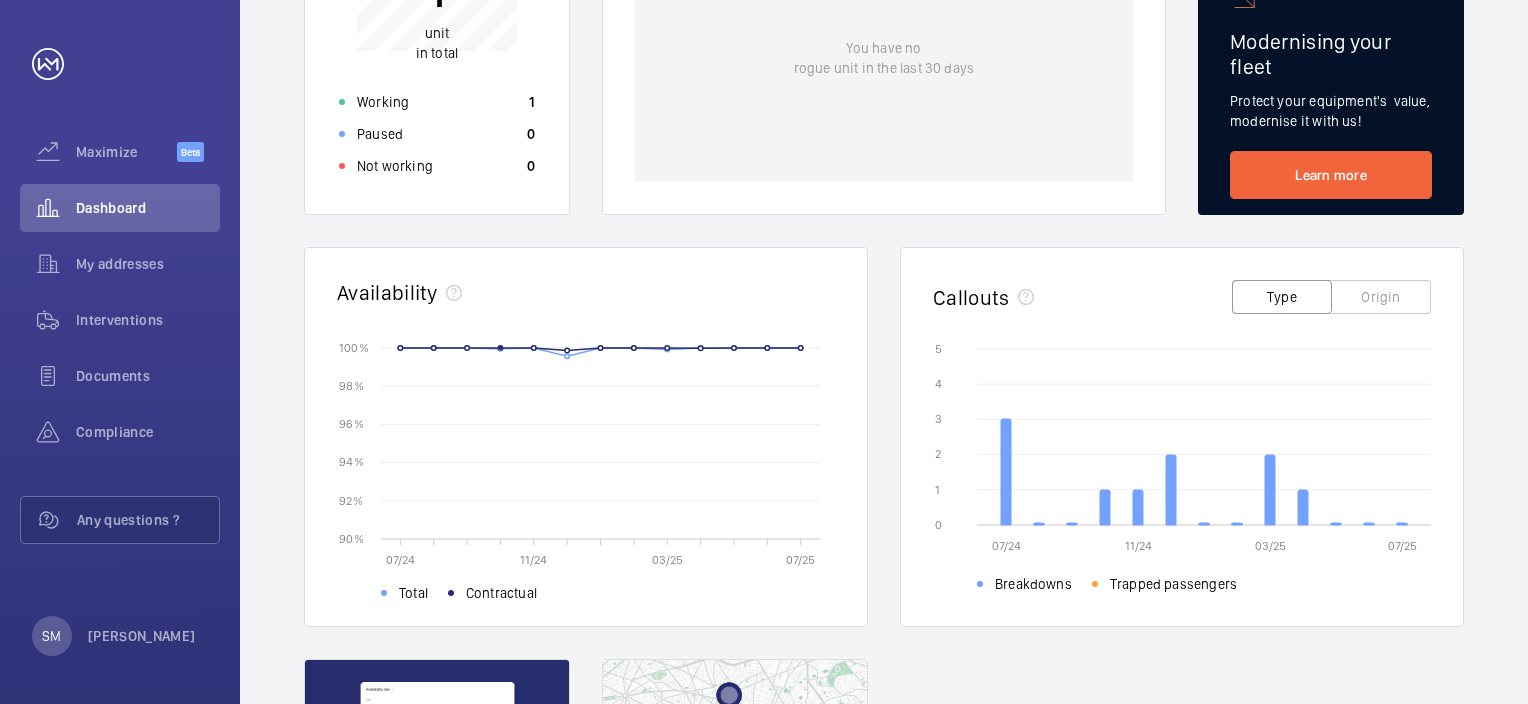 scroll, scrollTop: 500, scrollLeft: 0, axis: vertical 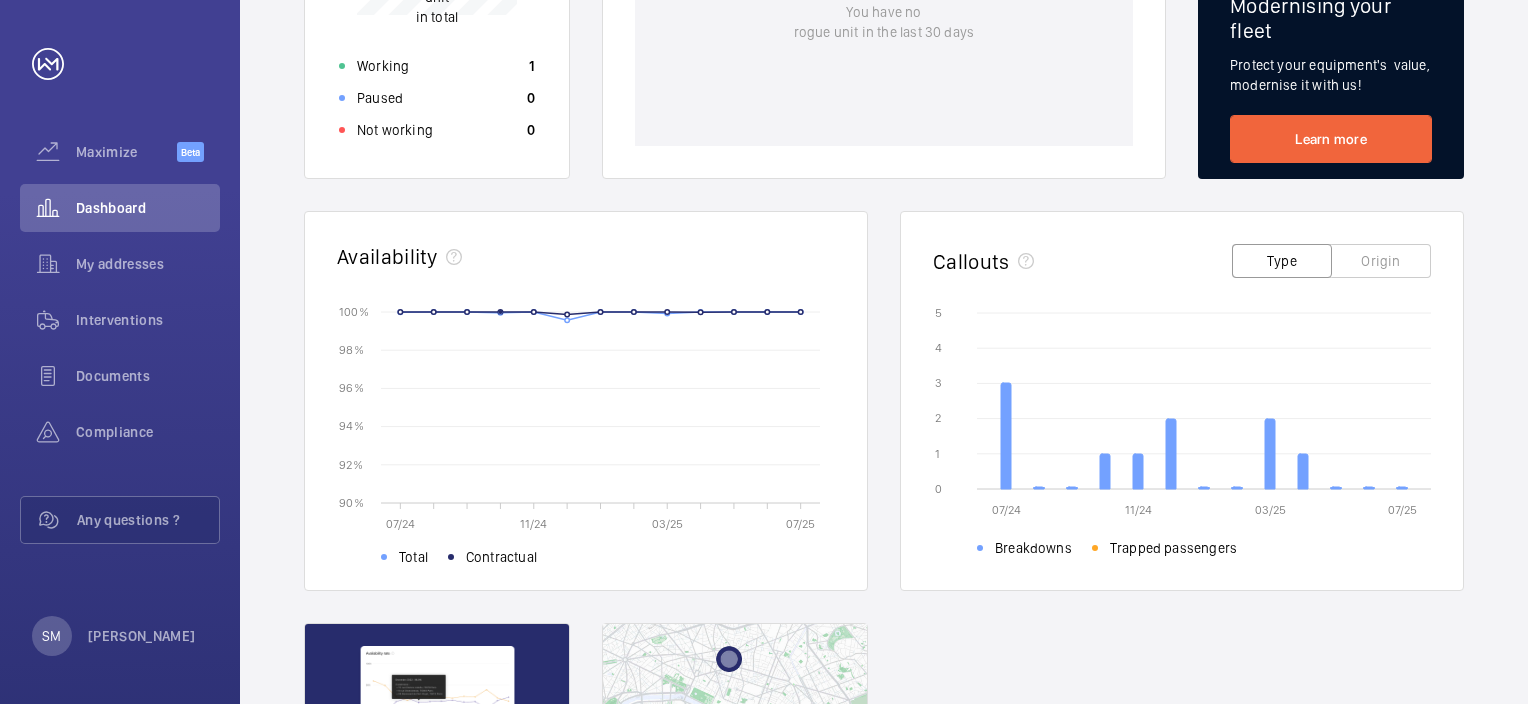 drag, startPoint x: 1137, startPoint y: 284, endPoint x: 1062, endPoint y: 231, distance: 91.836815 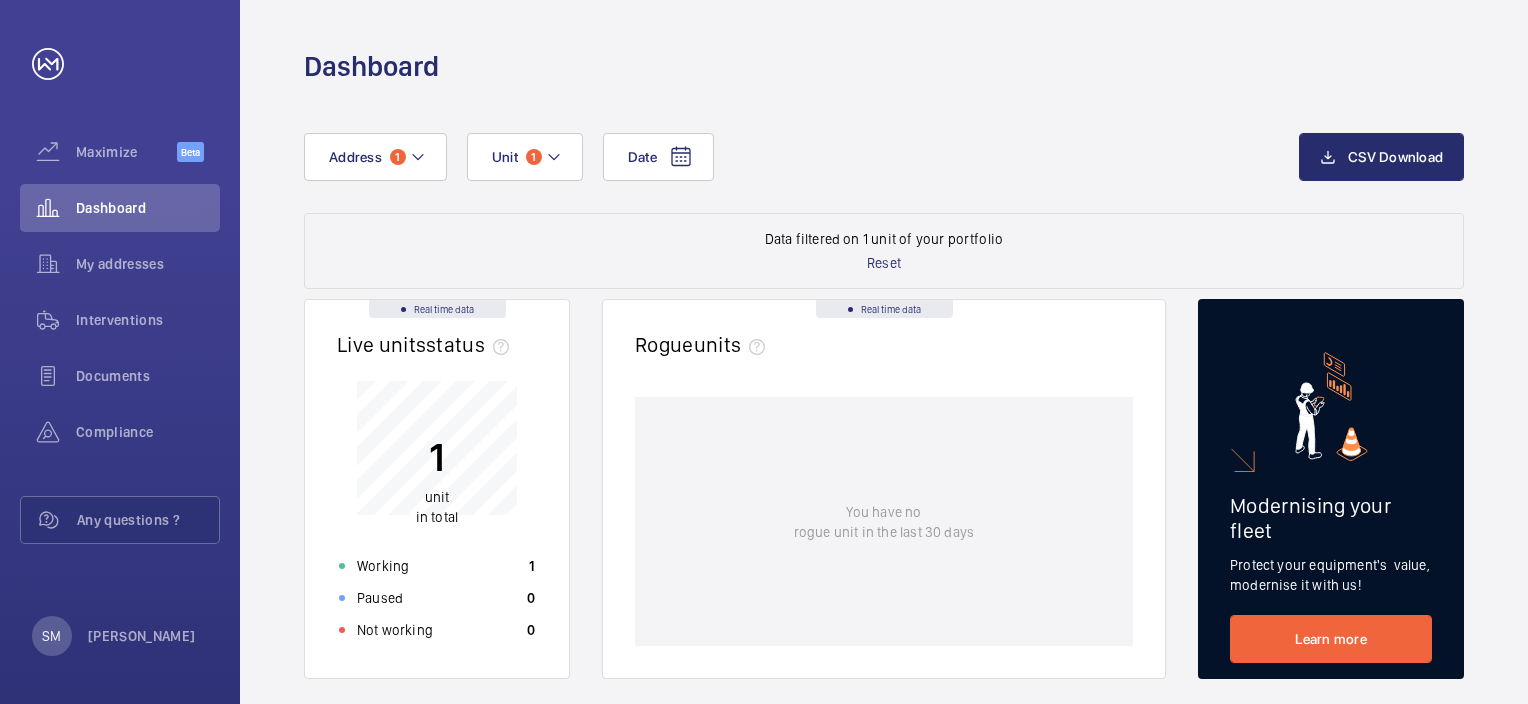 scroll, scrollTop: 0, scrollLeft: 0, axis: both 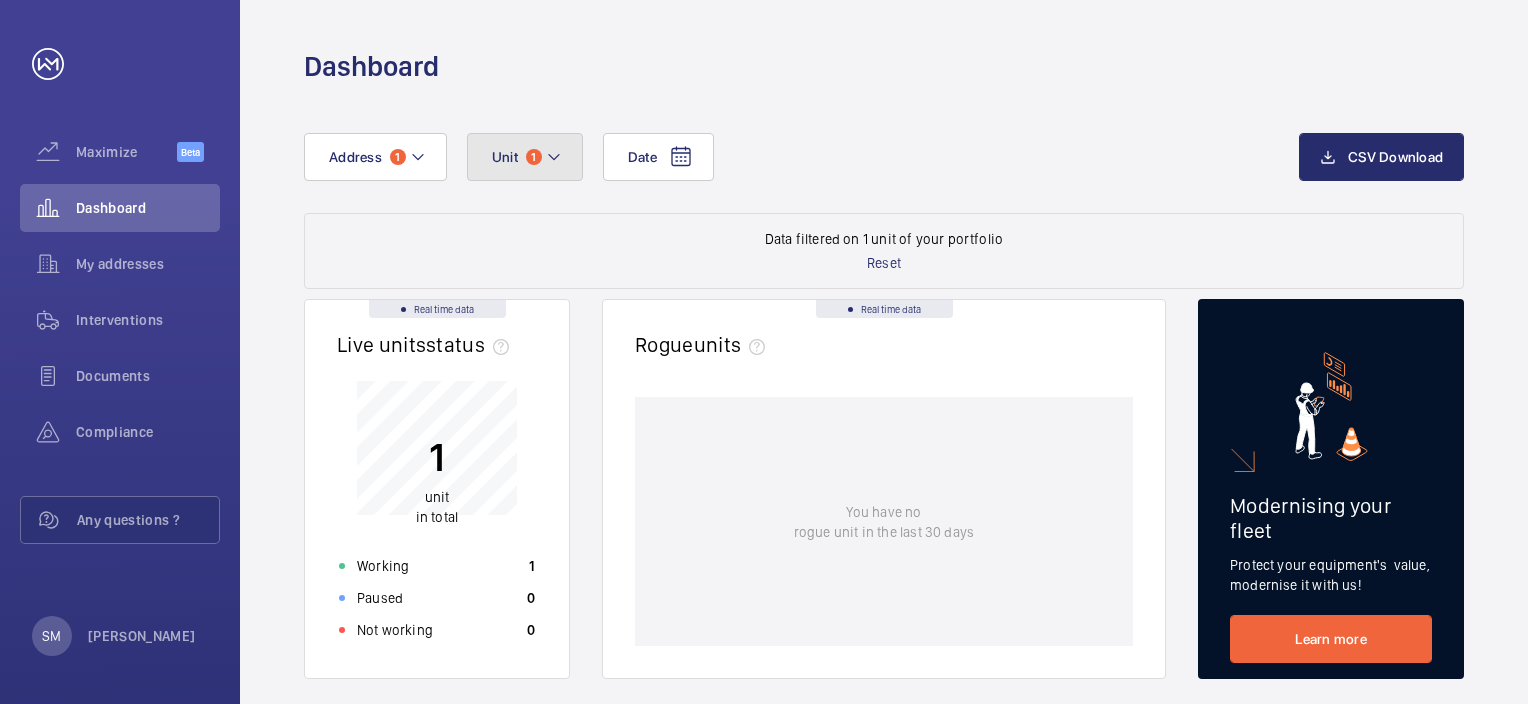 click on "Unit 1" 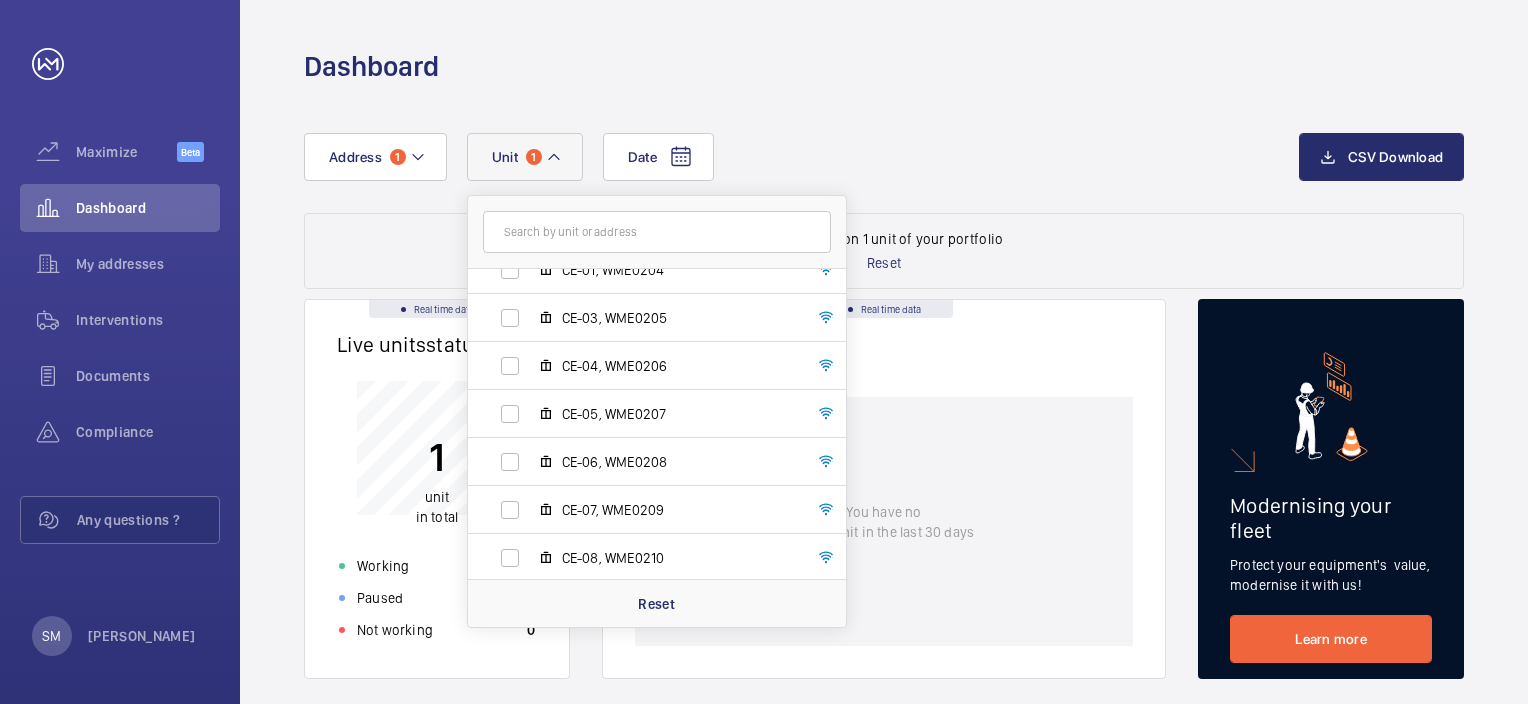 scroll, scrollTop: 169, scrollLeft: 0, axis: vertical 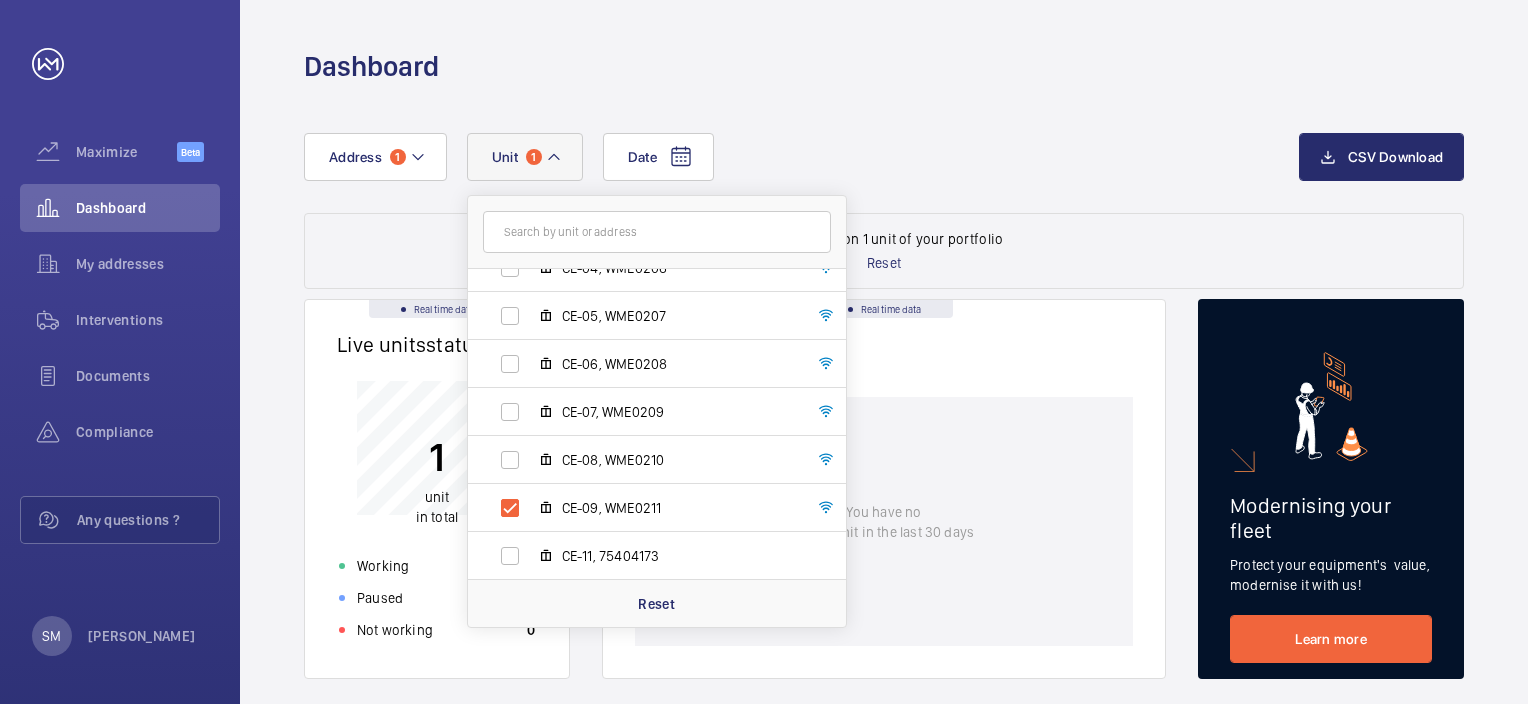 click on "Dashboard" 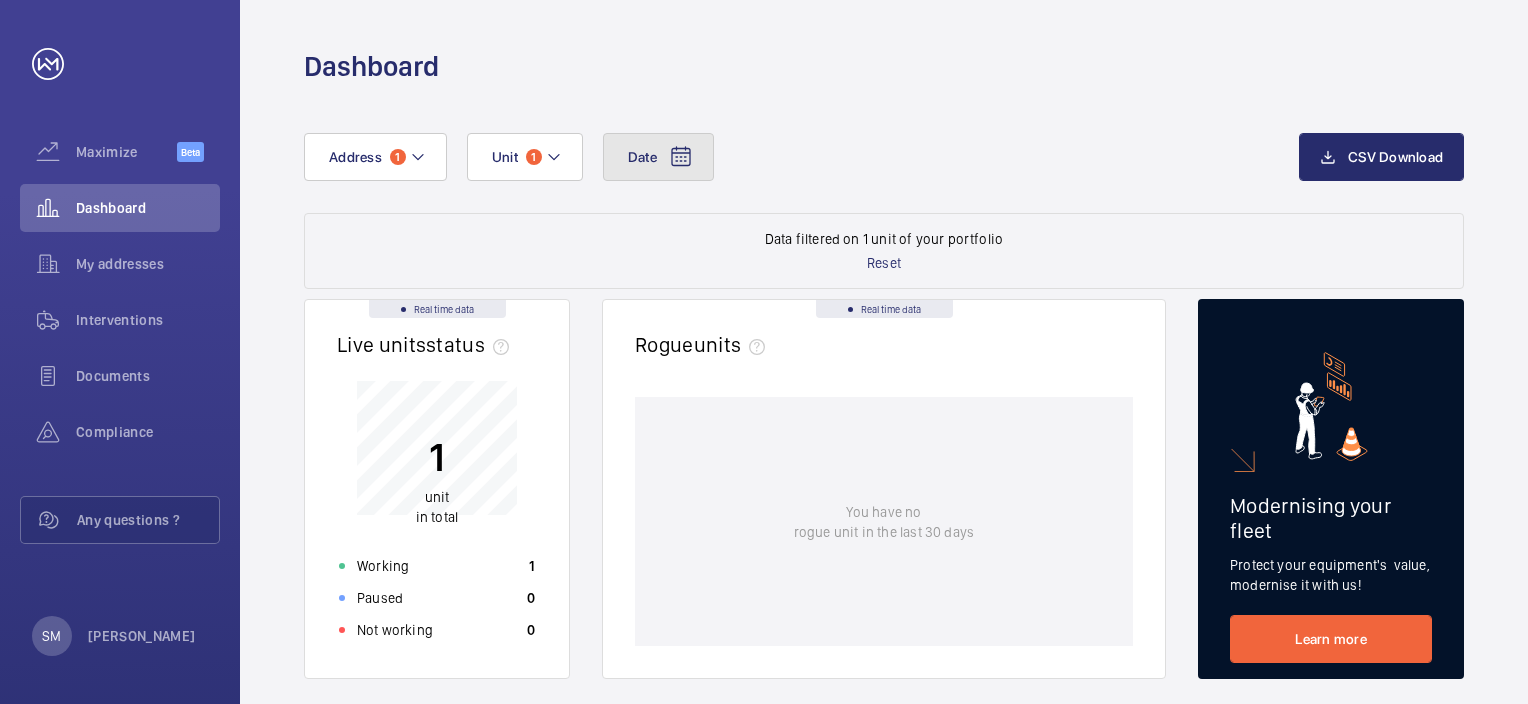 click 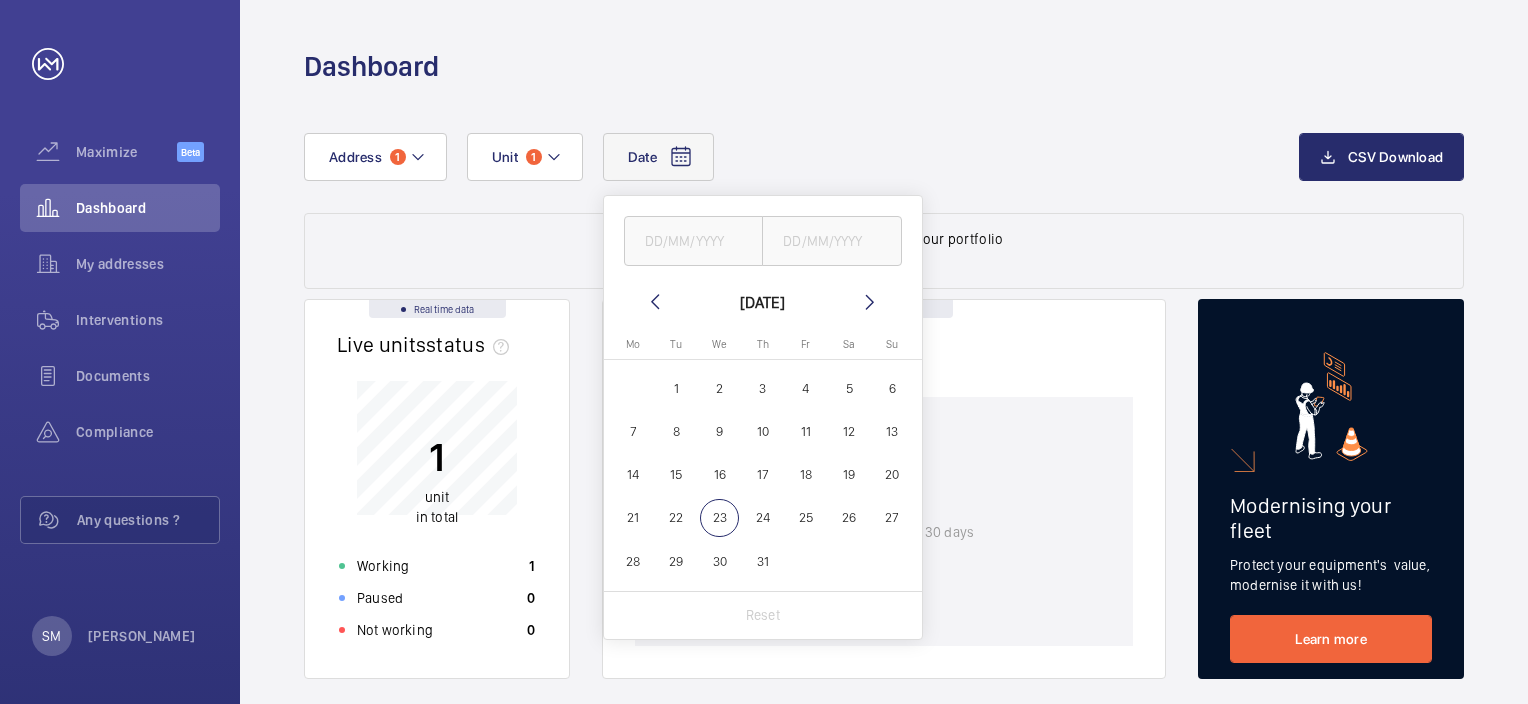 click on "[DATE]" 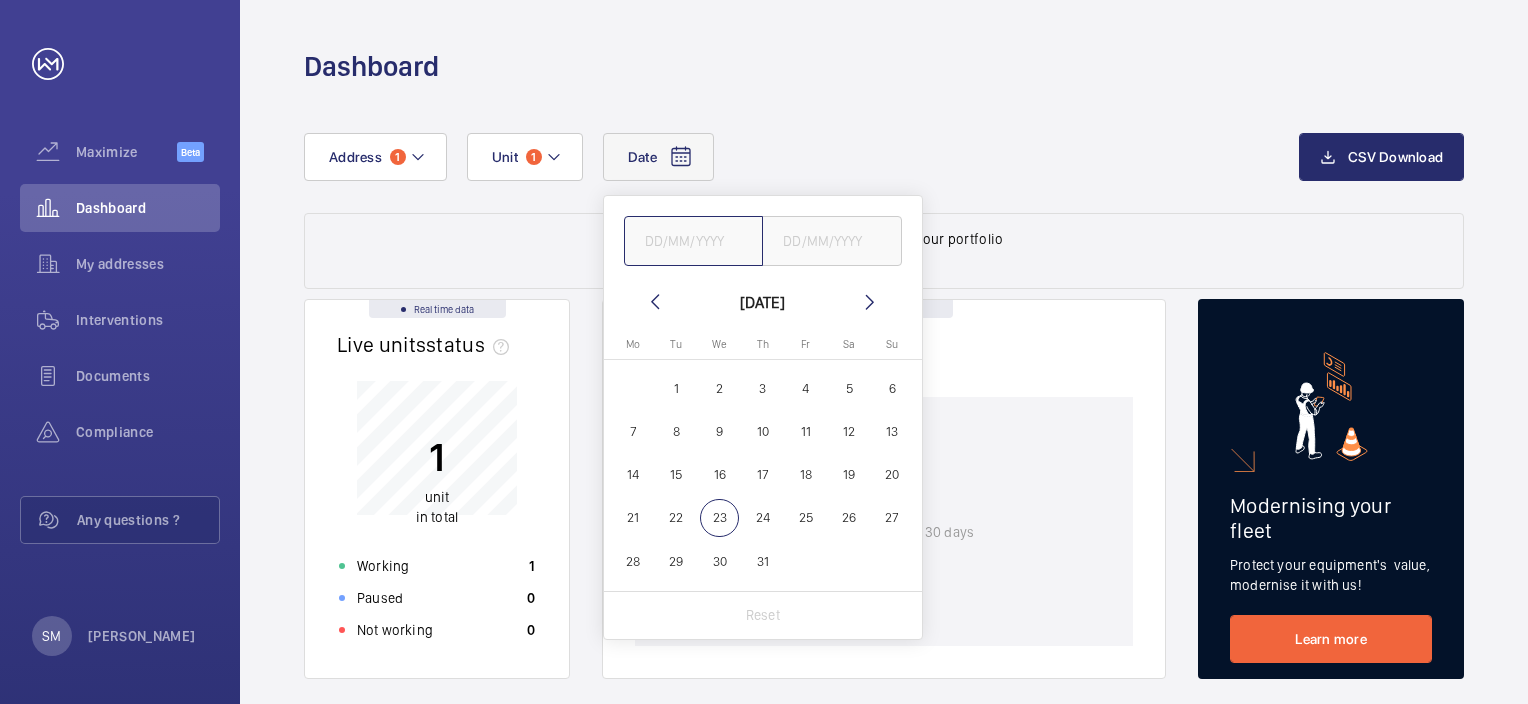 click 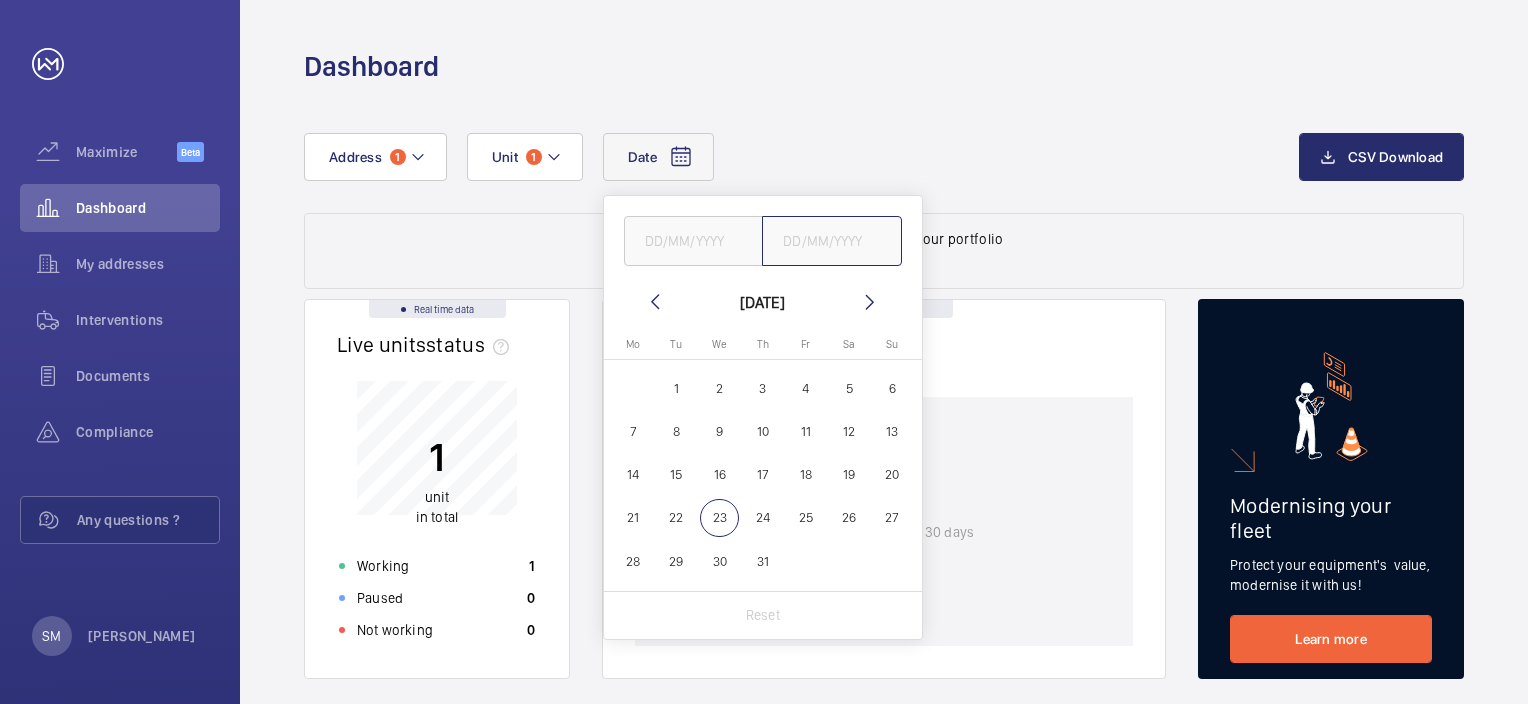 click 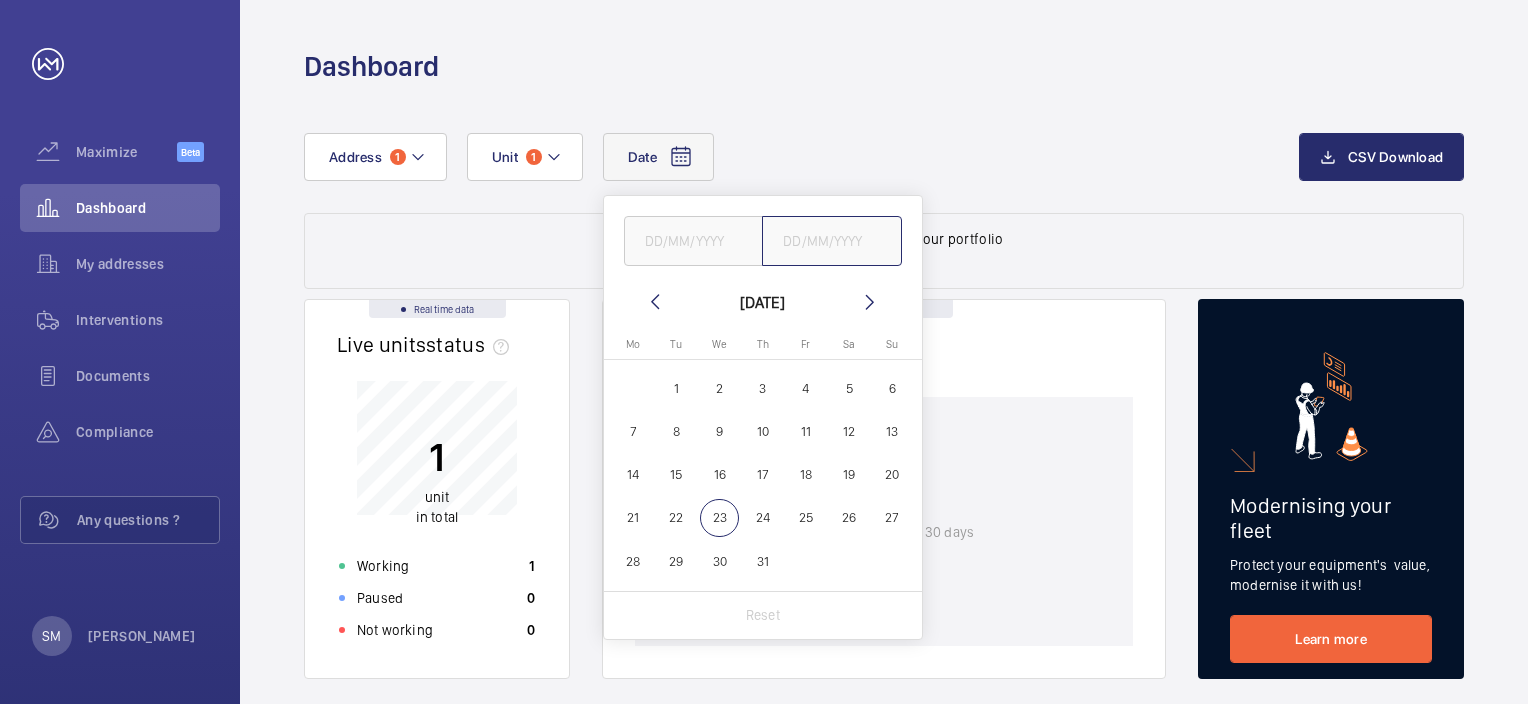type on "1" 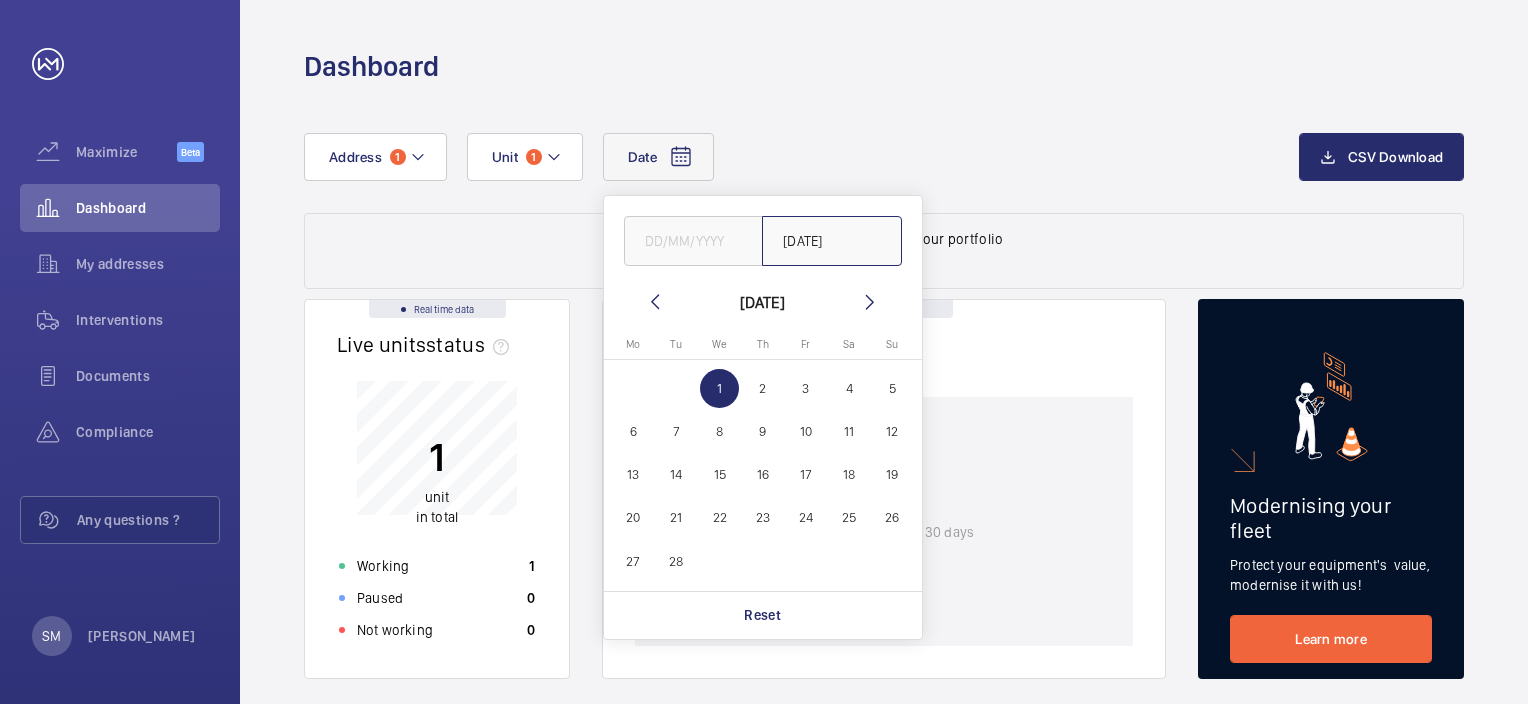 type on "[DATE]" 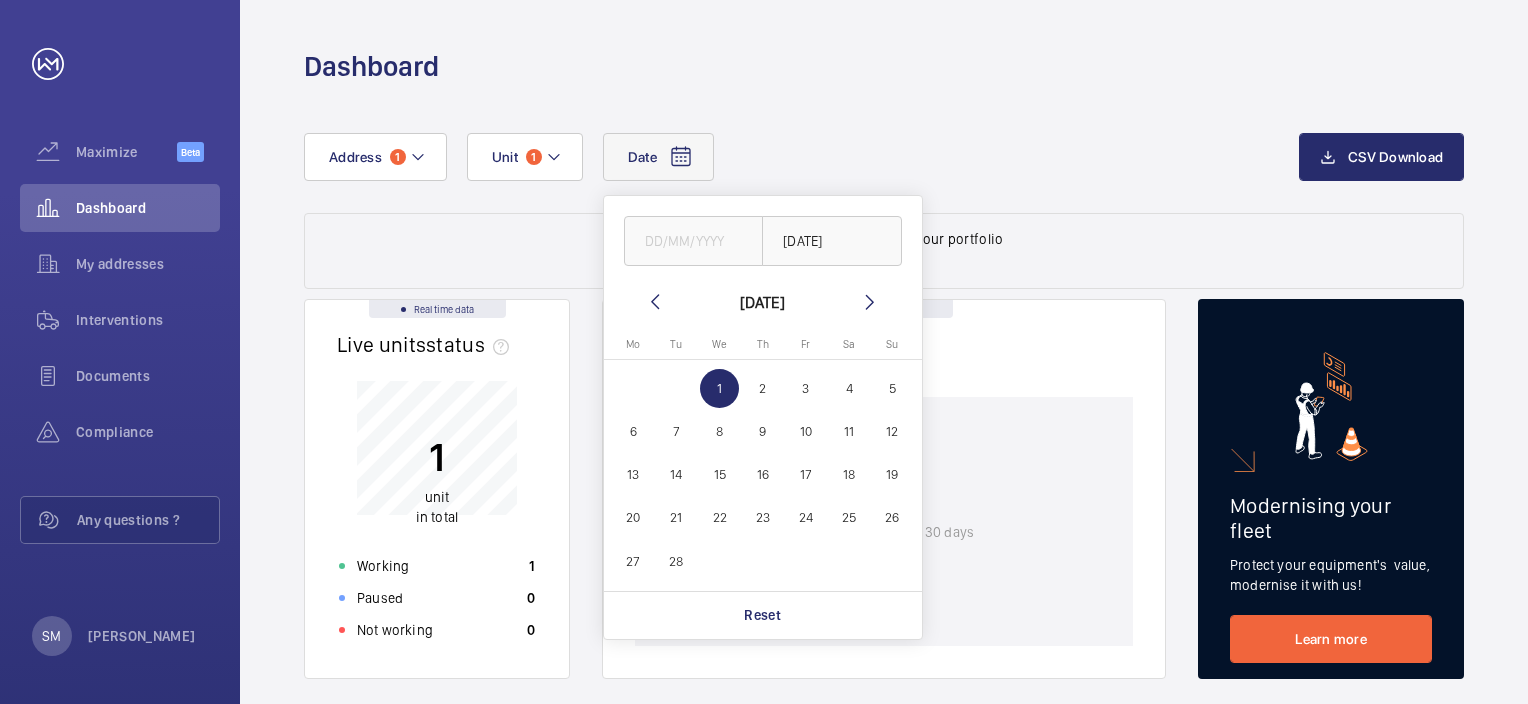 click on "Date [DATE] [DATE] [DATE] Mo [DATE] Tu [DATE] We [DATE] Th [DATE] Fr [DATE] Sa [DATE] [DATE]   2   3   4   5   6   7   8   9   10   11   12   13   14   15   16   17   18   19   20   21   22   23   24   25   26   27   28
Comparison range
Comparison range
Reset Address 1 Unit 1" 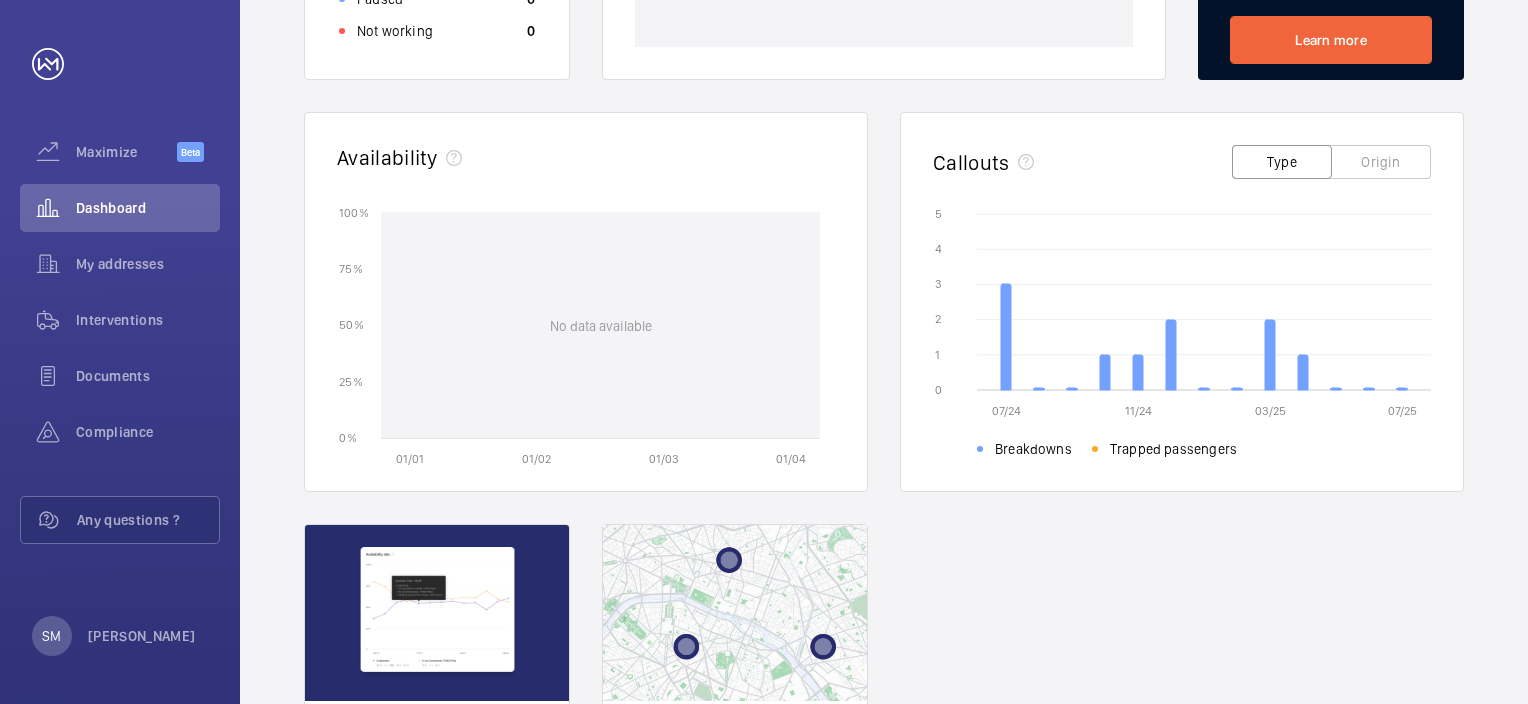 scroll, scrollTop: 600, scrollLeft: 0, axis: vertical 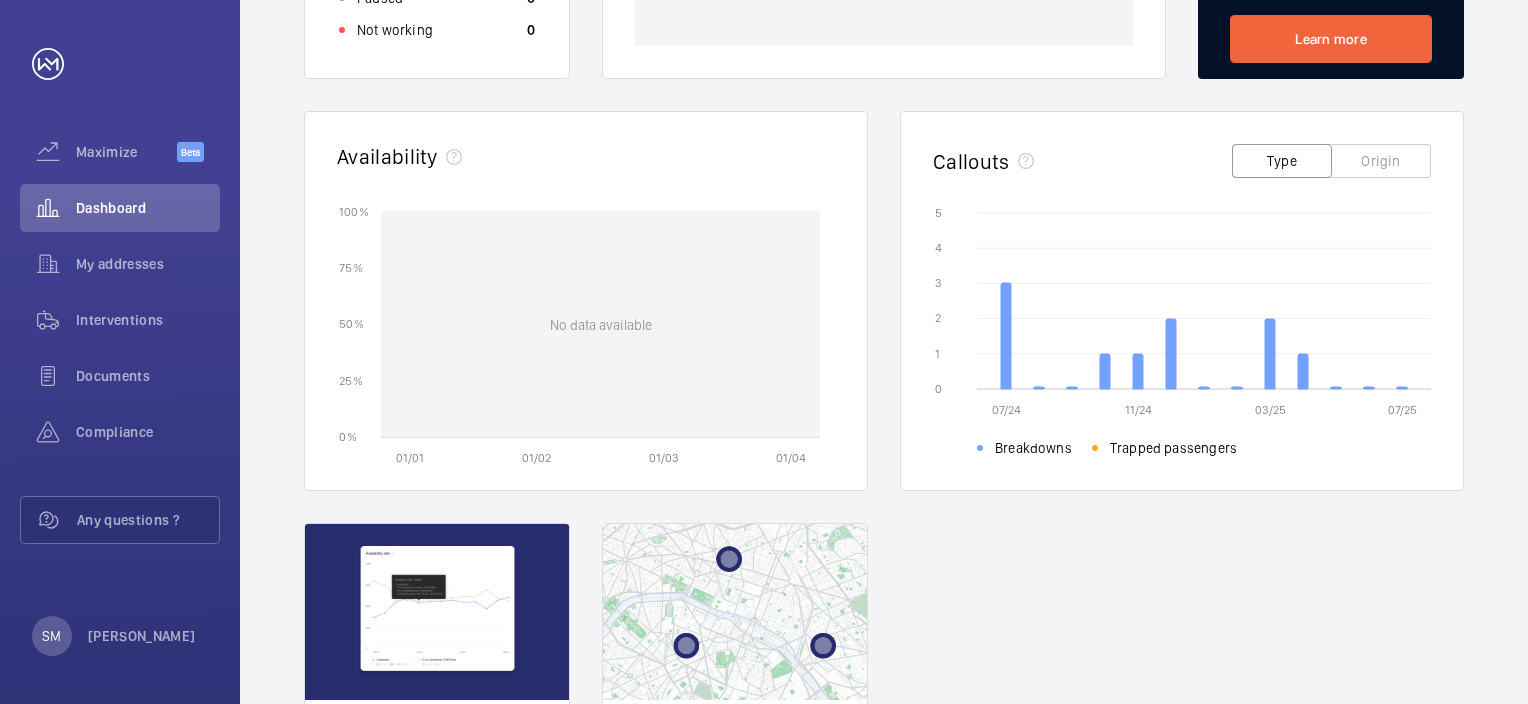 click on "Real time data Live units  status﻿ 1 unit in total Working 1 Paused 0 Not working 0 Real time data Rogue  units You have no   rogue unit in the last 30 days Modernising your fleet Protect your equipment's  value, modernise it with us! Learn more  Availability   01/01   01/02   01/03   01/04  0 %  0 %  25 %  25 %  50 %  50 %  75 %  75 %  100 %  100 %  No data available Callouts Type Origin  07/24   11/24   03/25   07/25  0  0  1  1  2  2  3  3  4  4  5  5  Breakdowns Trapped passengers Comparator Compare your addresses data Compare 3D Map Visualize your data on the map Visualize" 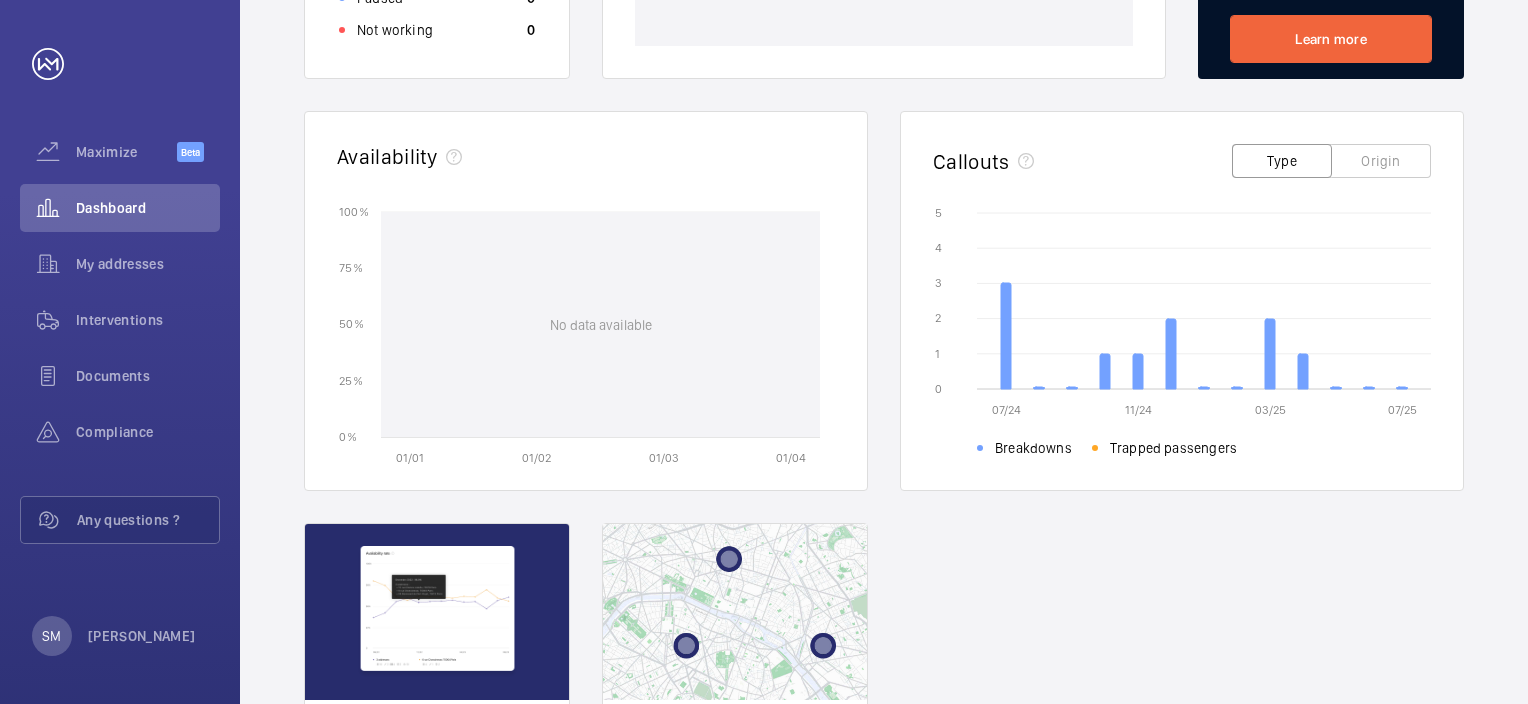 click on "07/24   11/24   03/25   07/25  0  0  1  1  2  2  3  3  4  4  5  5  Breakdowns Trapped passengers" 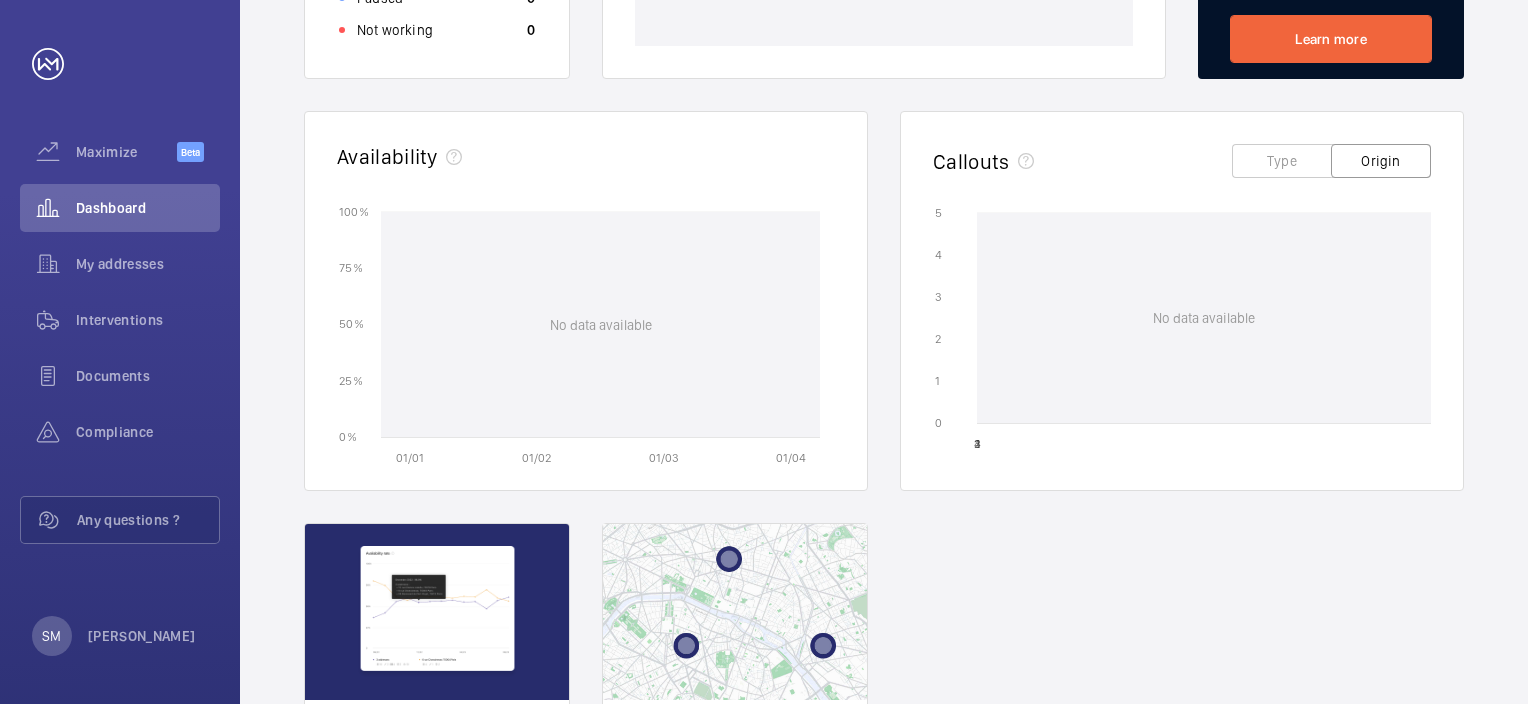 click on "Type" 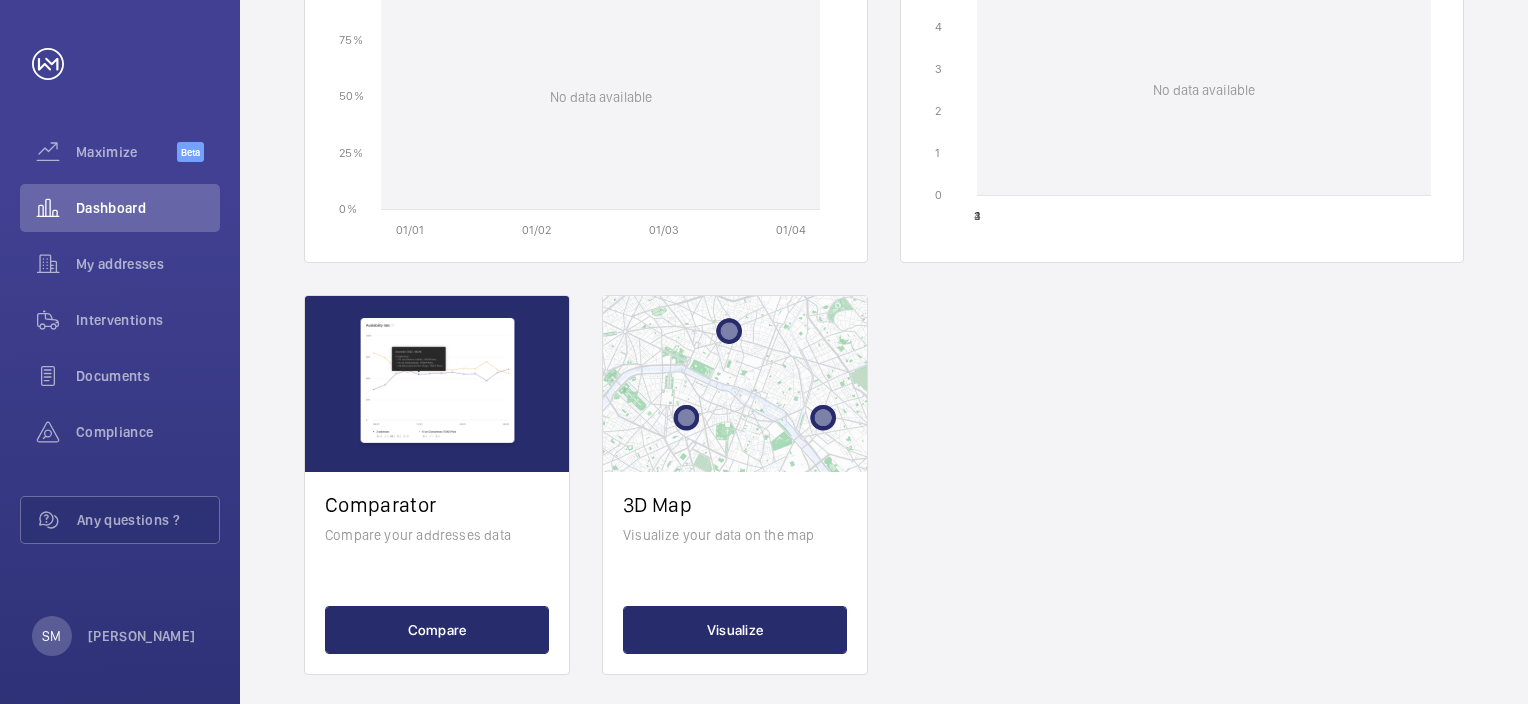 scroll, scrollTop: 846, scrollLeft: 0, axis: vertical 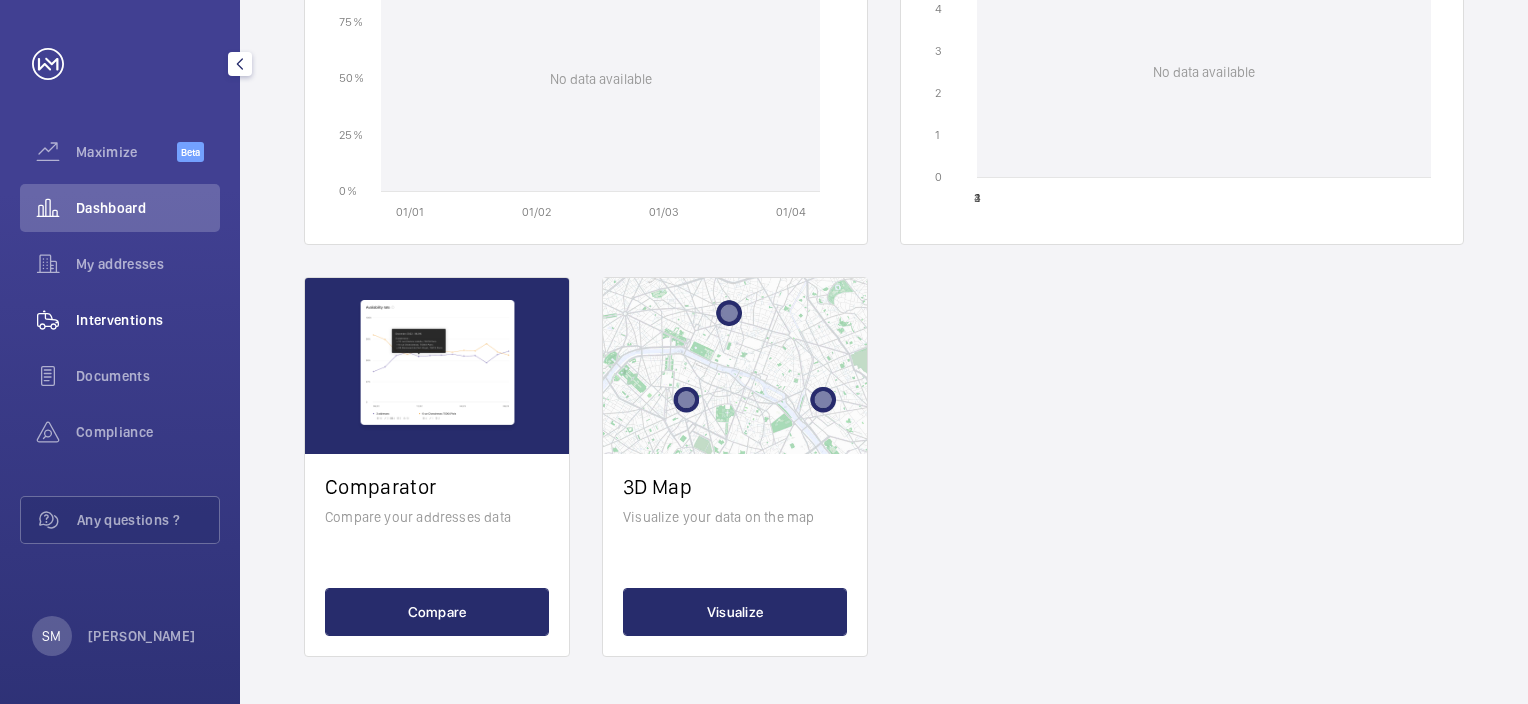 click on "Interventions" 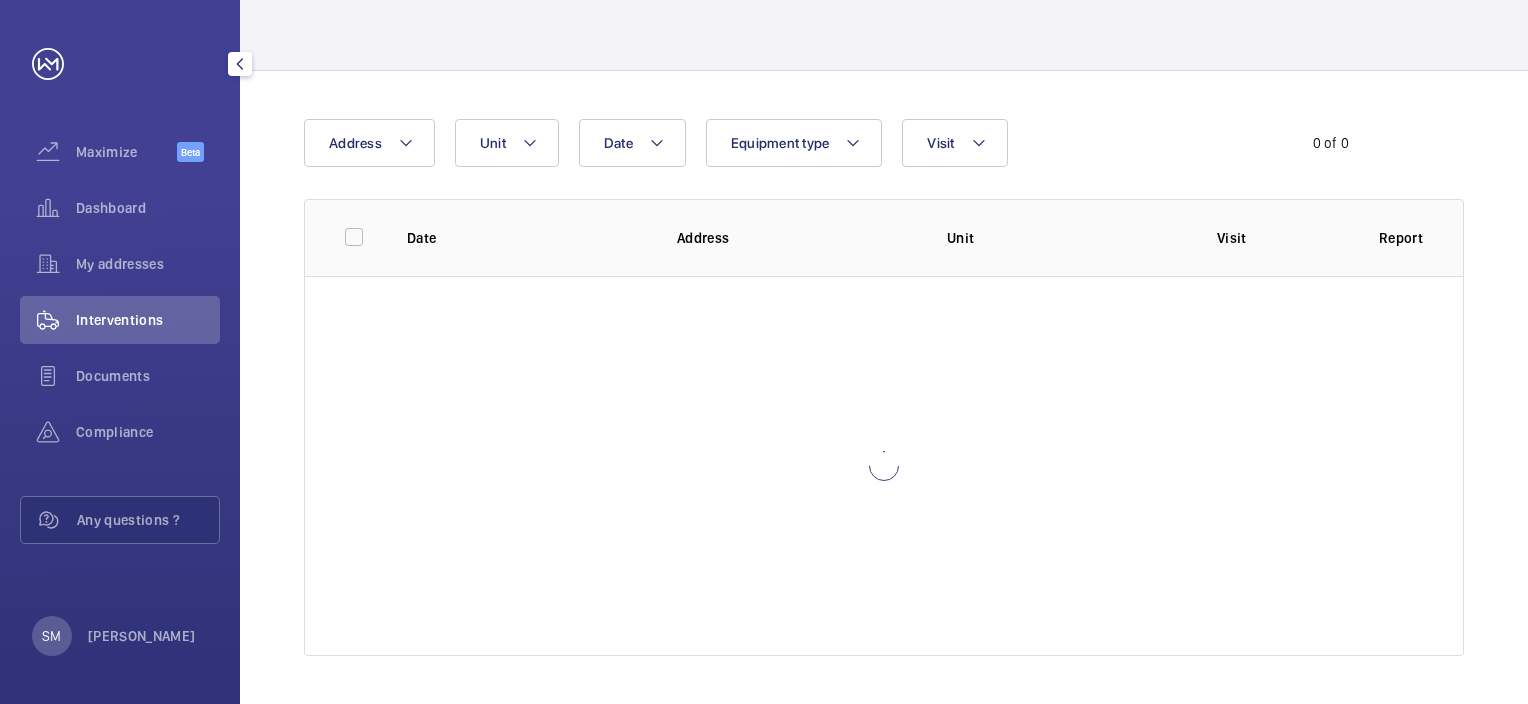 scroll, scrollTop: 109, scrollLeft: 0, axis: vertical 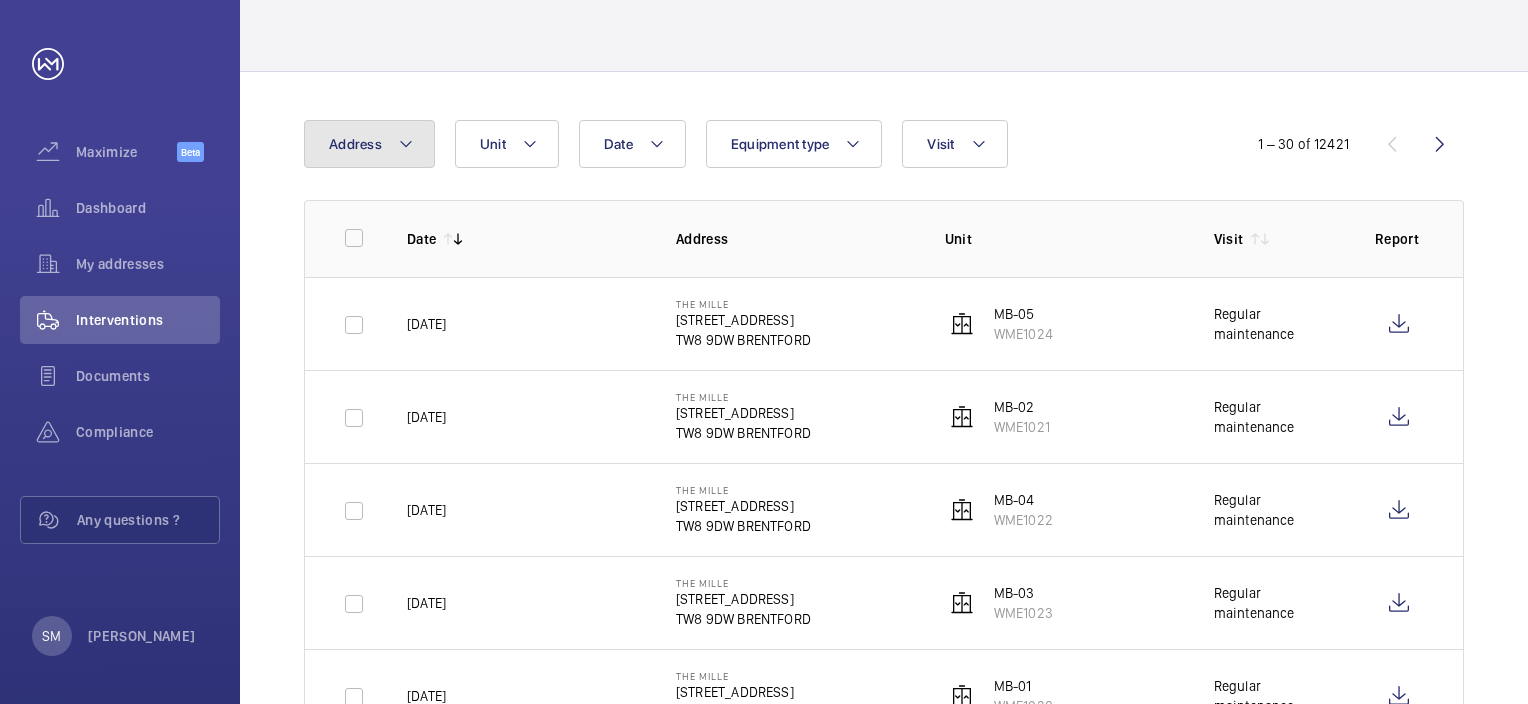 click on "Address" 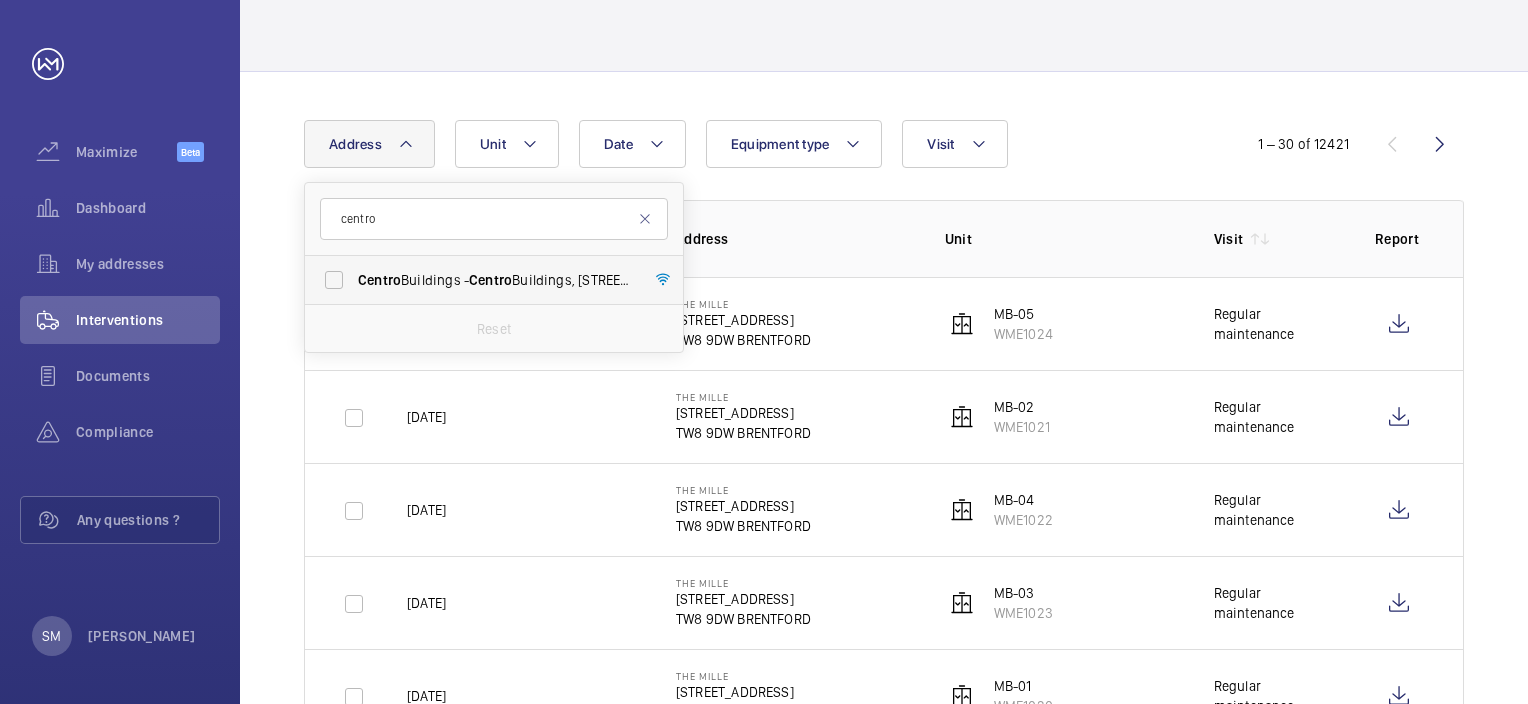 type on "centro" 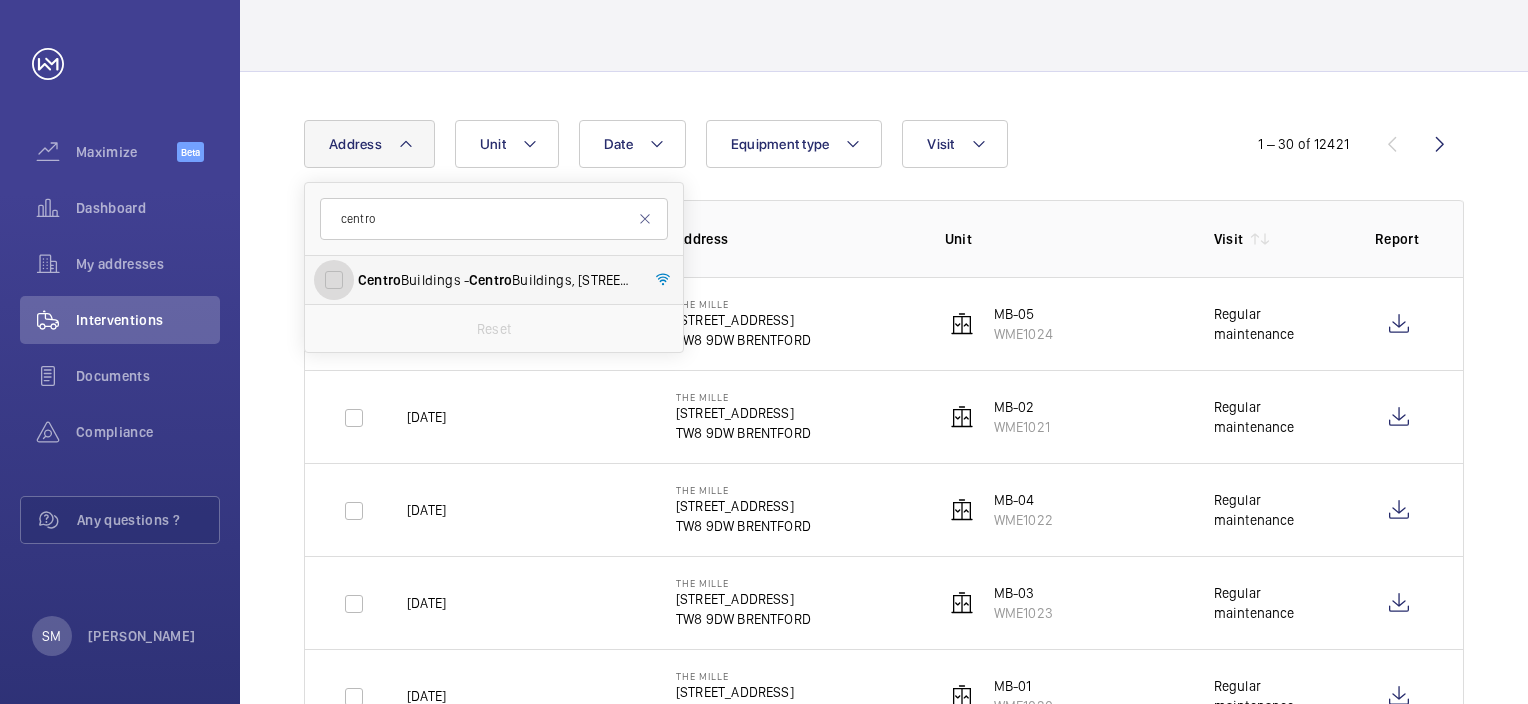 click on "[GEOGRAPHIC_DATA] -  [GEOGRAPHIC_DATA], [STREET_ADDRESS][PERSON_NAME]" at bounding box center (334, 280) 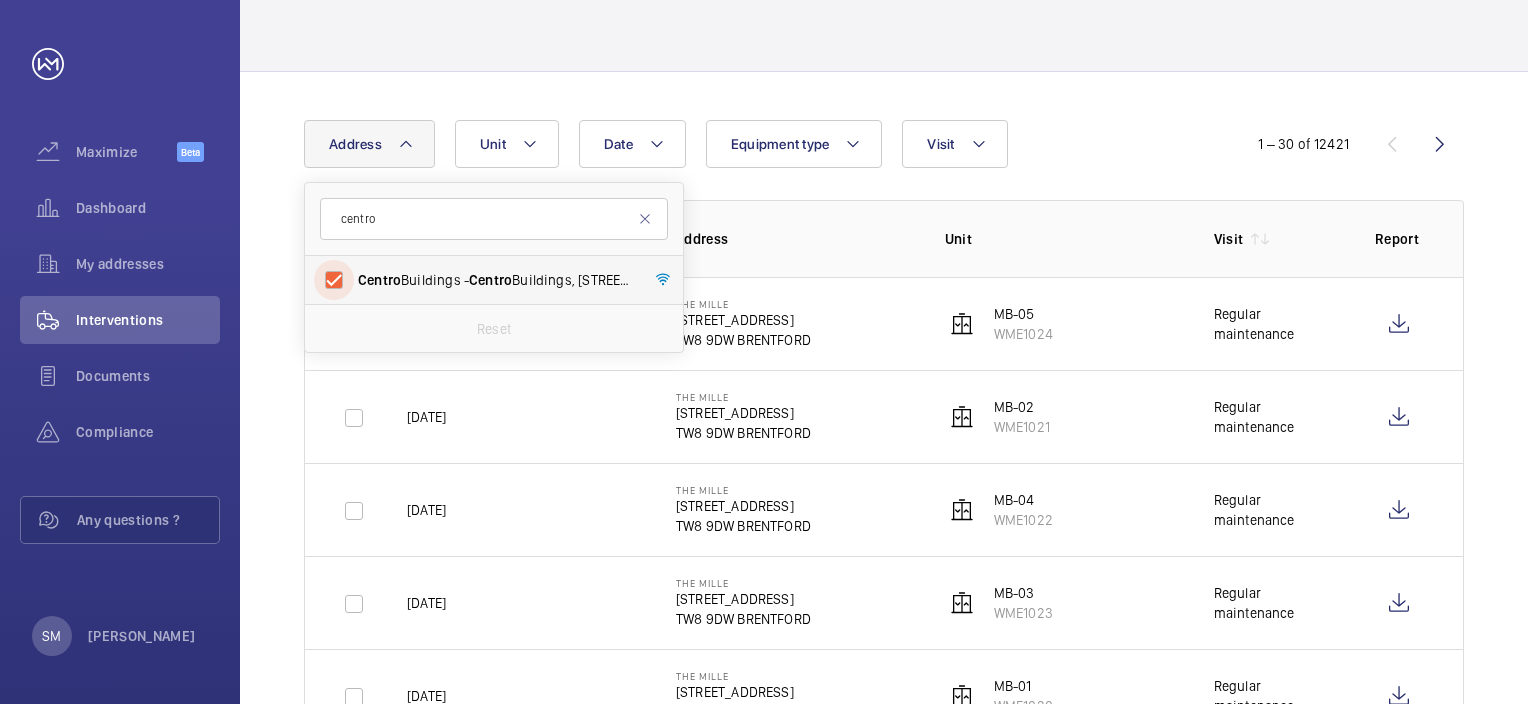 checkbox on "true" 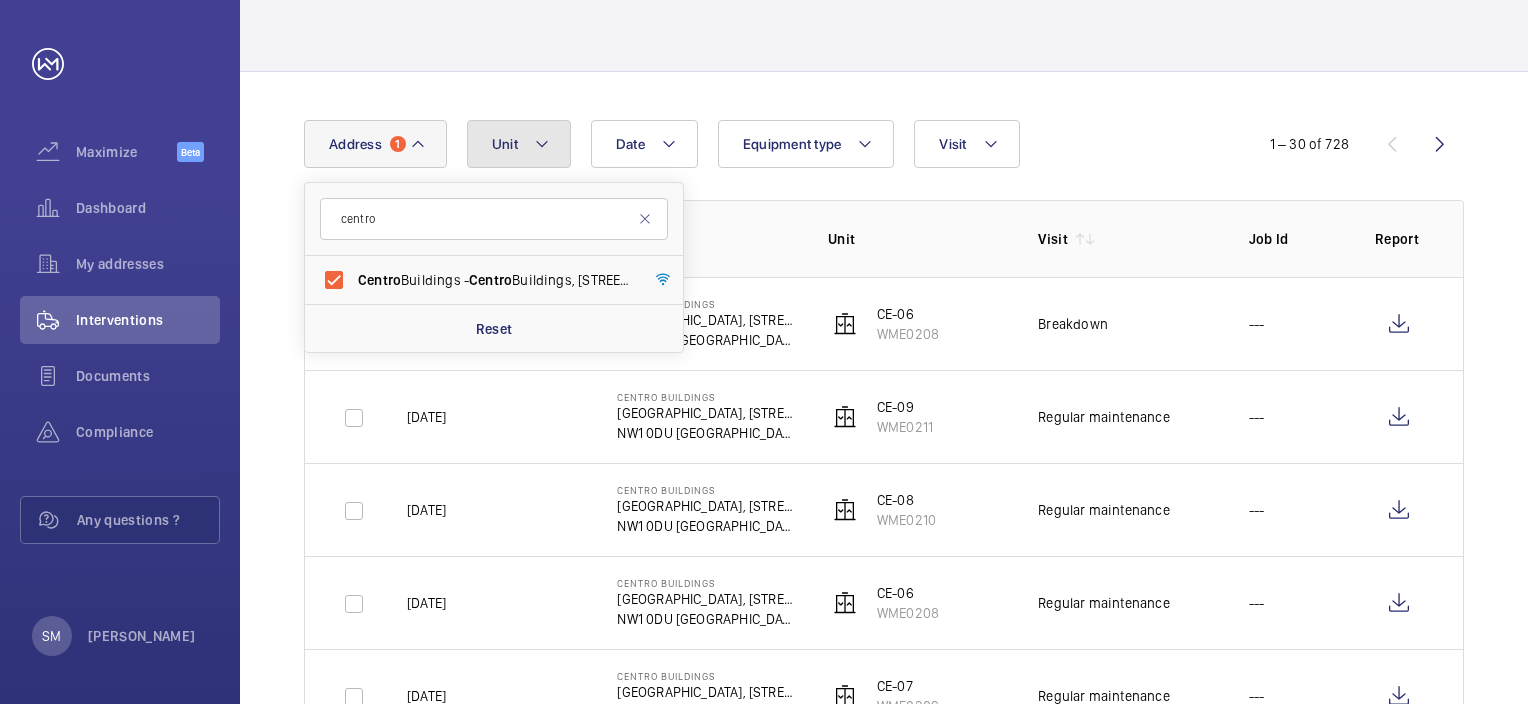 click on "Unit" 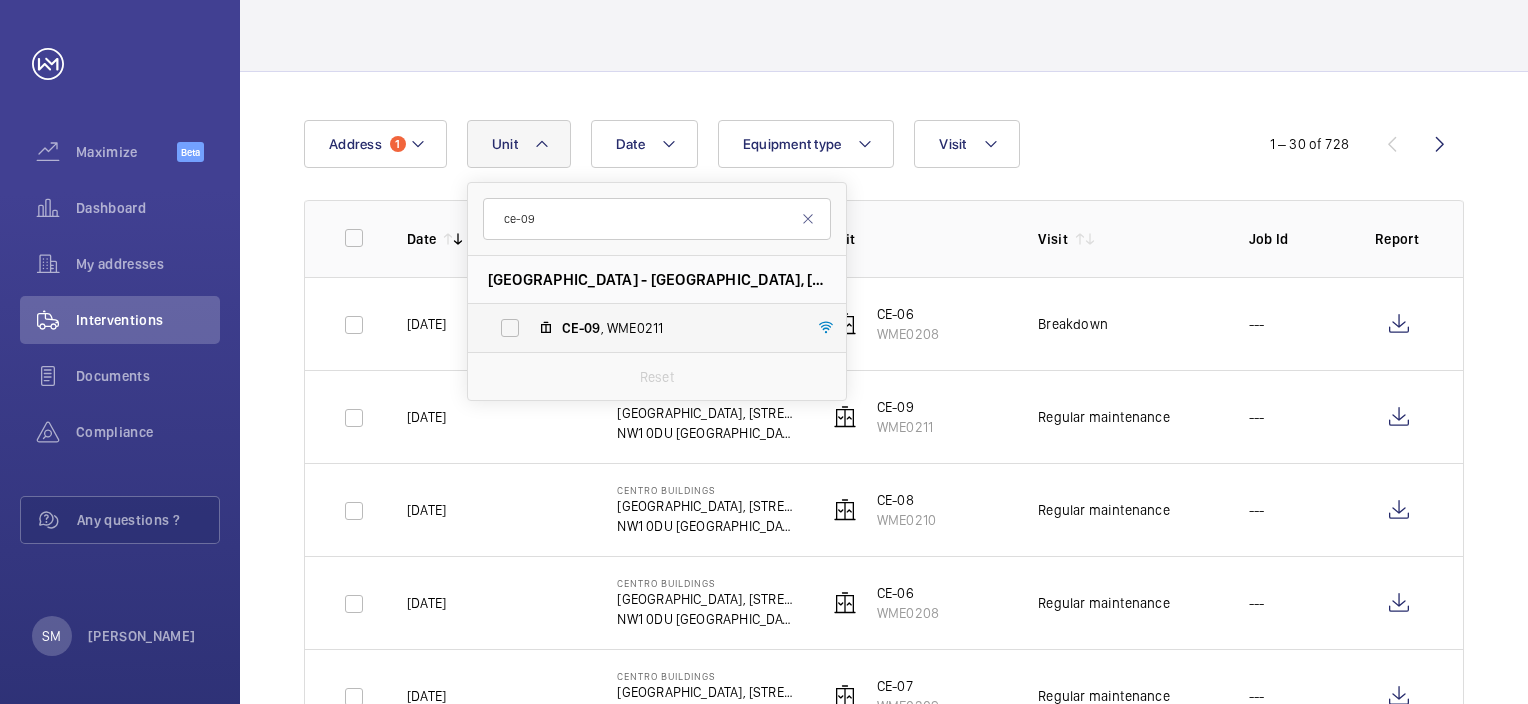 type on "ce-09" 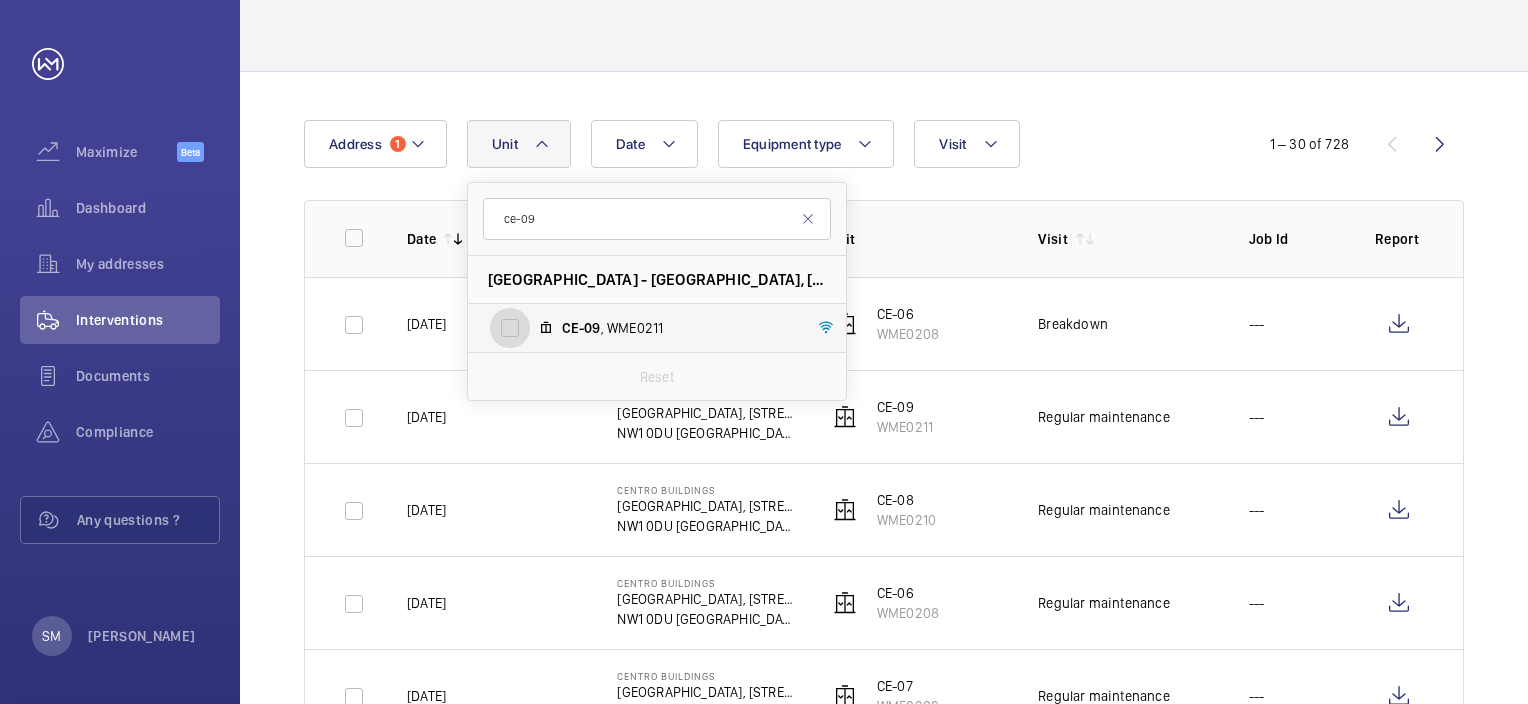 click on "CE-09 , WME0211" at bounding box center (510, 328) 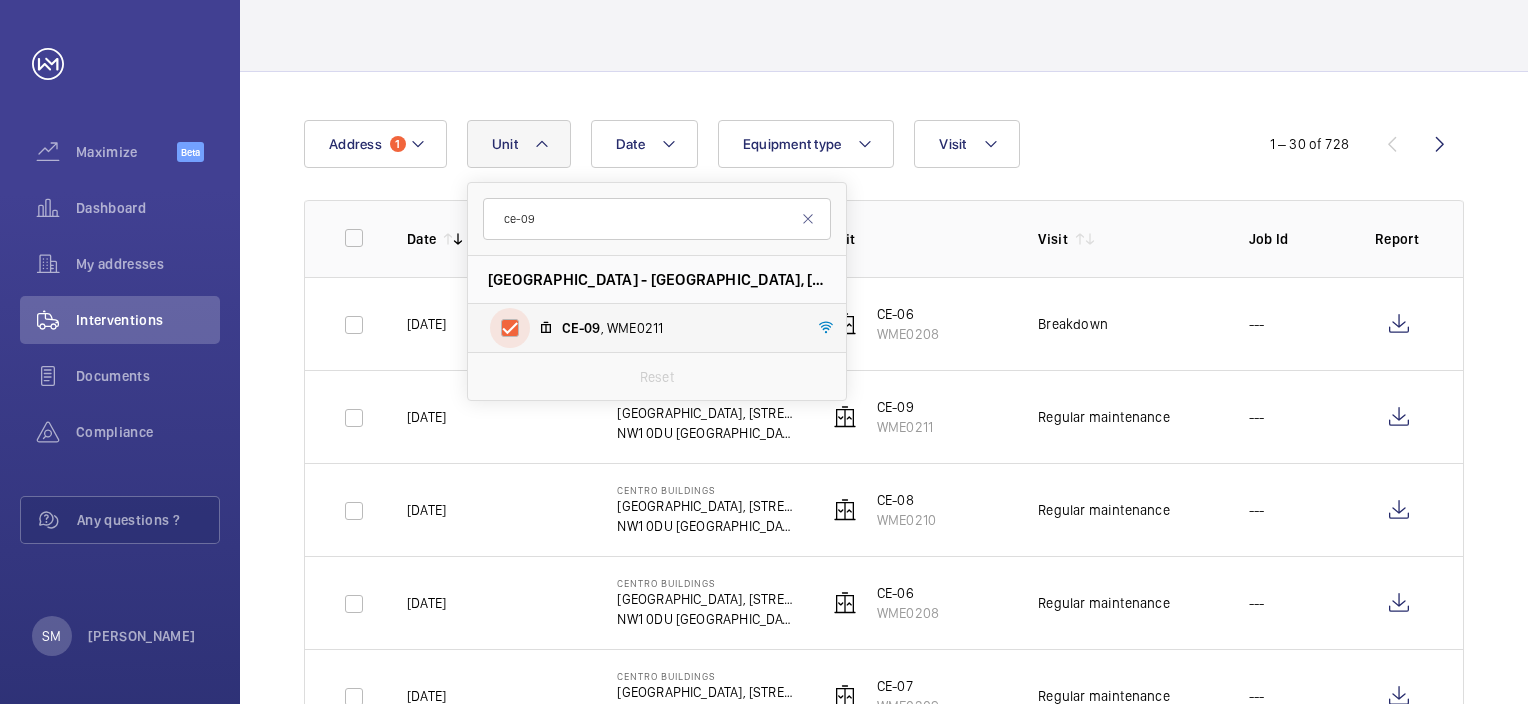 checkbox on "true" 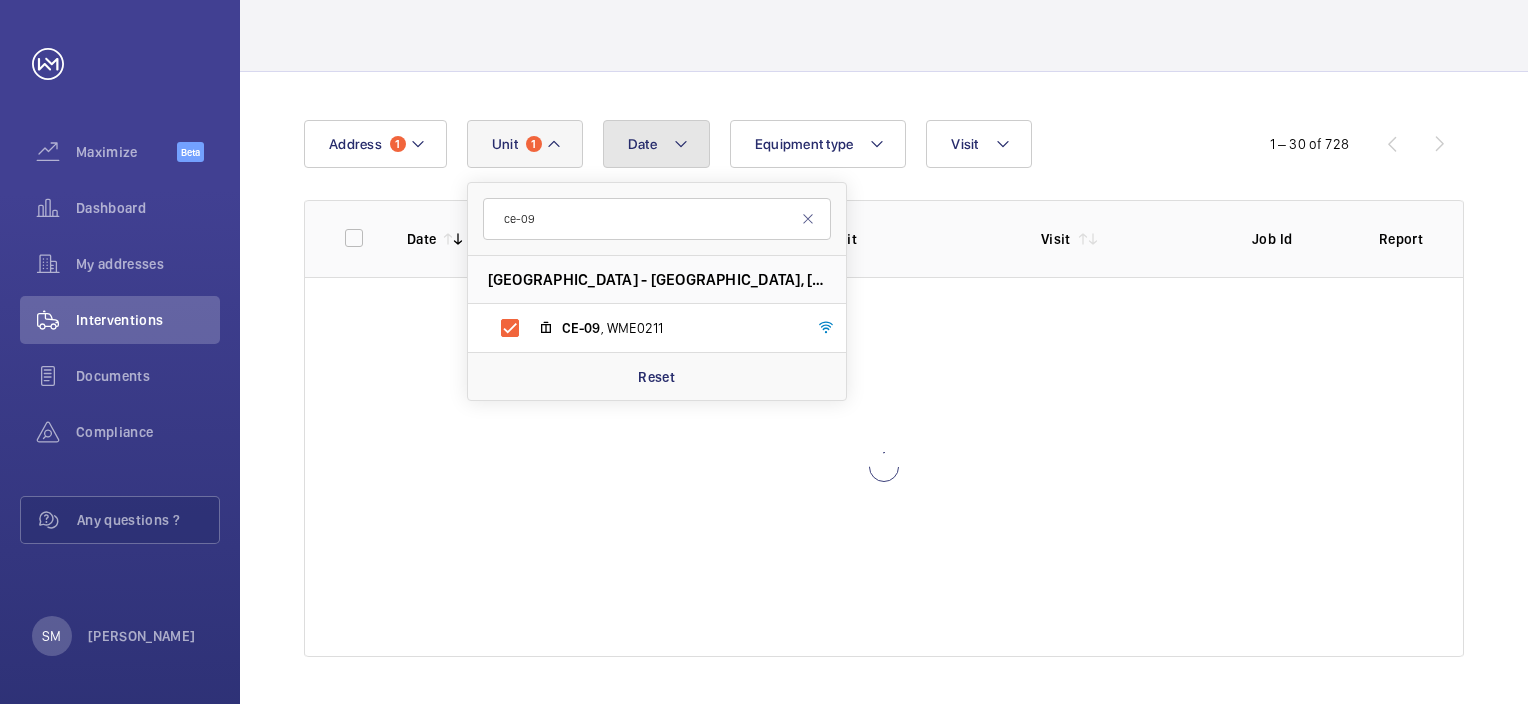 click on "Date" 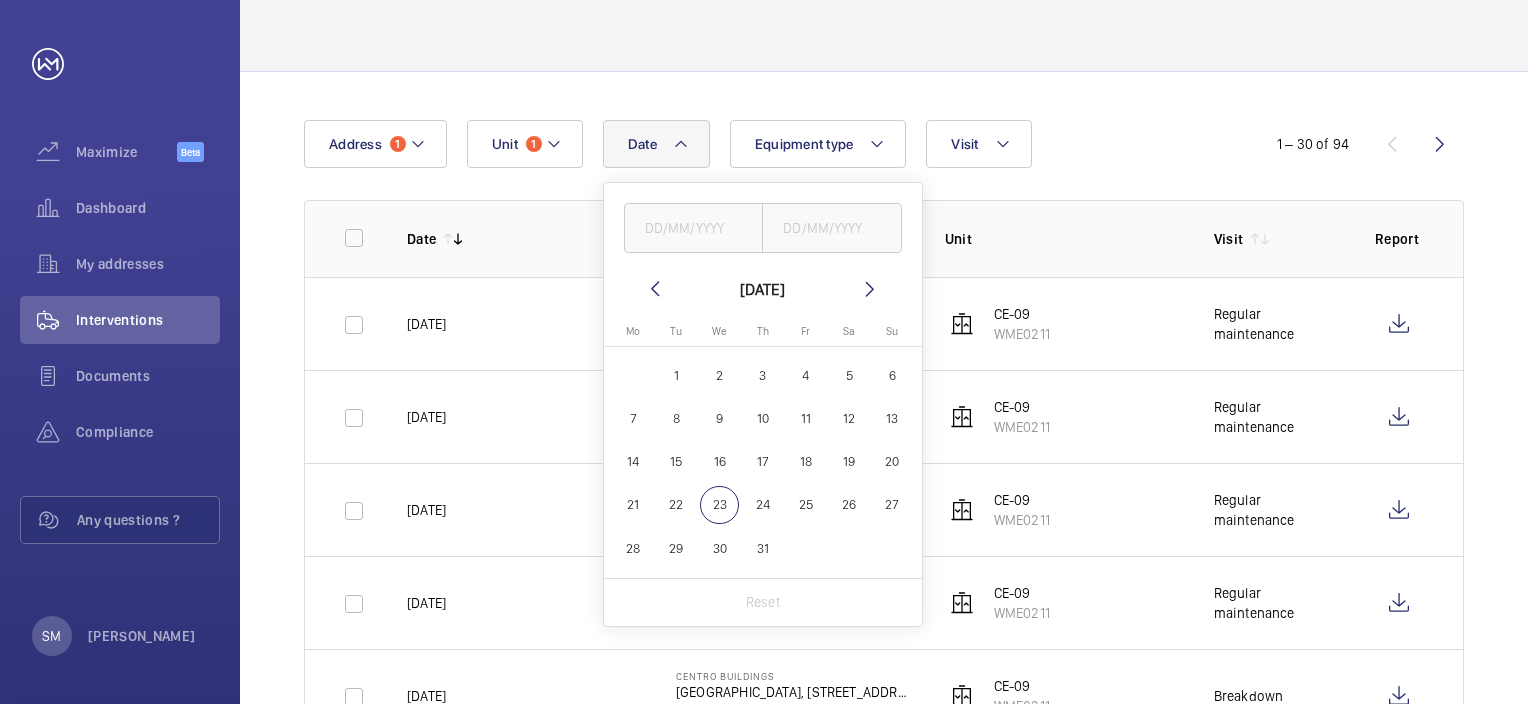 click on "[DATE]" 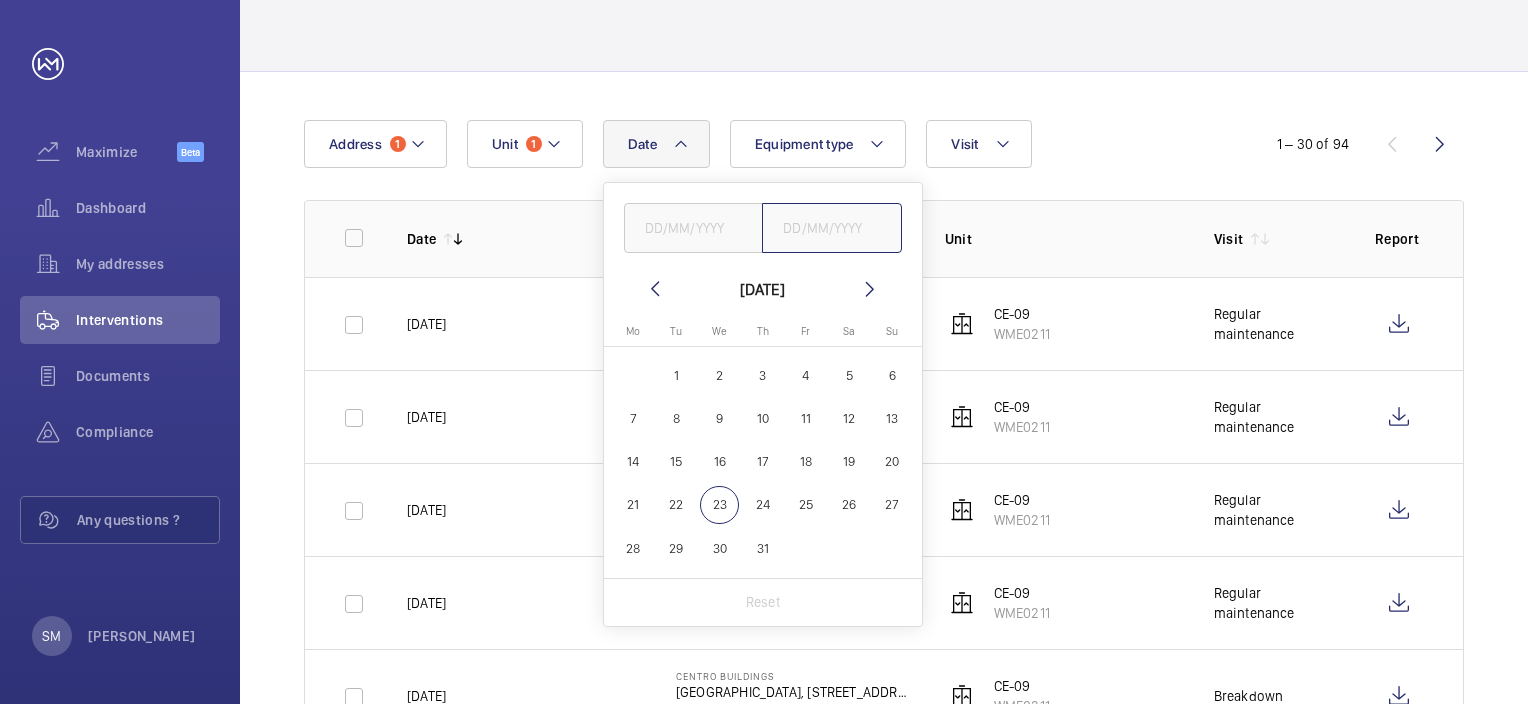 click 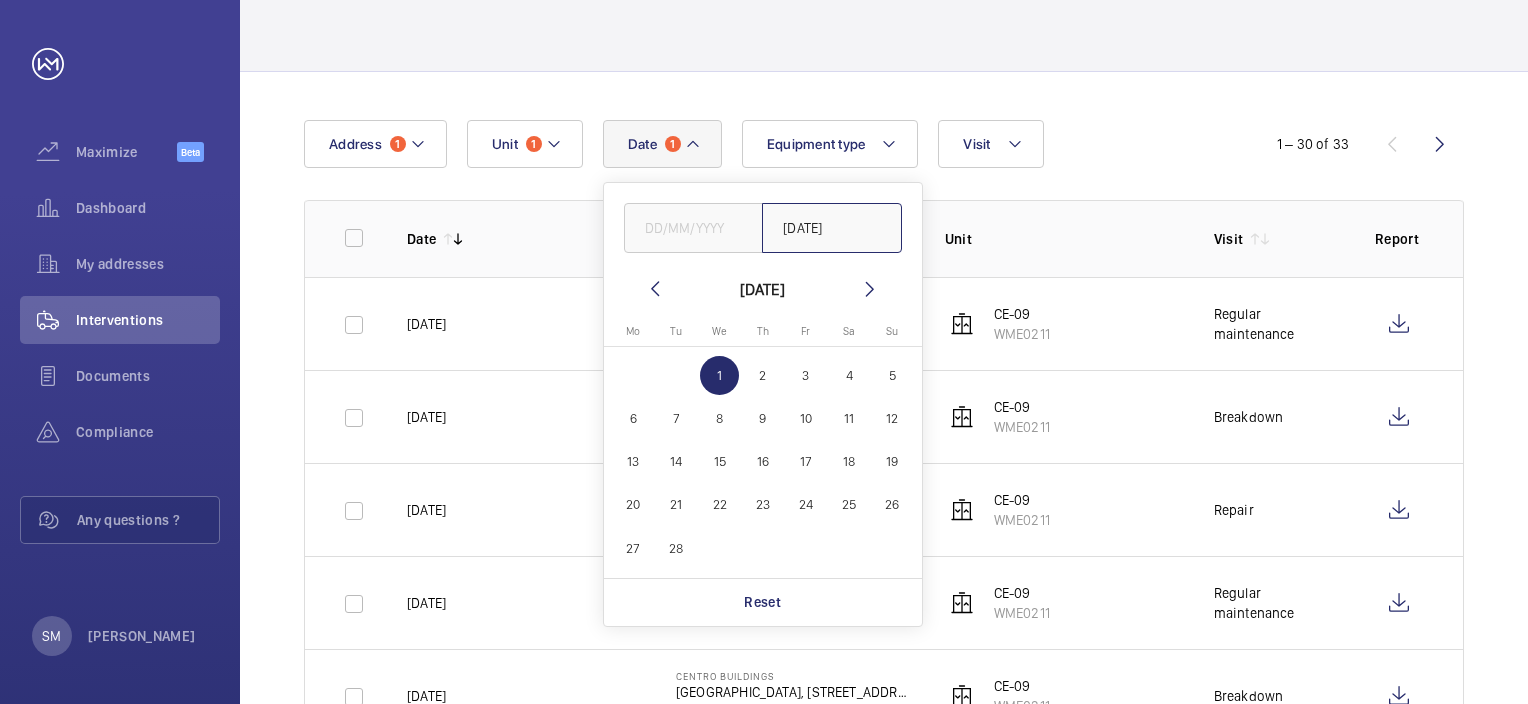type on "[DATE]" 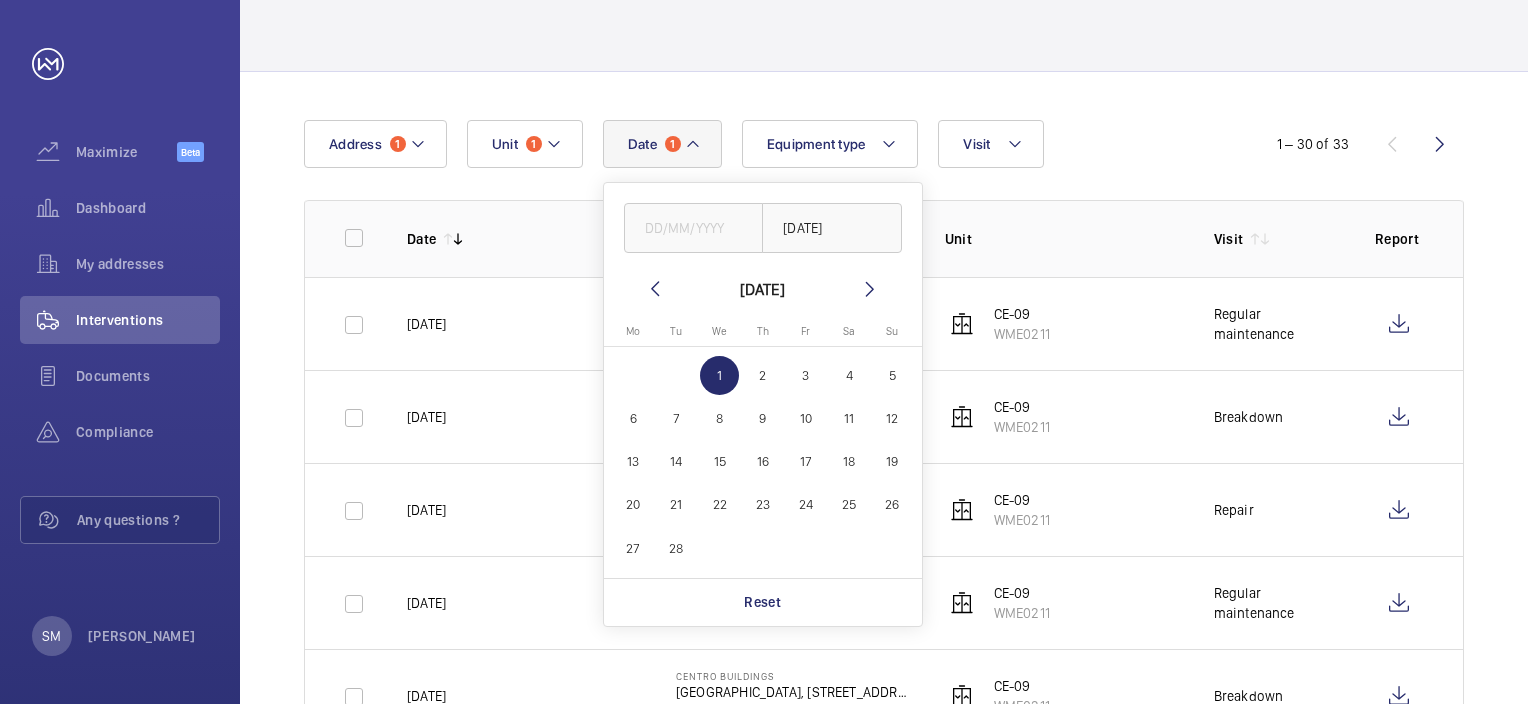 click on "Date 1 [DATE] [DATE] [DATE] Mo [DATE] Tu [DATE] We [DATE] Th [DATE] Fr [DATE] Sa [DATE] [DATE]   2   3   4   5   6   7   8   9   10   11   12   13   14   15   16   17   18   19   20   21   22   23   24   25   26   27   28
Comparison range
Comparison range
Reset Address 1 Unit 1 Equipment type Visit" 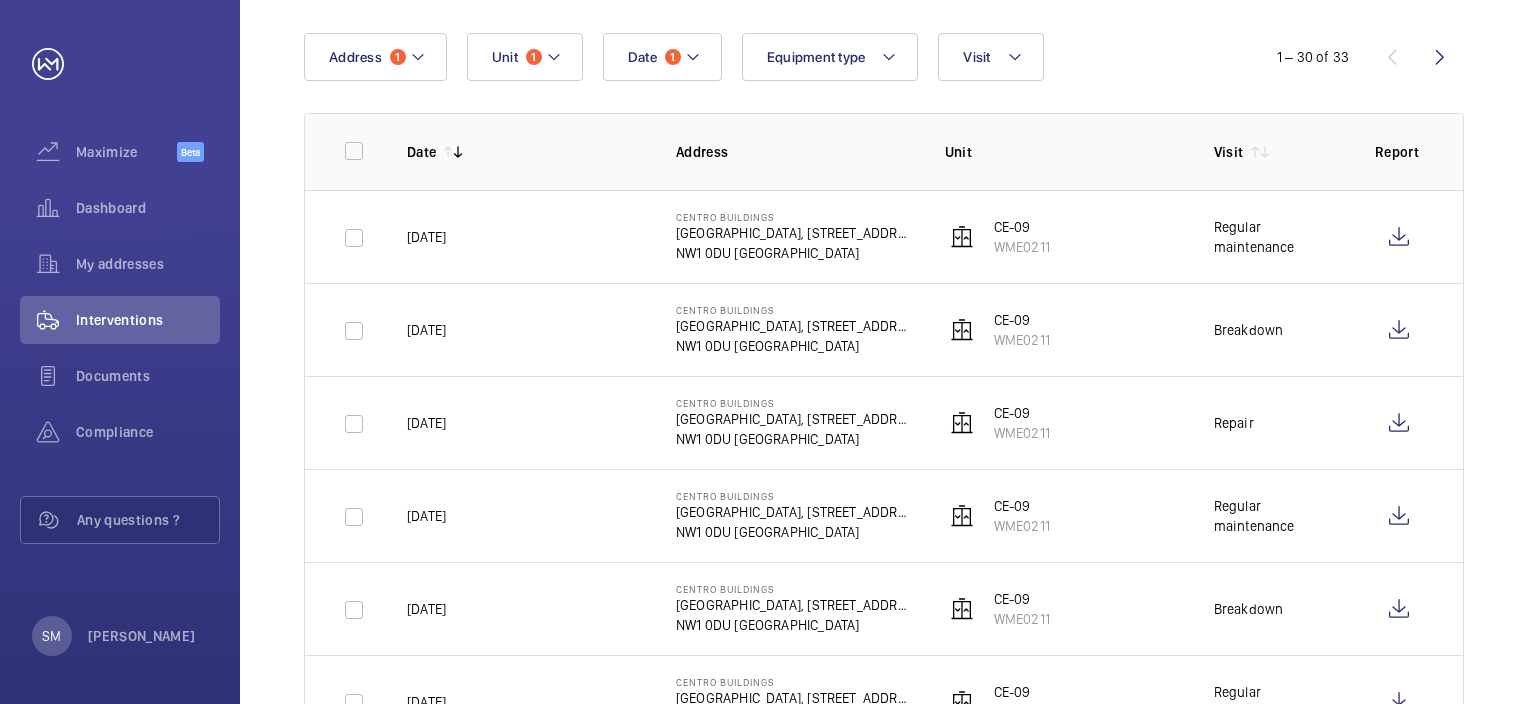 scroll, scrollTop: 0, scrollLeft: 0, axis: both 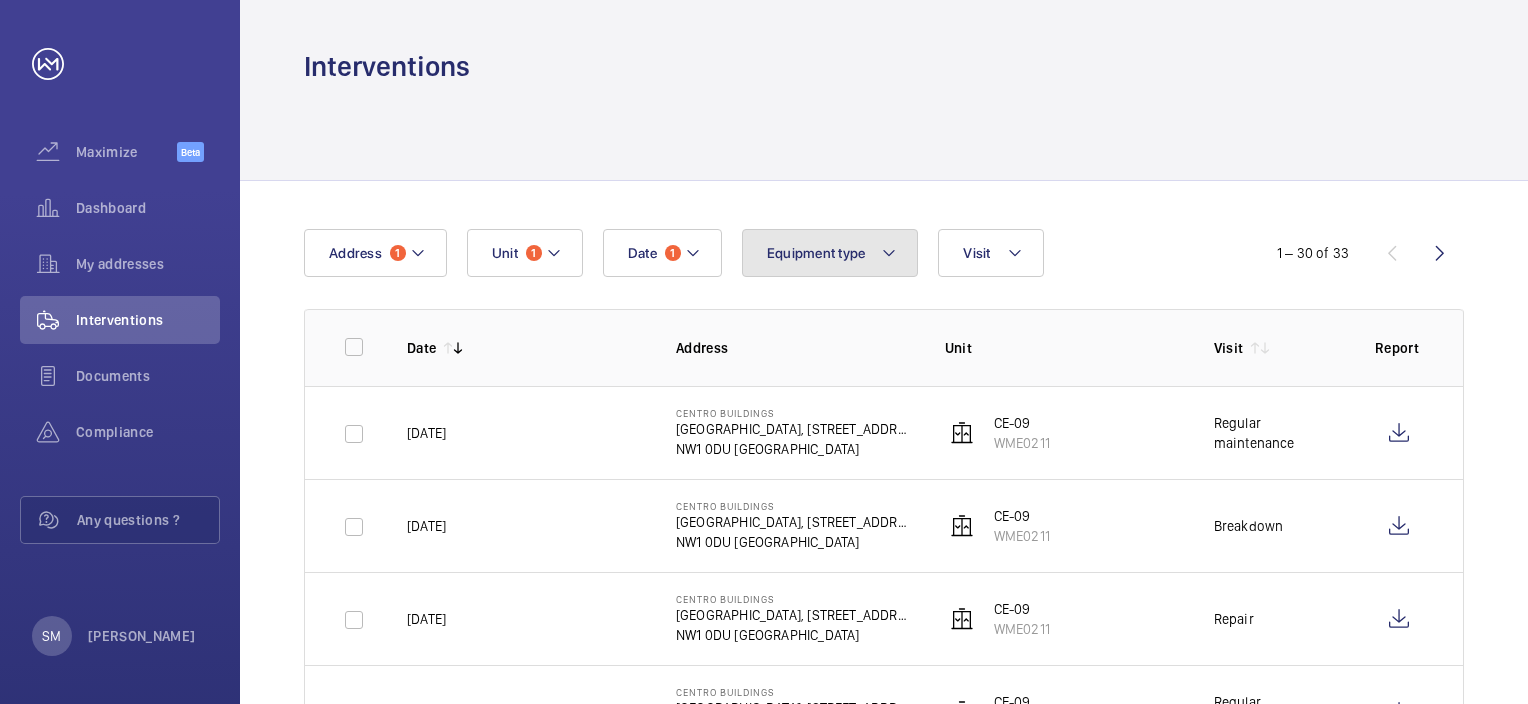 click on "Equipment type" 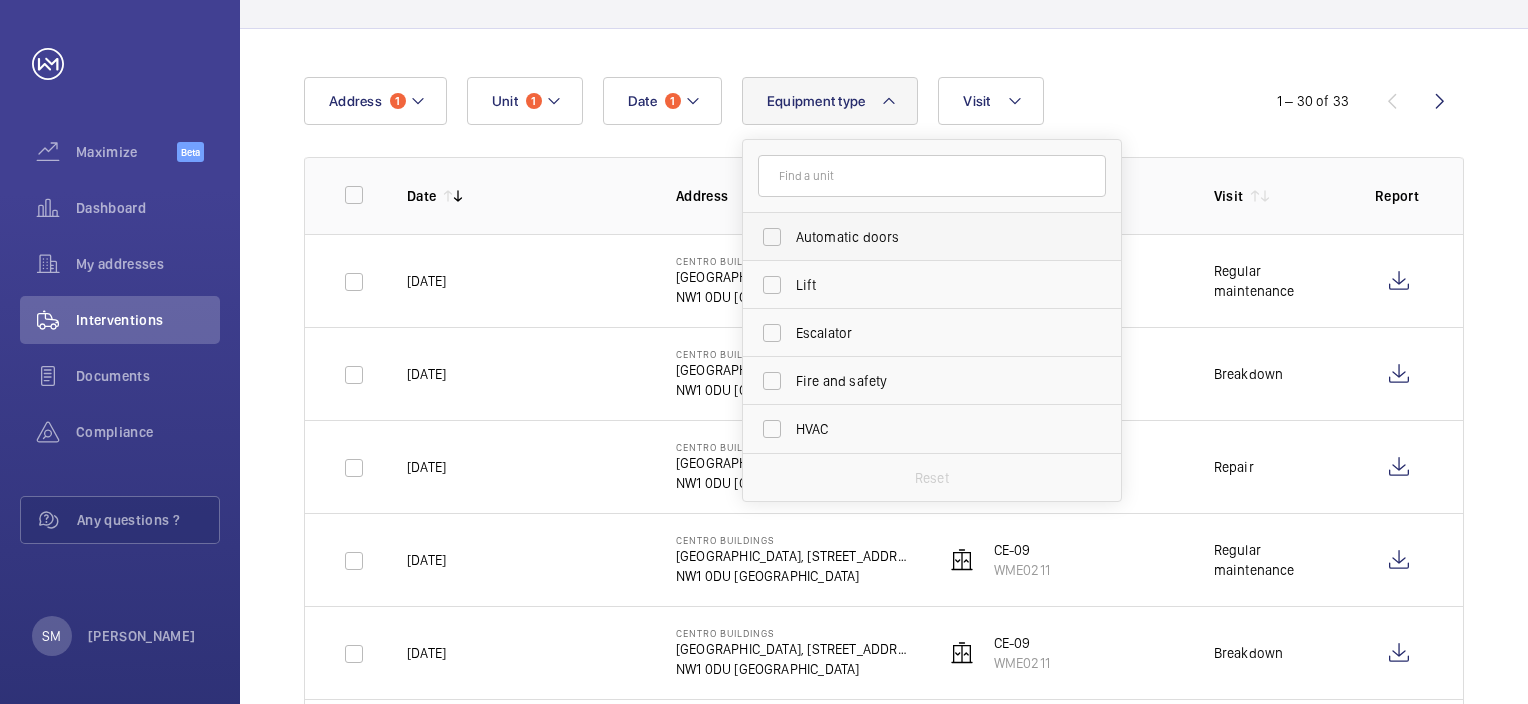 scroll, scrollTop: 200, scrollLeft: 0, axis: vertical 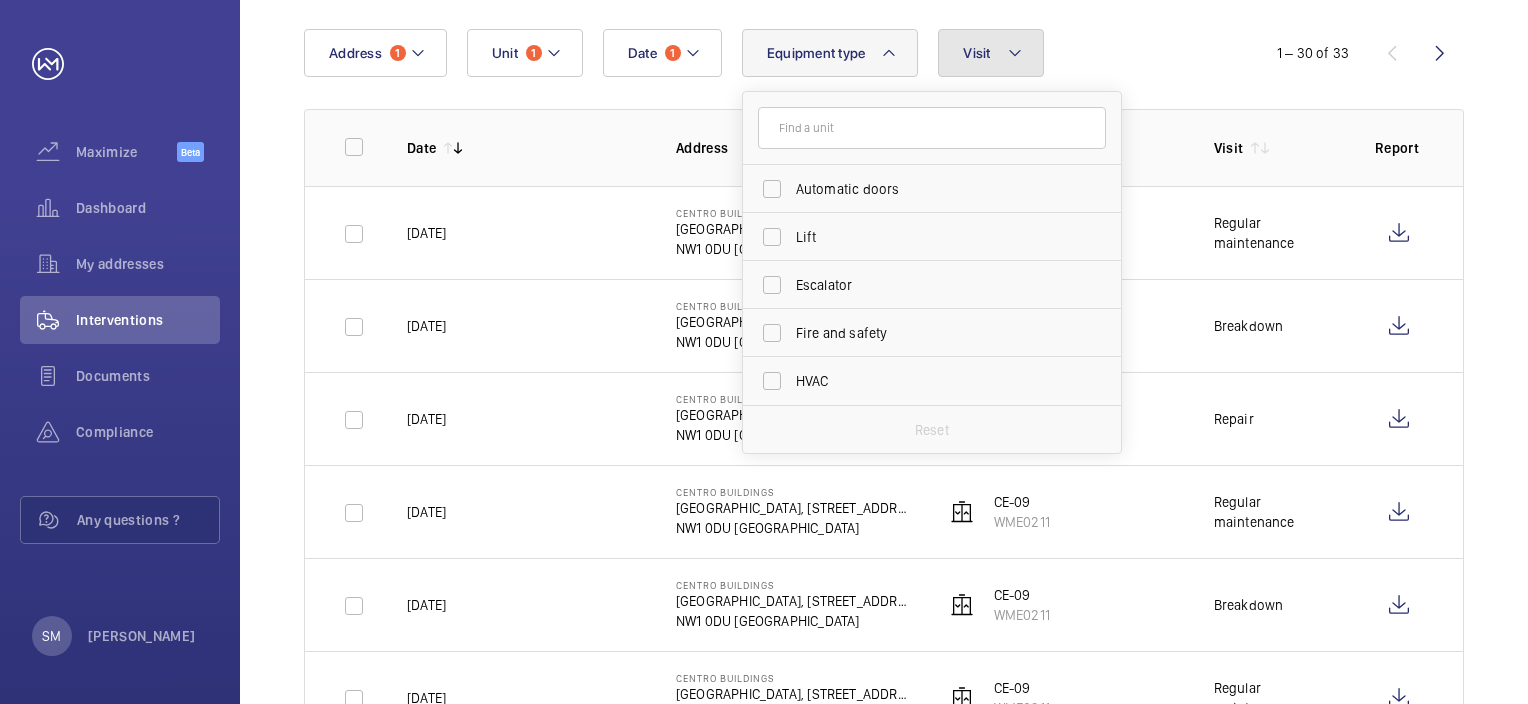 click on "Visit" 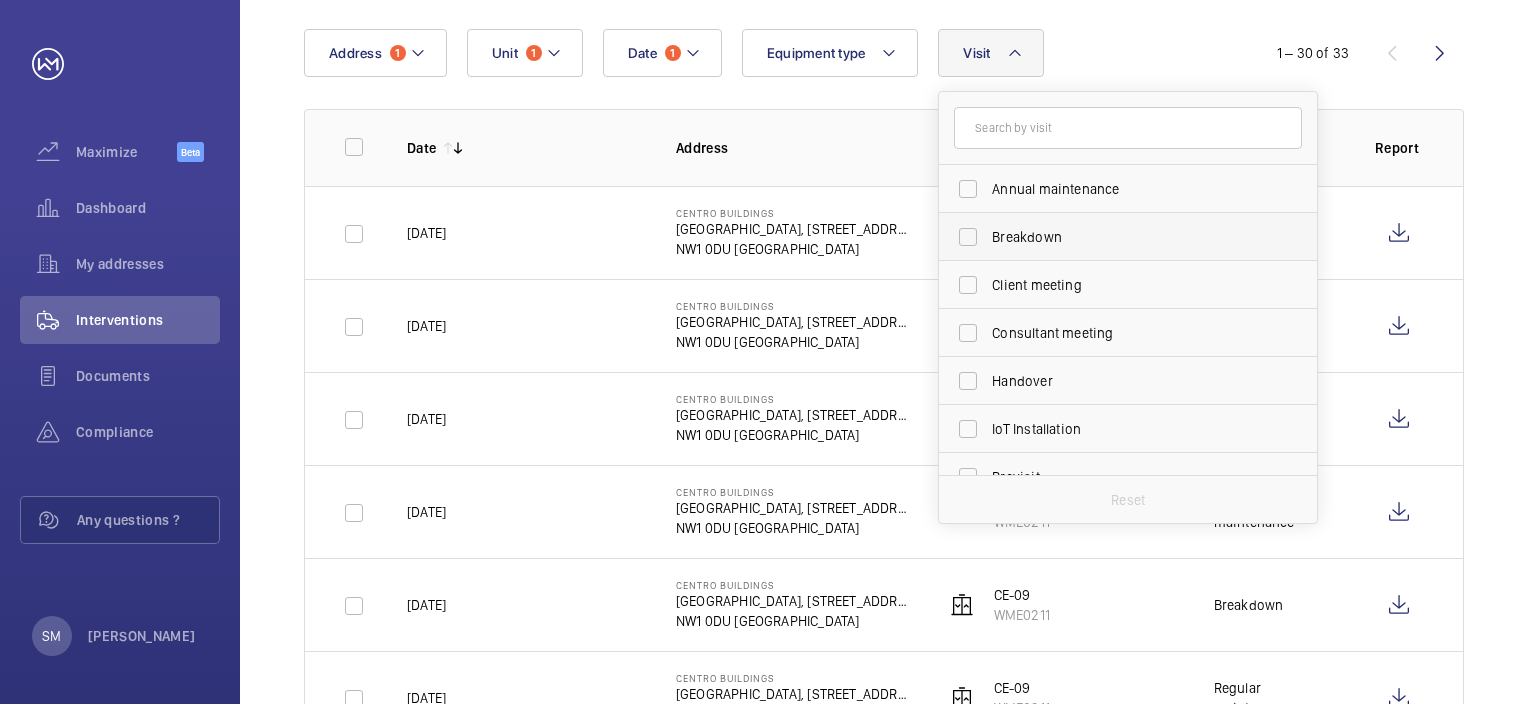click on "Breakdown" at bounding box center [1113, 237] 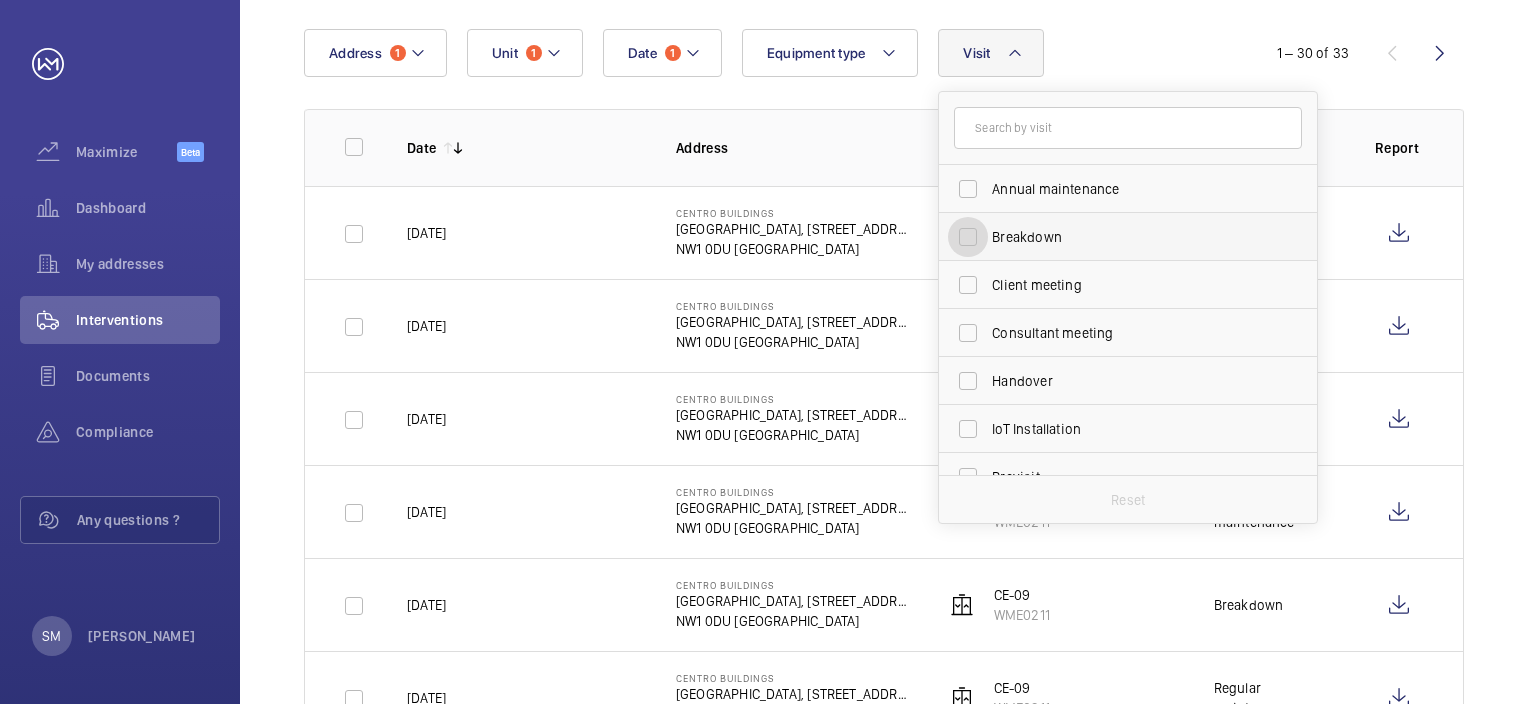click on "Breakdown" at bounding box center (968, 237) 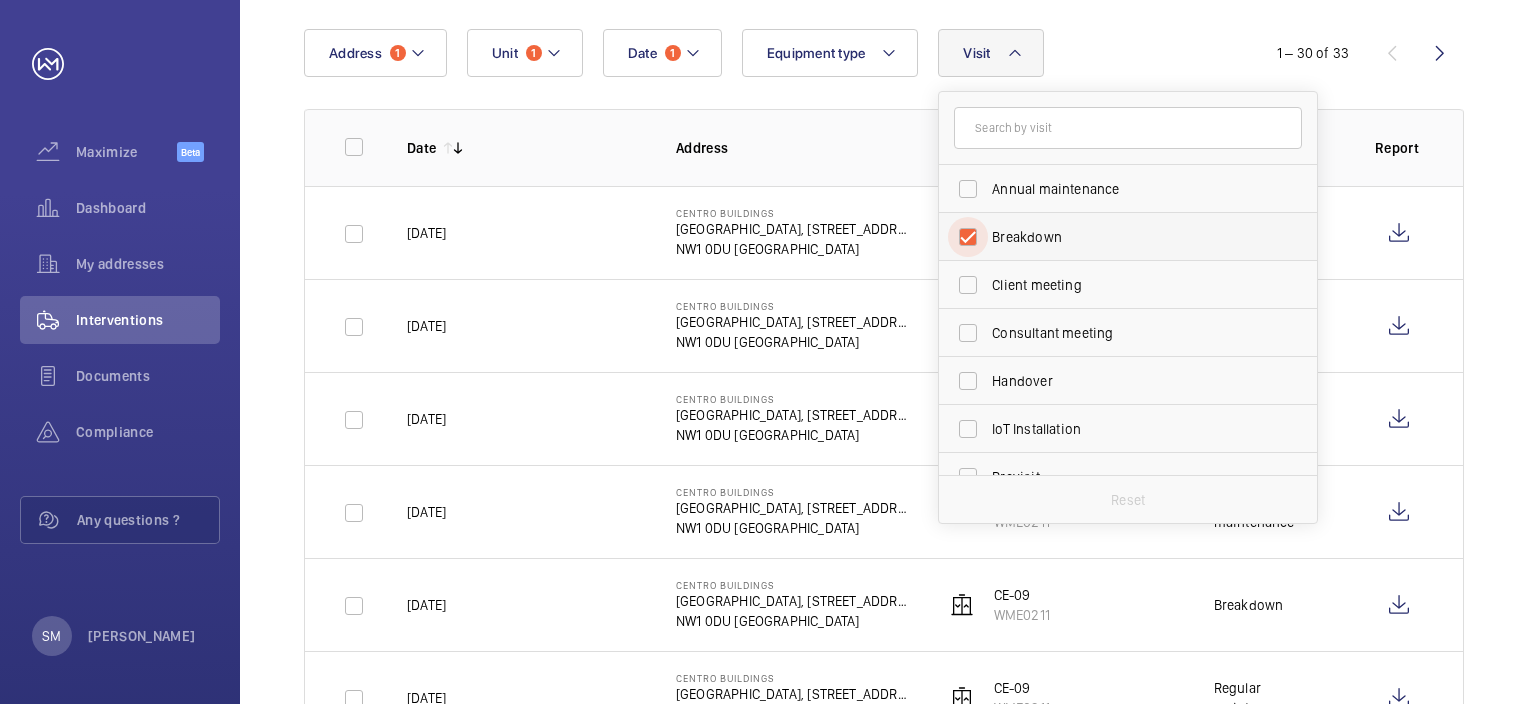 checkbox on "true" 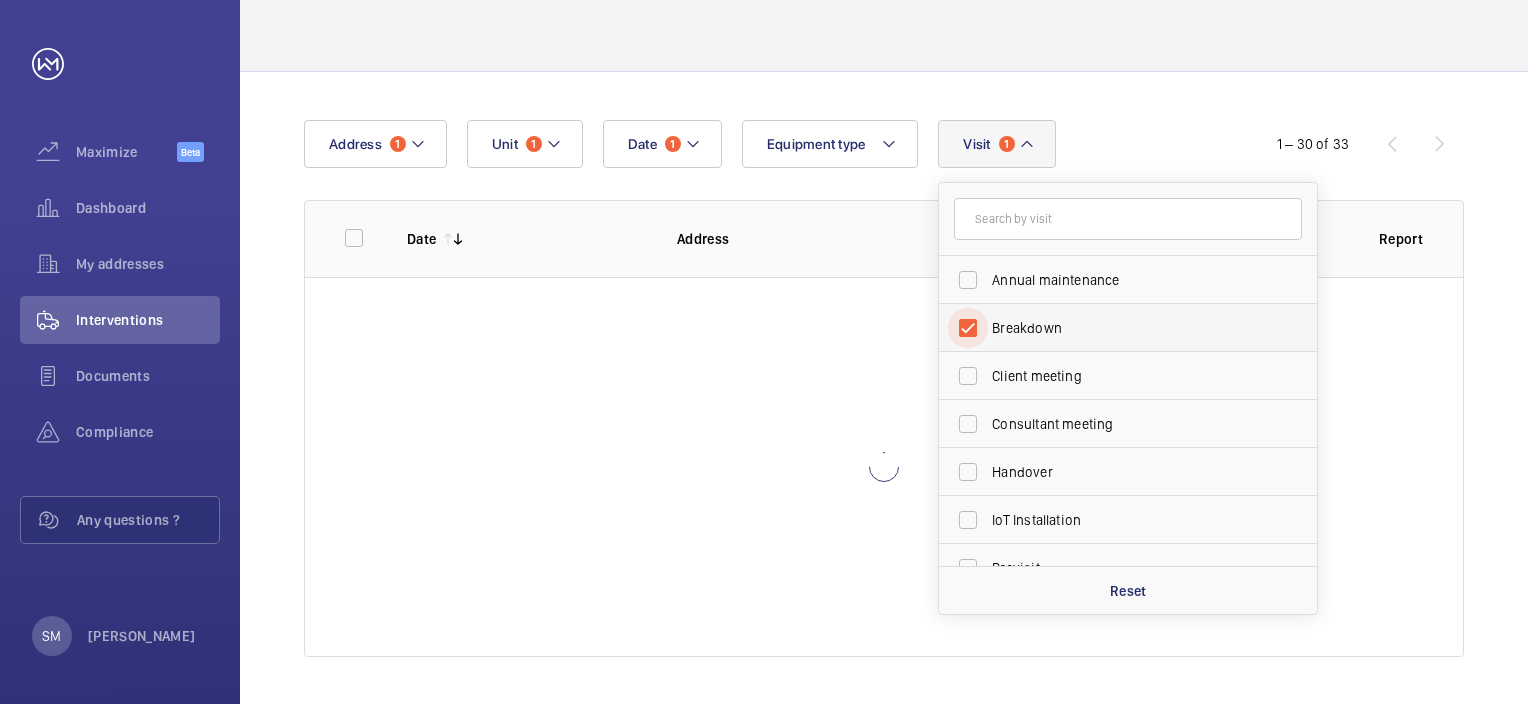 scroll, scrollTop: 200, scrollLeft: 0, axis: vertical 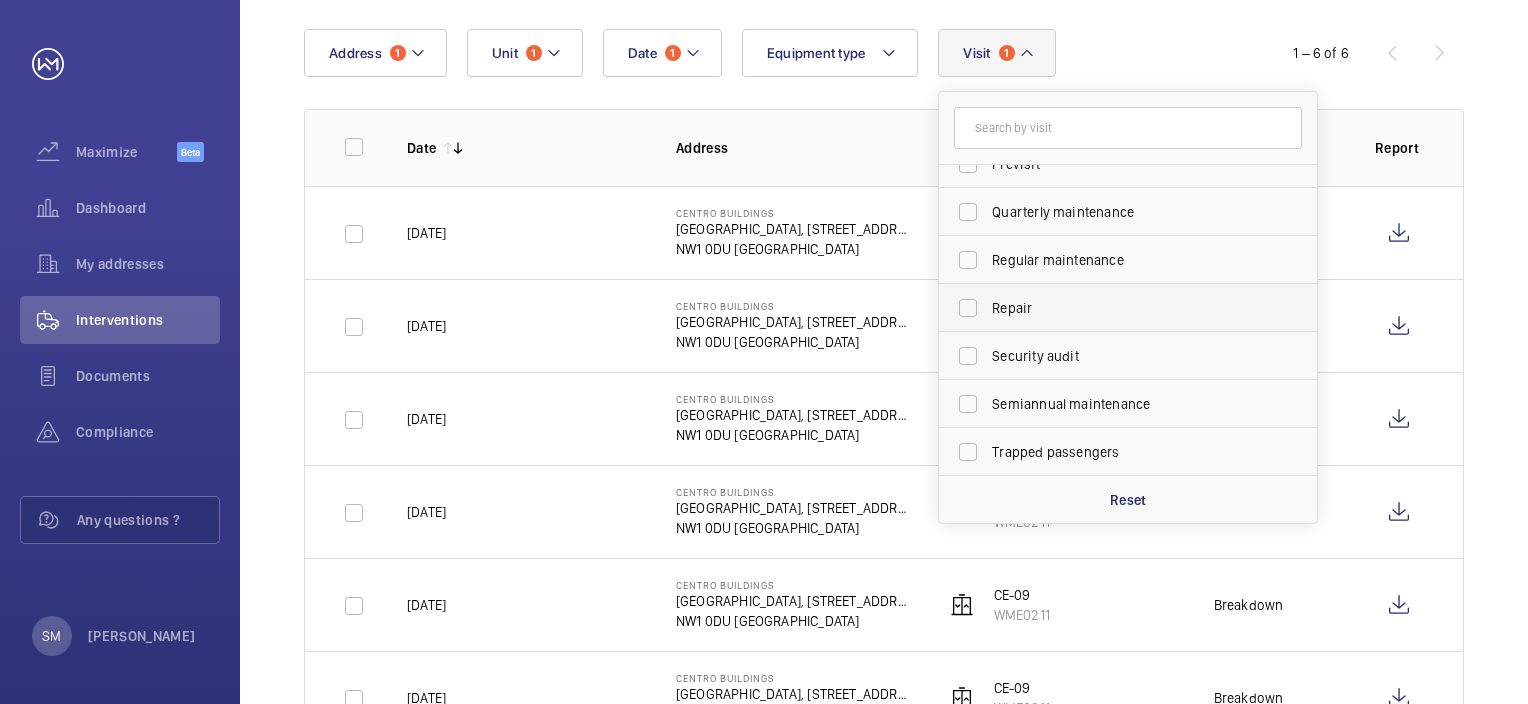 click on "Repair" at bounding box center [1113, 308] 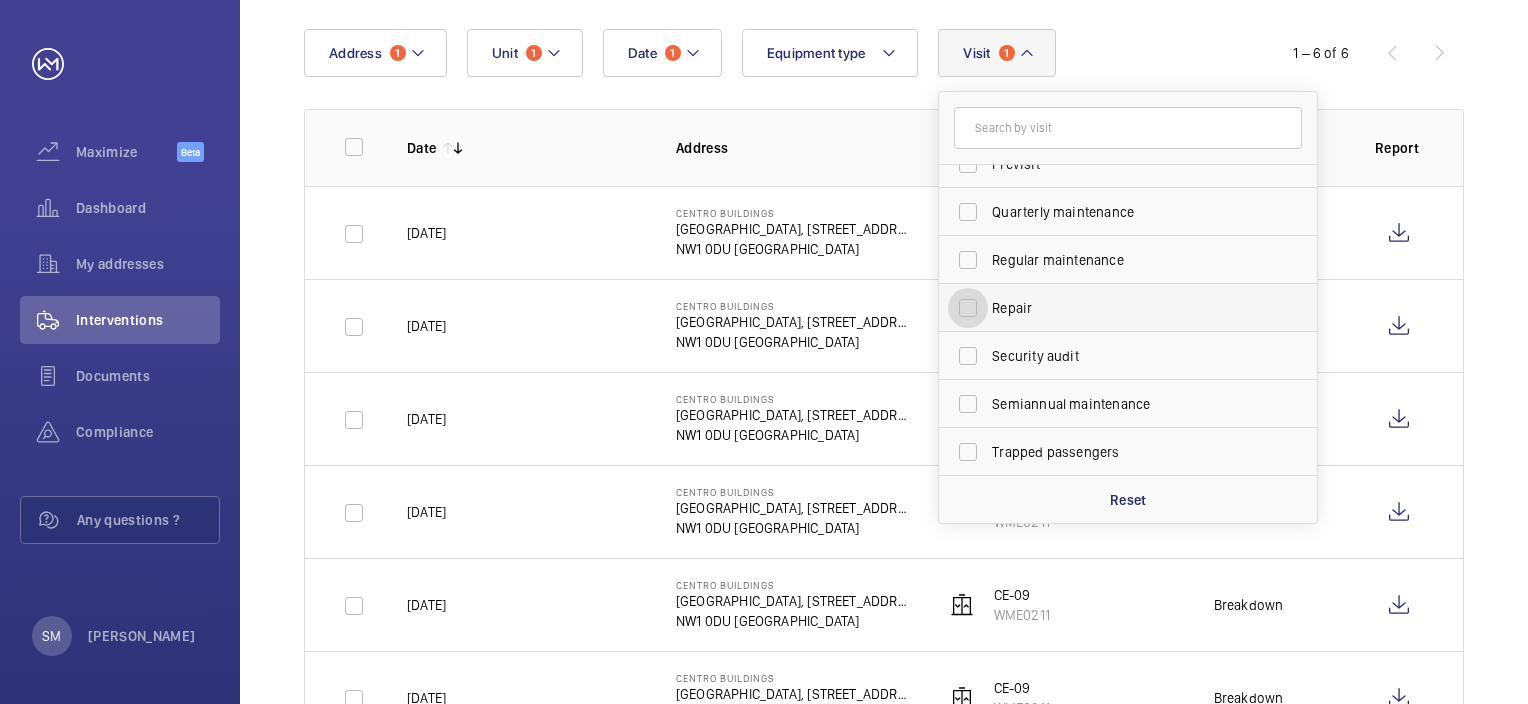 click on "Repair" at bounding box center [968, 308] 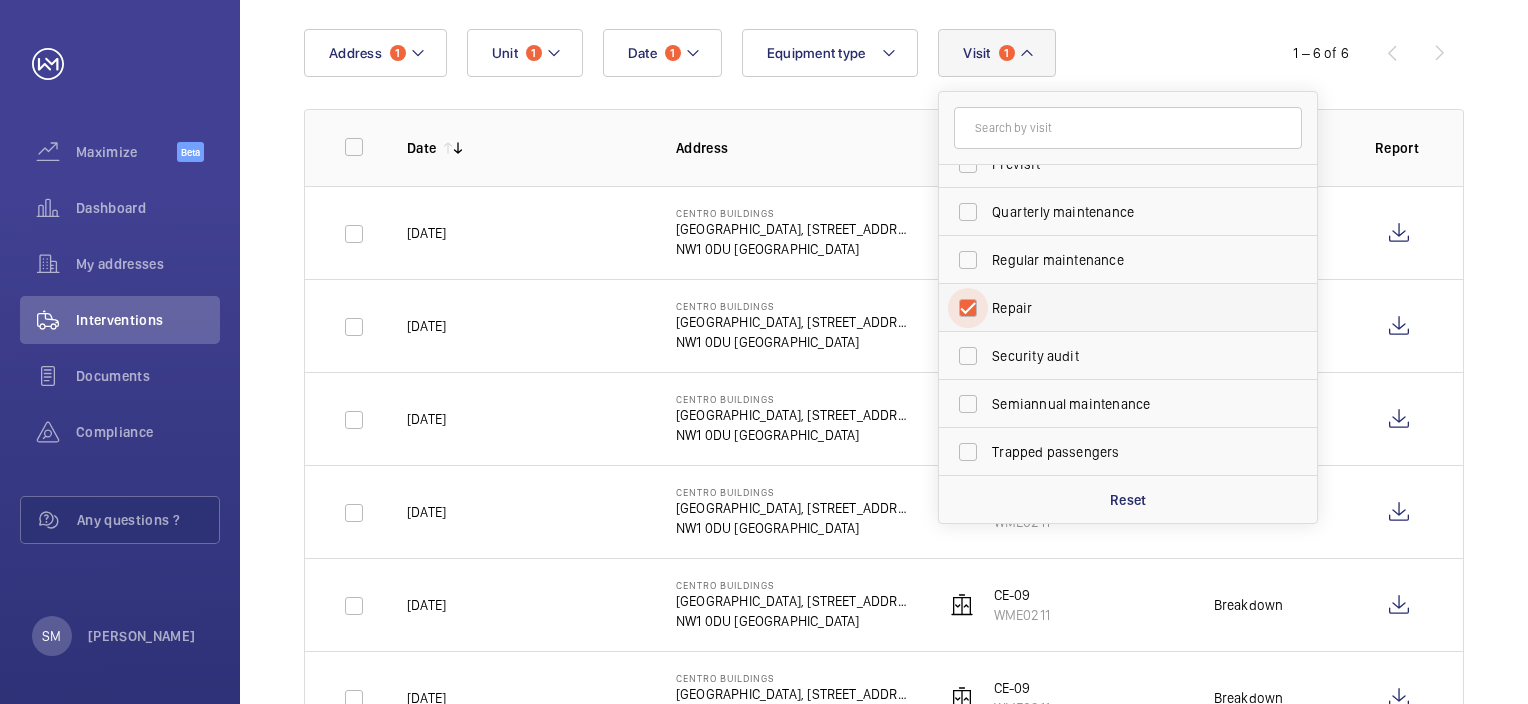 checkbox on "true" 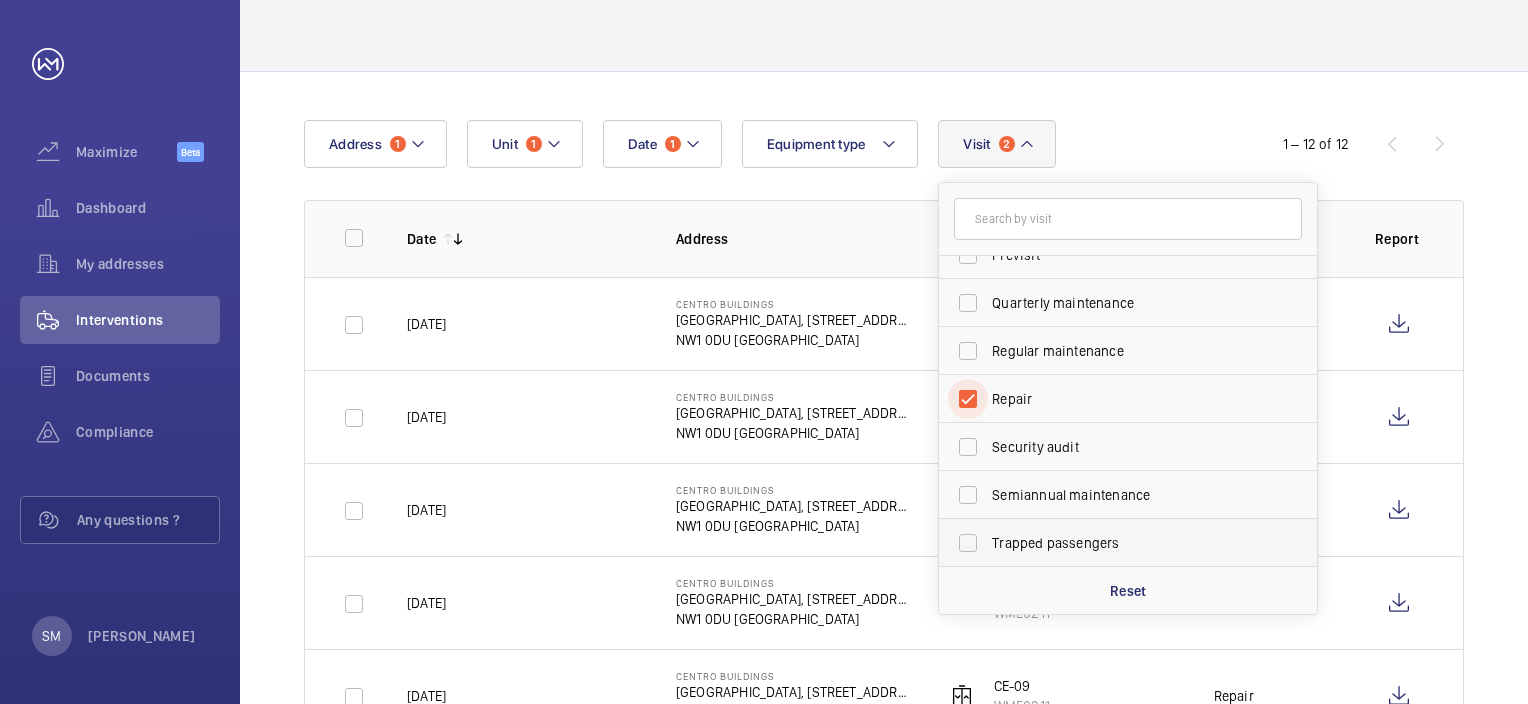 scroll, scrollTop: 200, scrollLeft: 0, axis: vertical 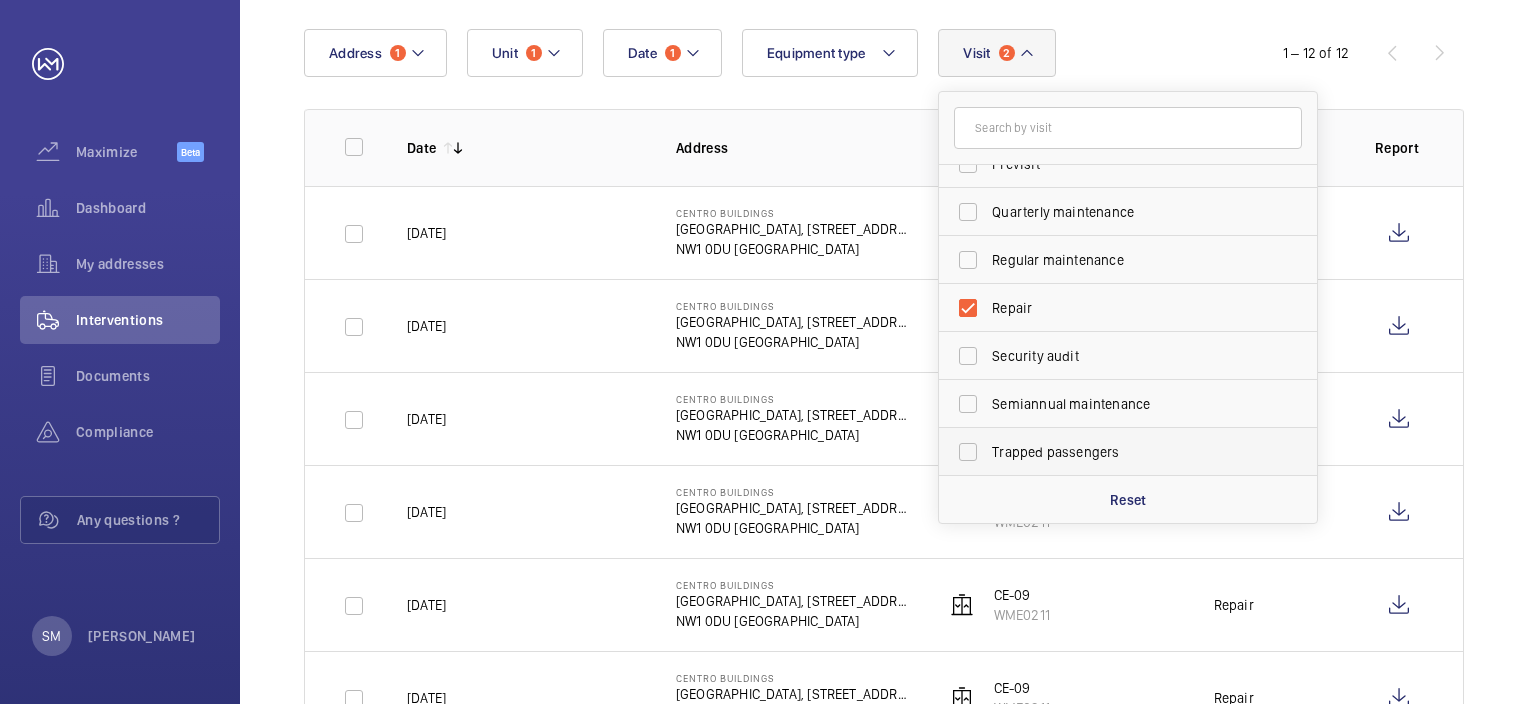 click on "Trapped passengers" at bounding box center (1113, 452) 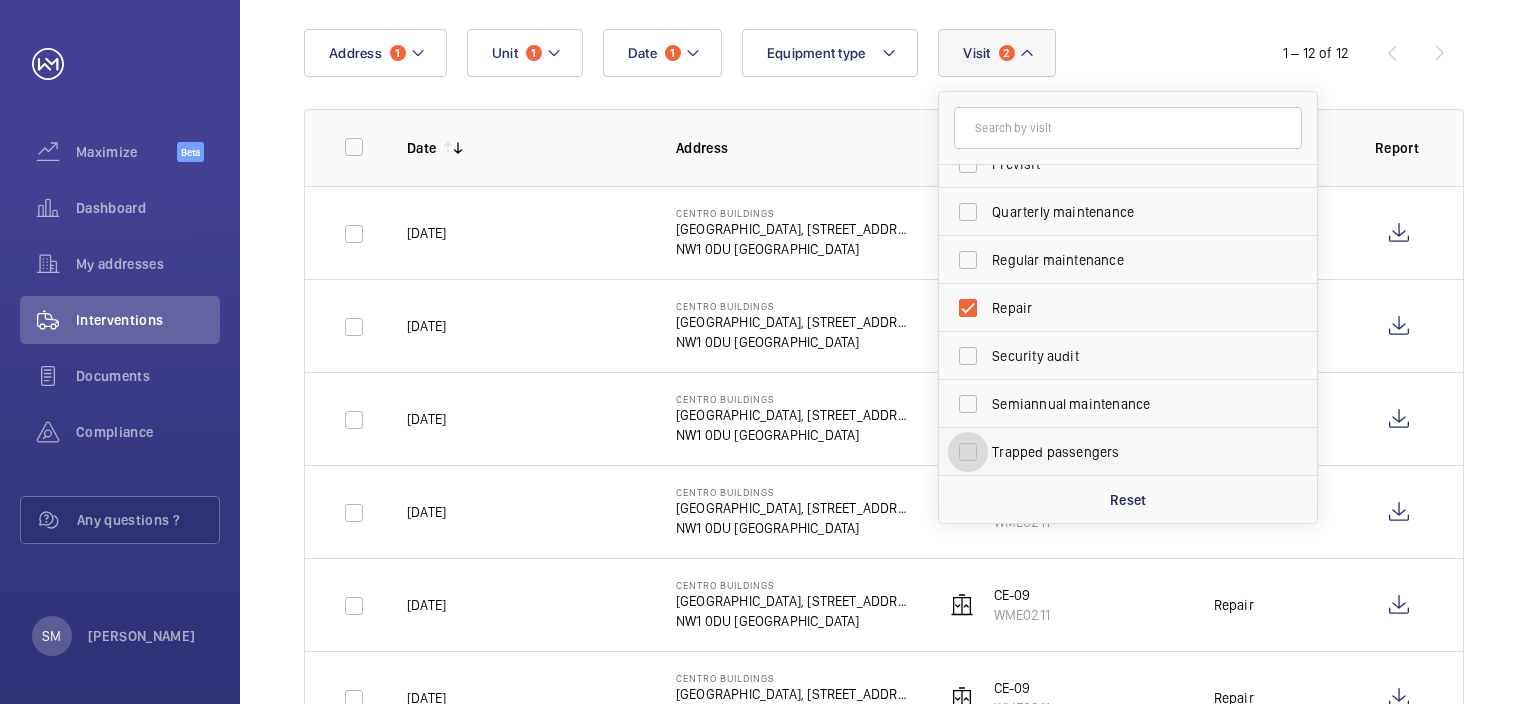 click on "Trapped passengers" at bounding box center (968, 452) 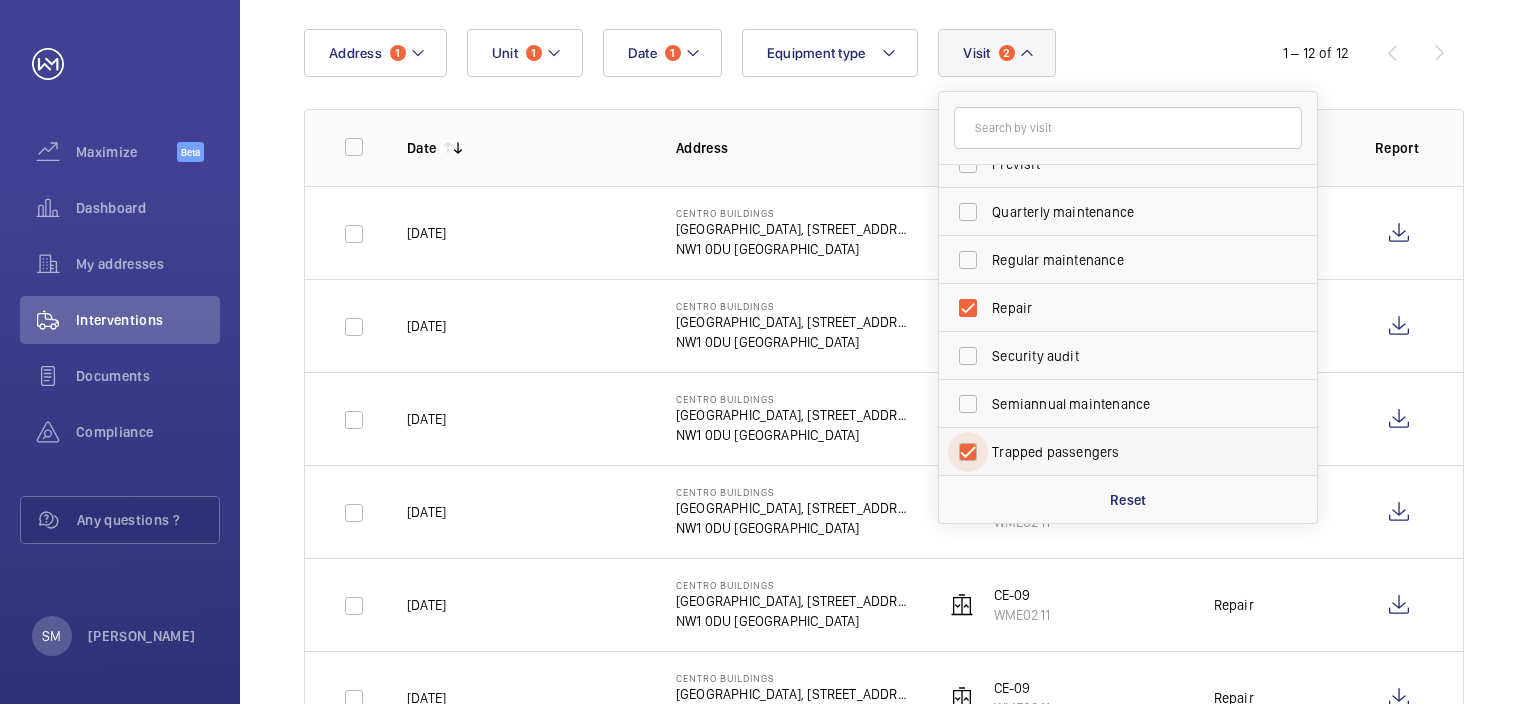 checkbox on "true" 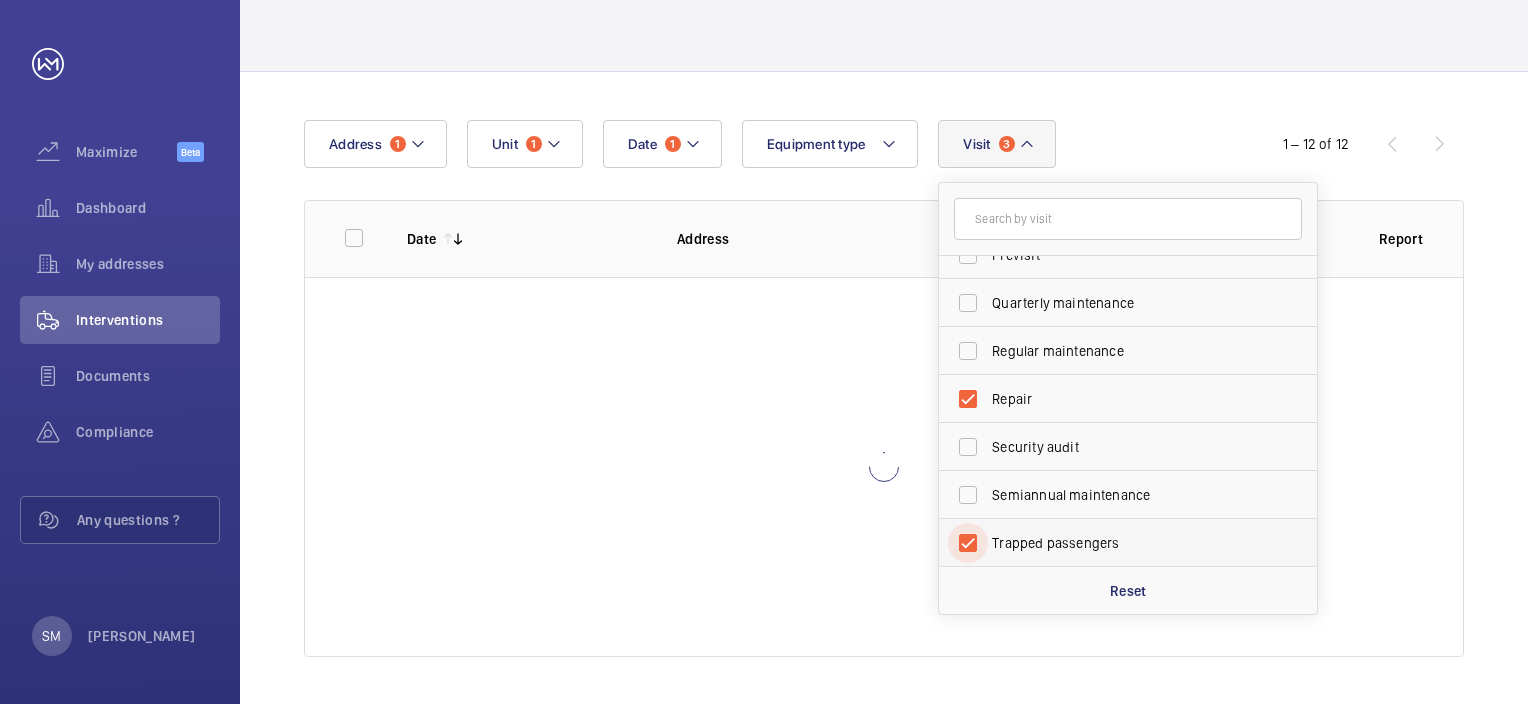 scroll, scrollTop: 200, scrollLeft: 0, axis: vertical 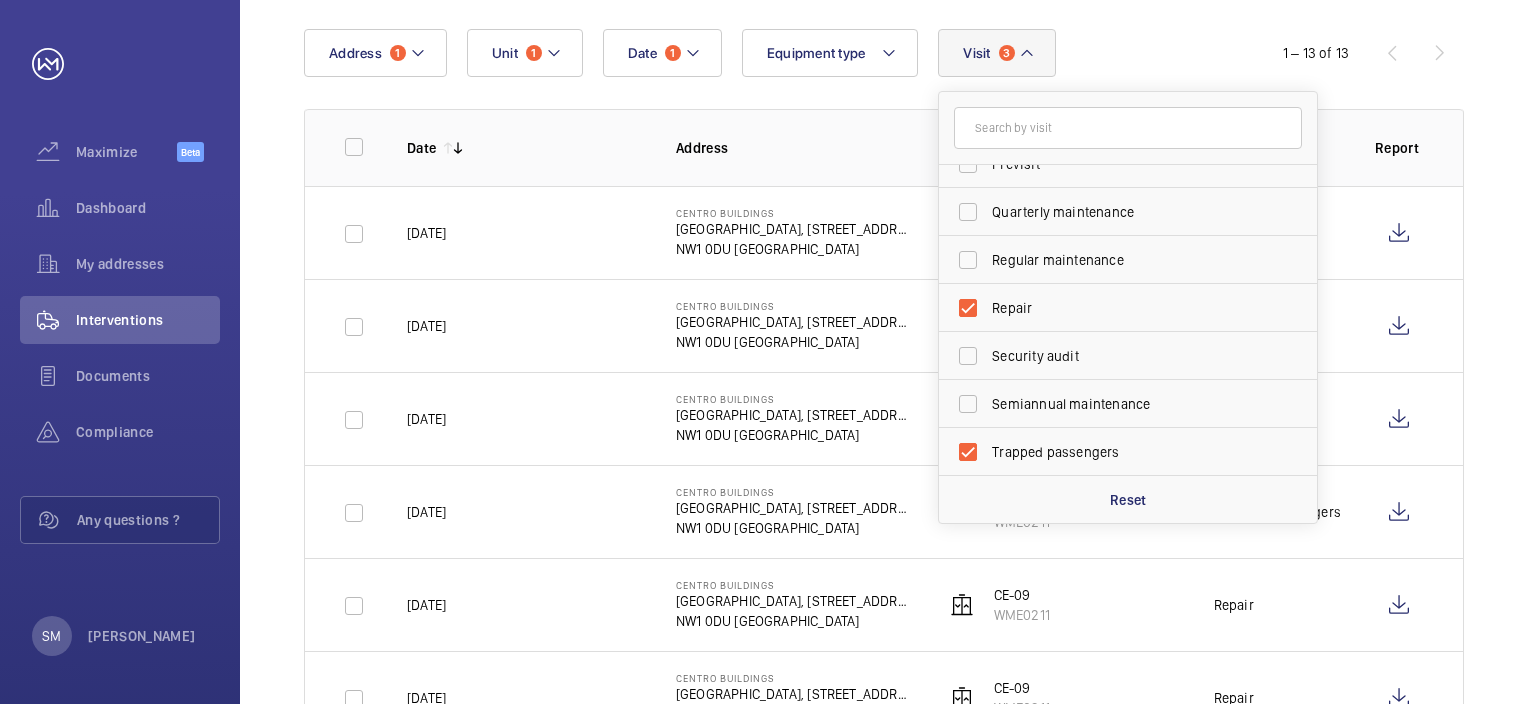 click on "Date 1 Address 1 Unit 1 Equipment type Visit 3 Annual maintenance Breakdown Client meeting Consultant meeting Handover IoT Installation Previsit Quarterly maintenance Regular maintenance Repair Security audit Semiannual maintenance Trapped passengers Reset" 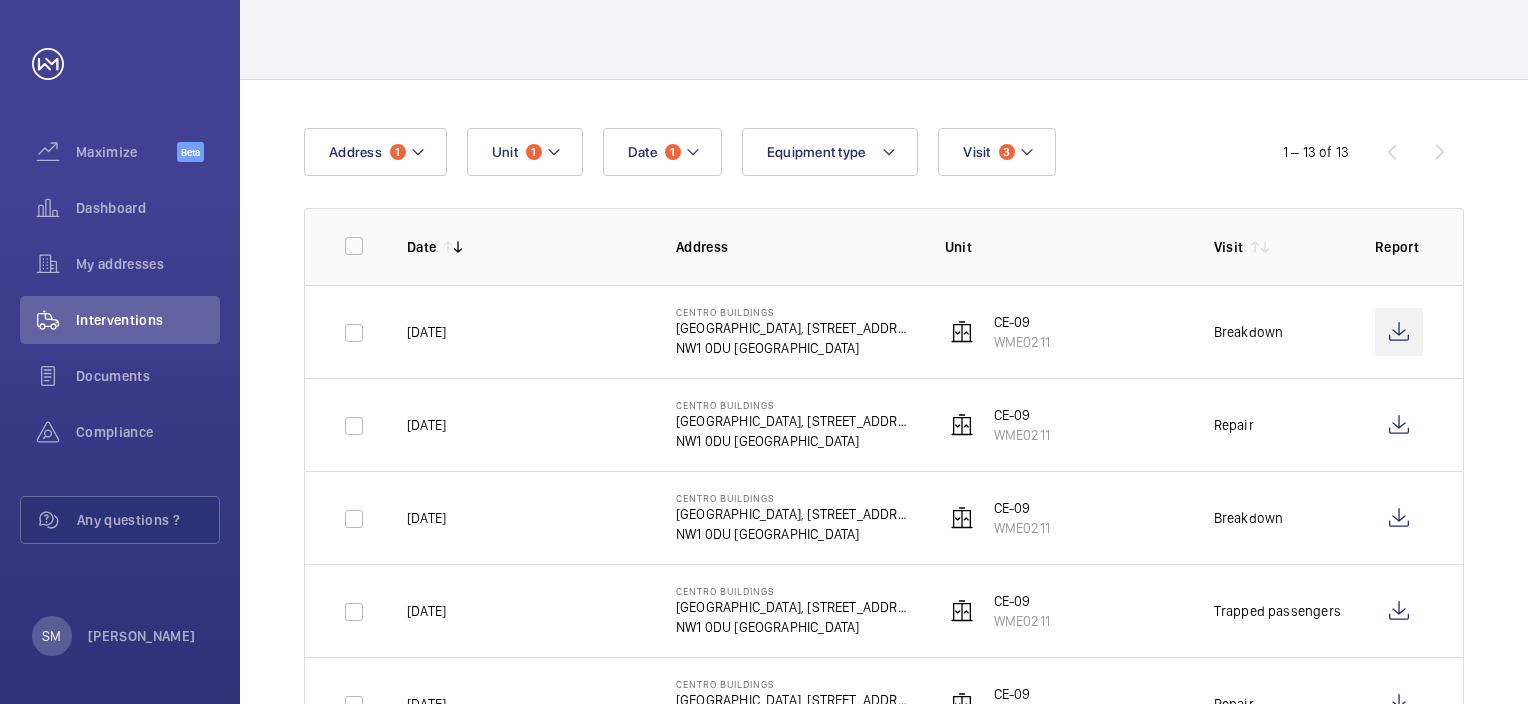 scroll, scrollTop: 236, scrollLeft: 0, axis: vertical 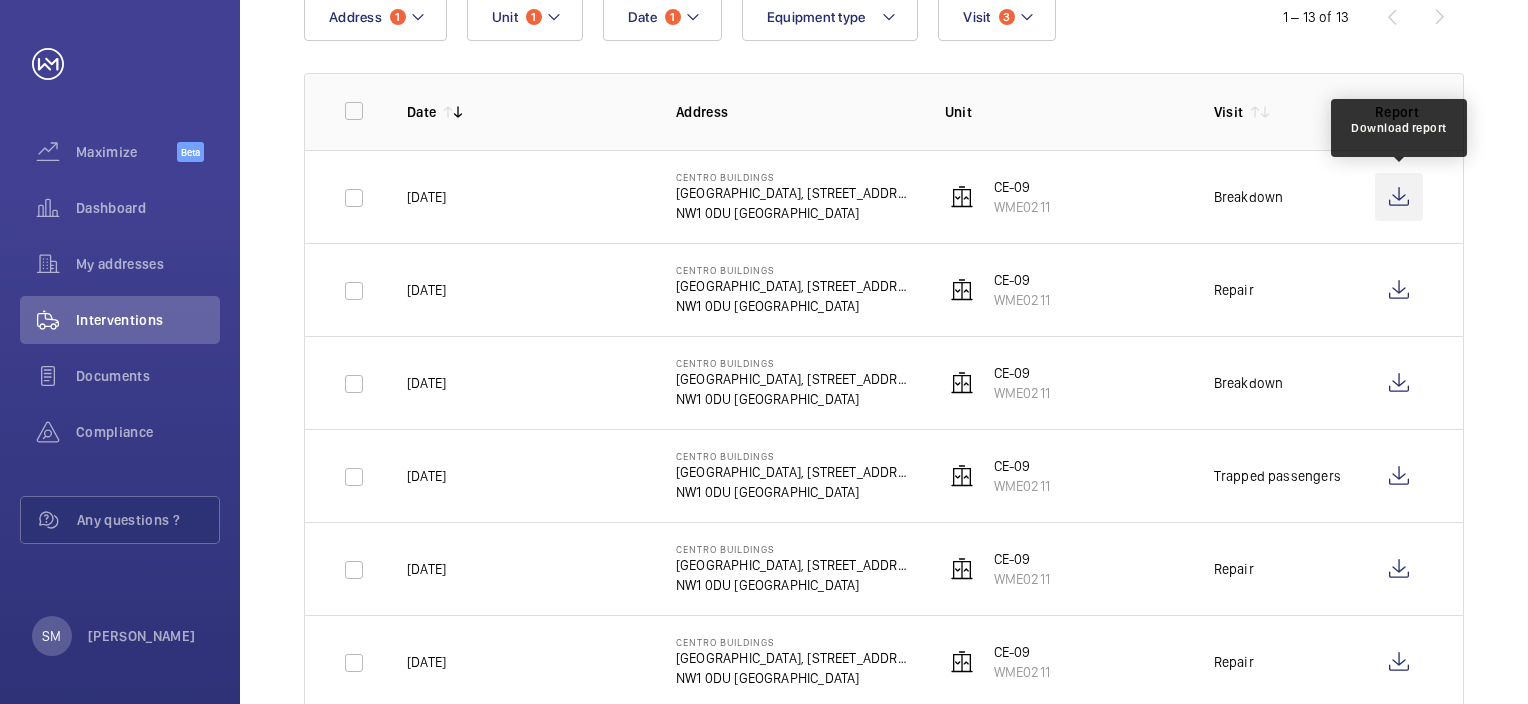 click 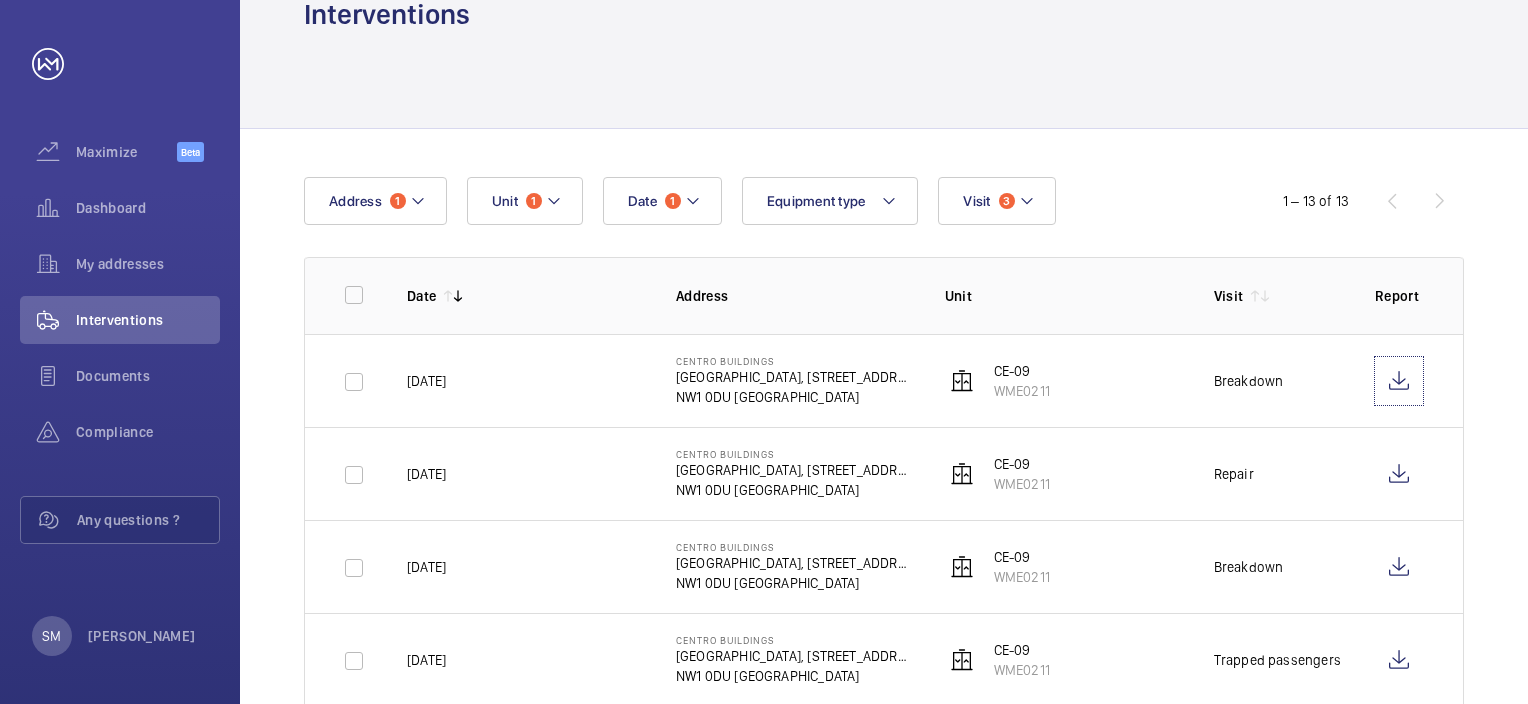 scroll, scrollTop: 36, scrollLeft: 0, axis: vertical 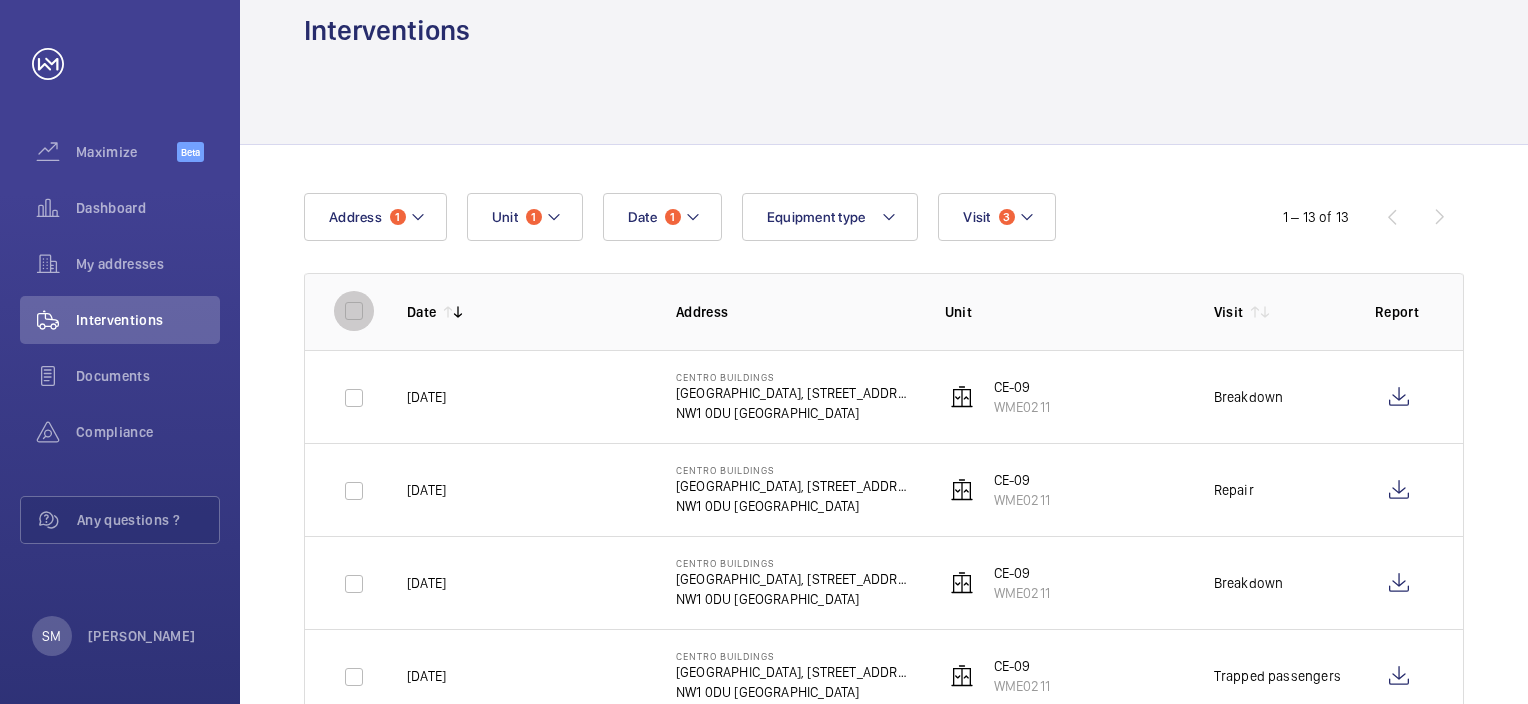 click at bounding box center [354, 311] 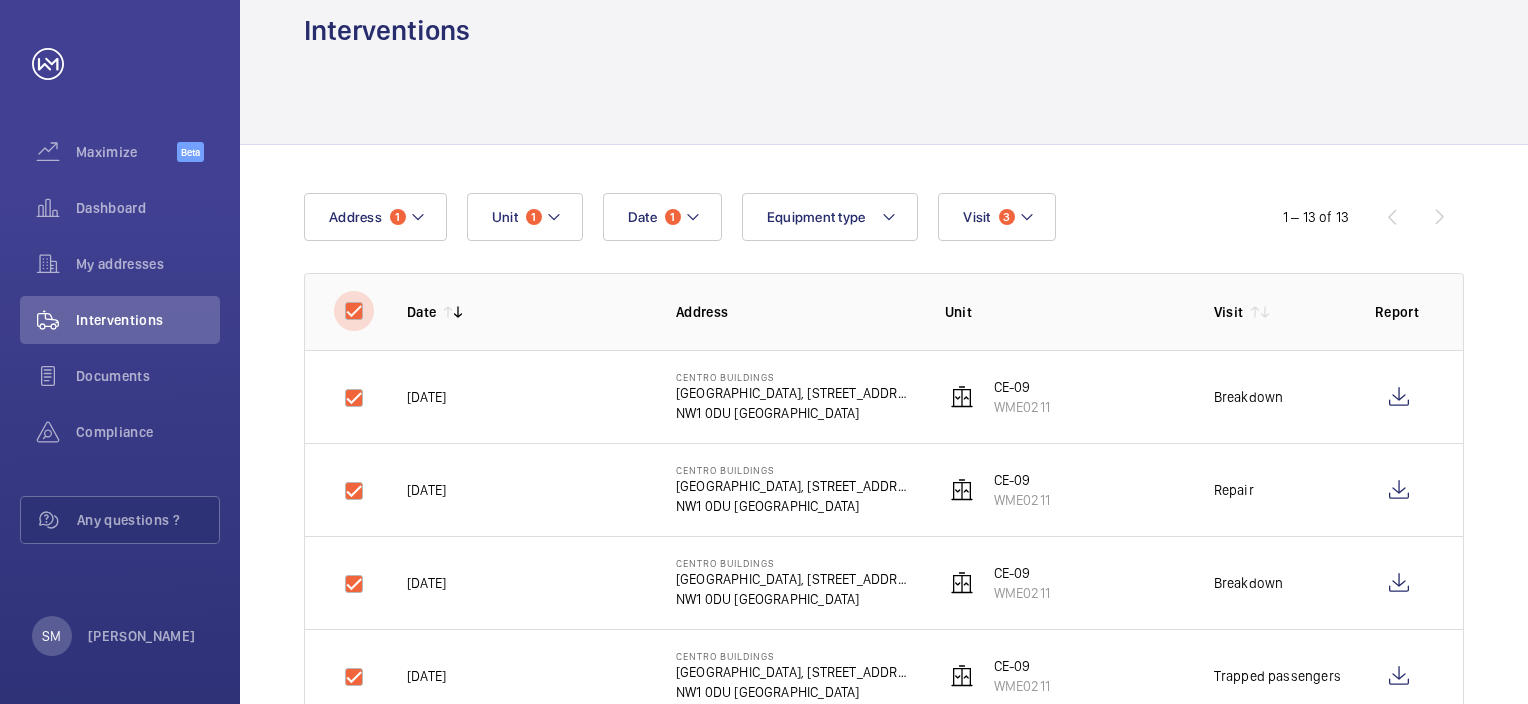 checkbox on "true" 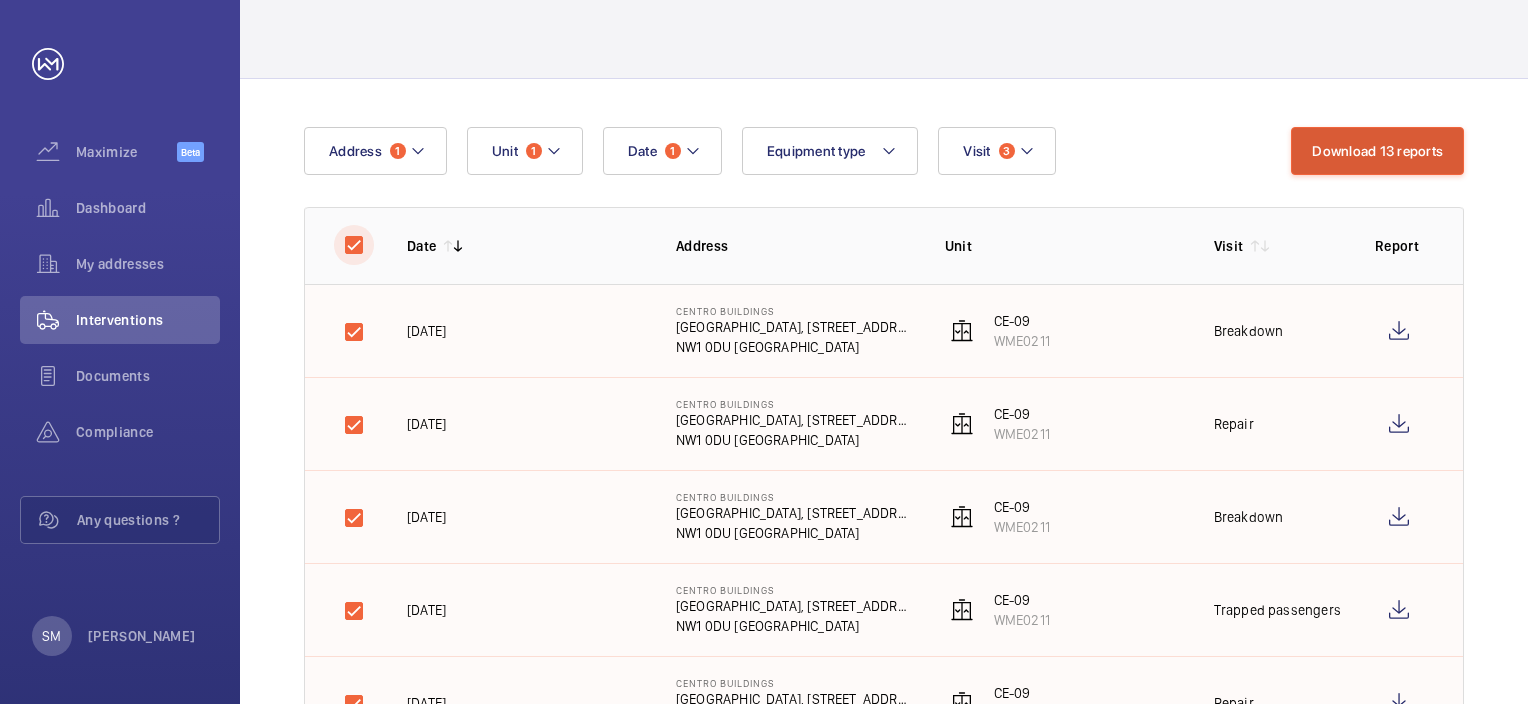 scroll, scrollTop: 136, scrollLeft: 0, axis: vertical 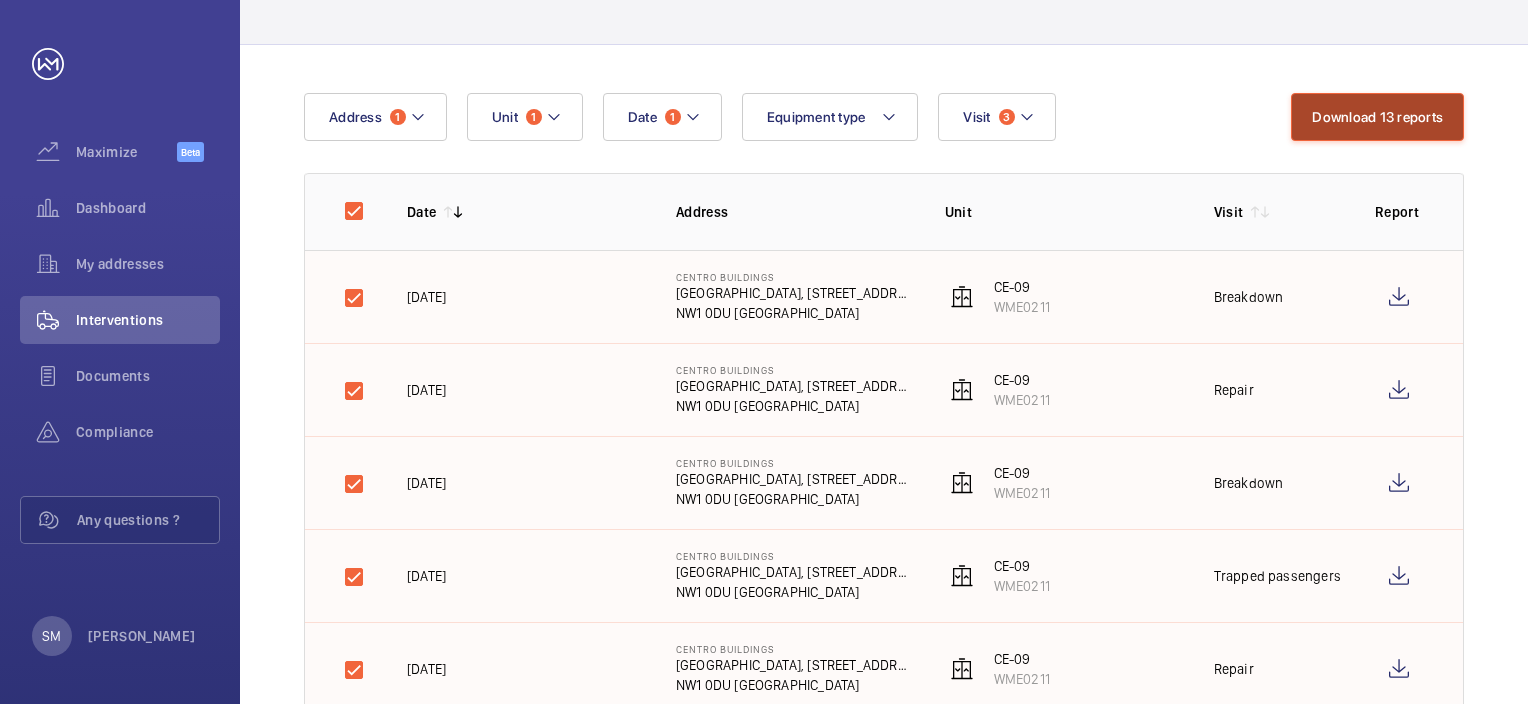 click on "Download 13 reports" 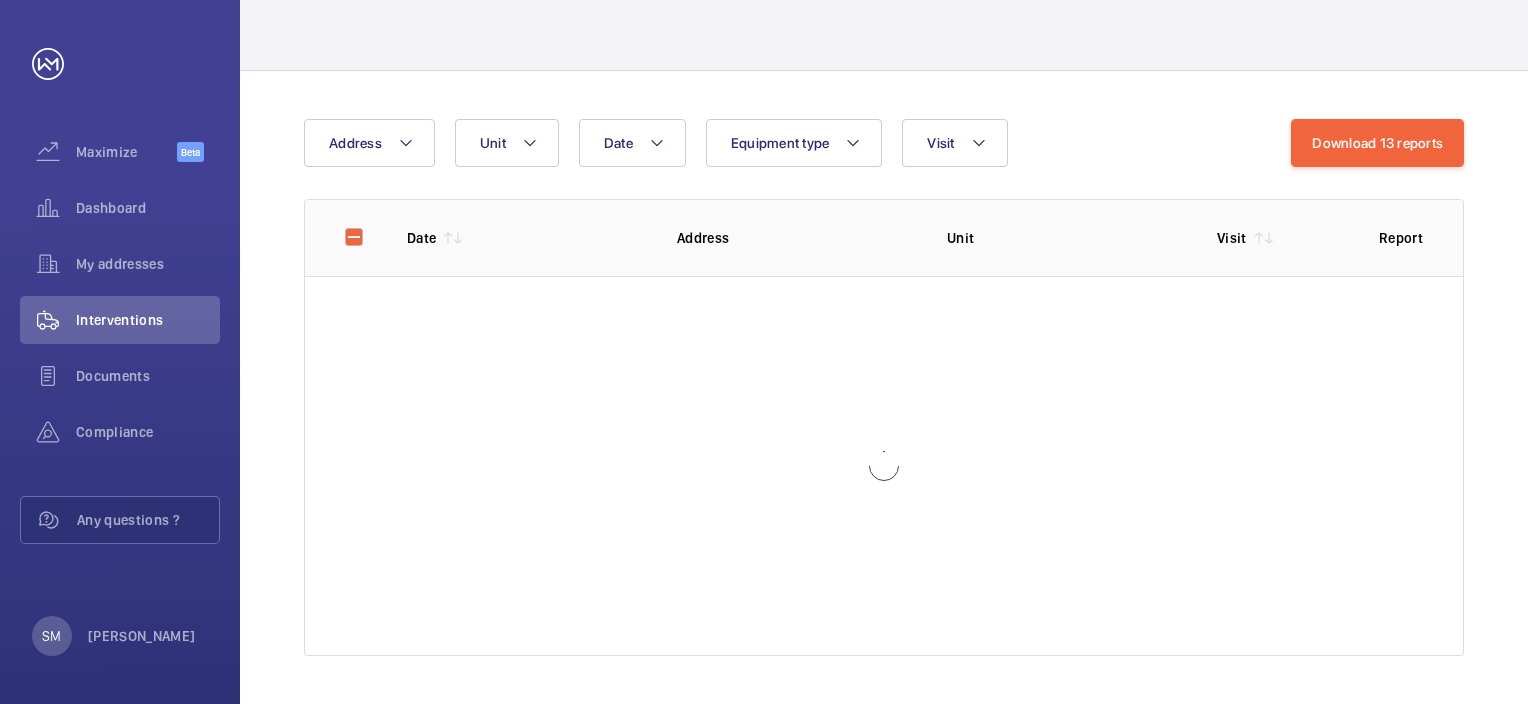 scroll, scrollTop: 109, scrollLeft: 0, axis: vertical 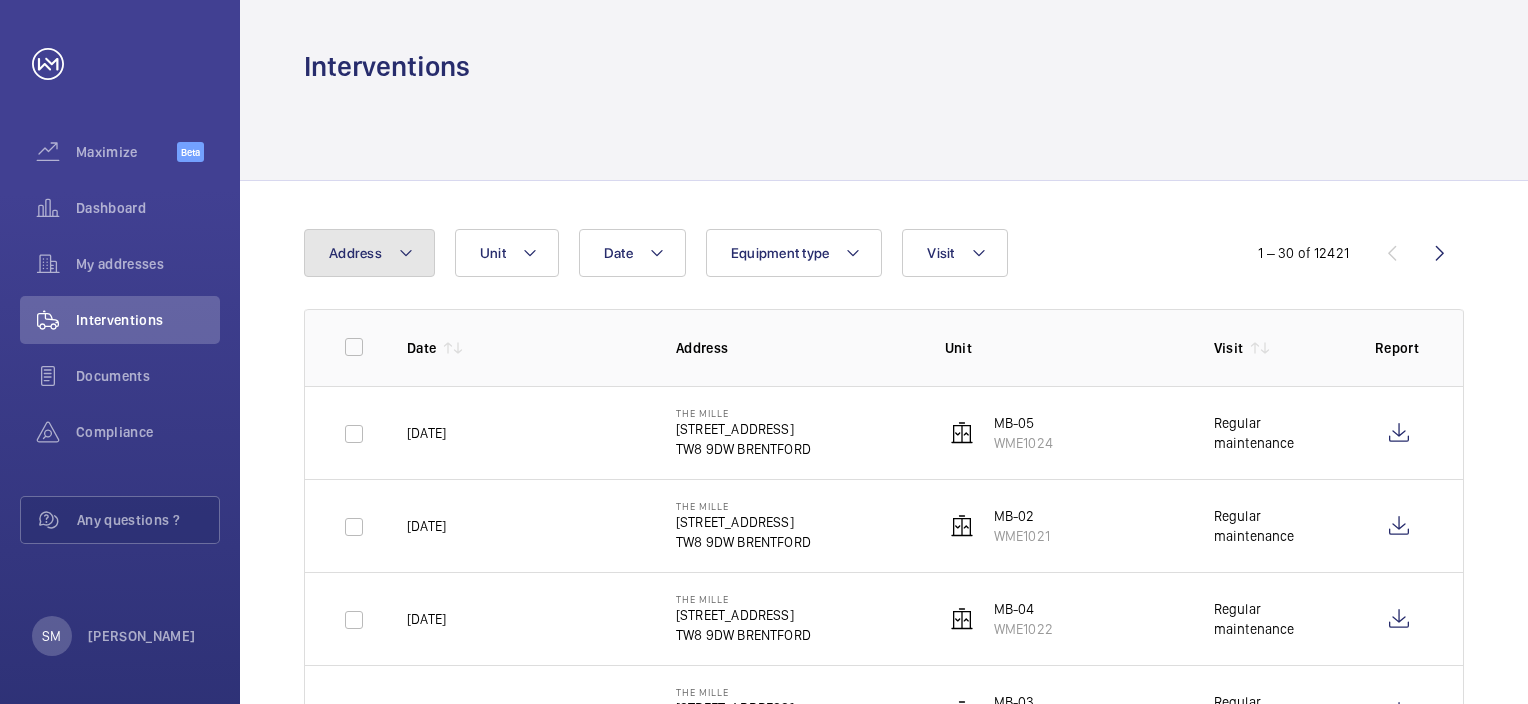 click on "Address" 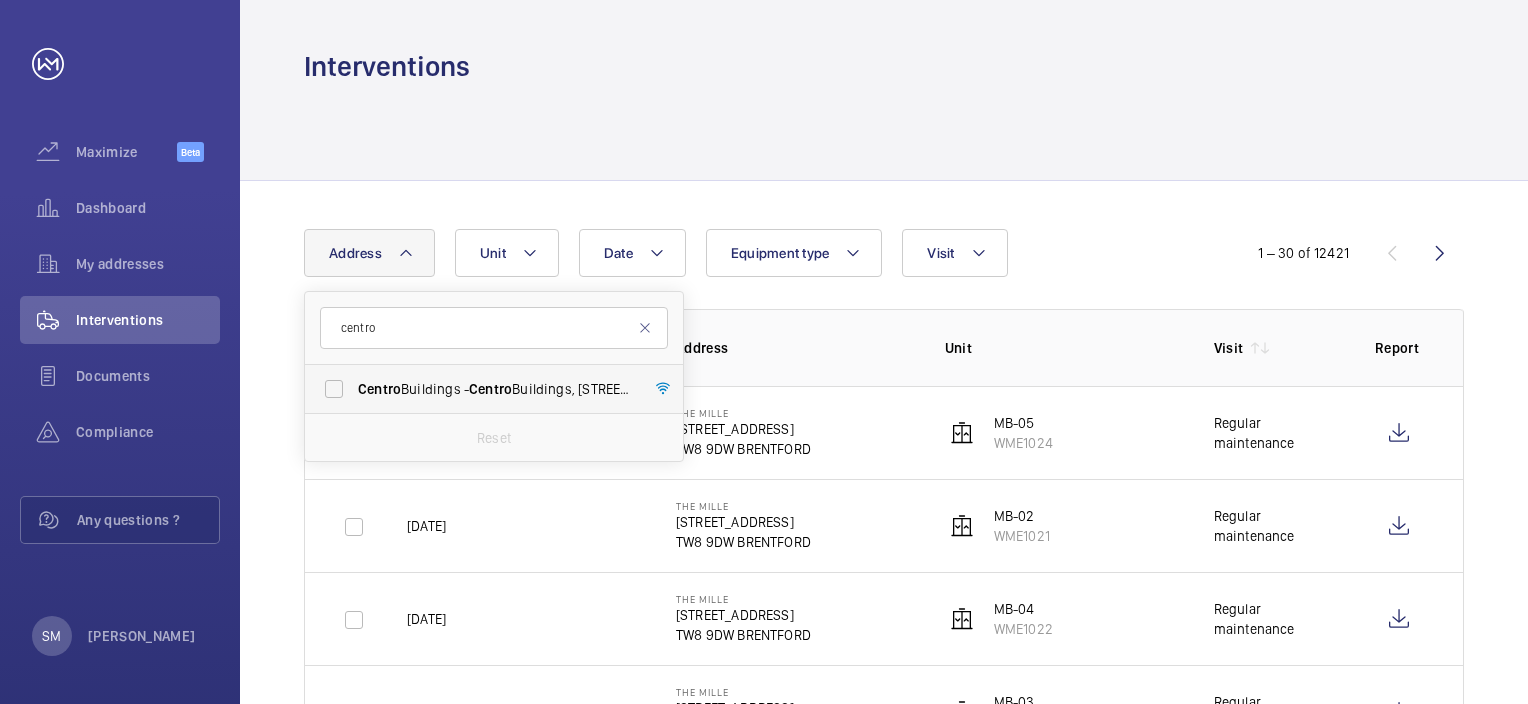 type on "centro" 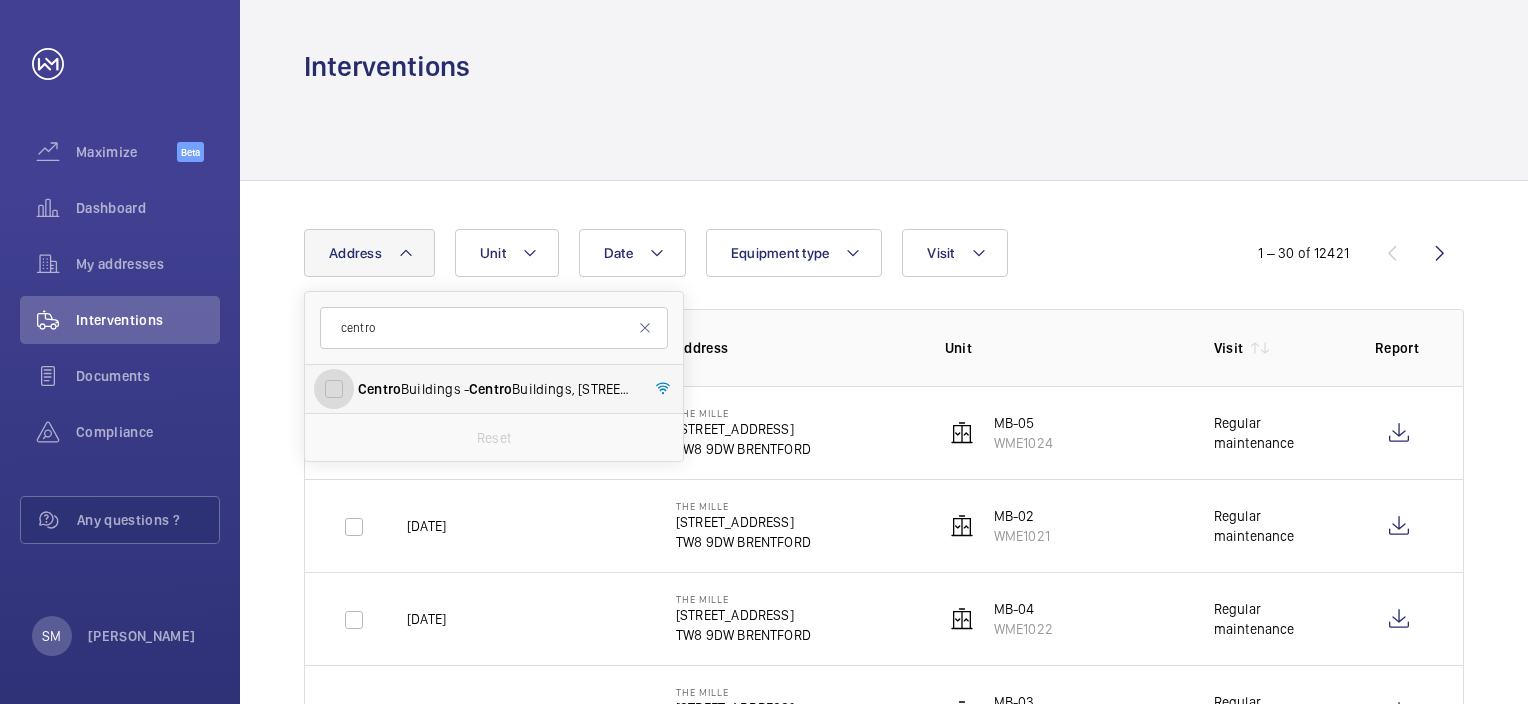 click on "[GEOGRAPHIC_DATA] -  [GEOGRAPHIC_DATA], [STREET_ADDRESS][PERSON_NAME]" at bounding box center (334, 389) 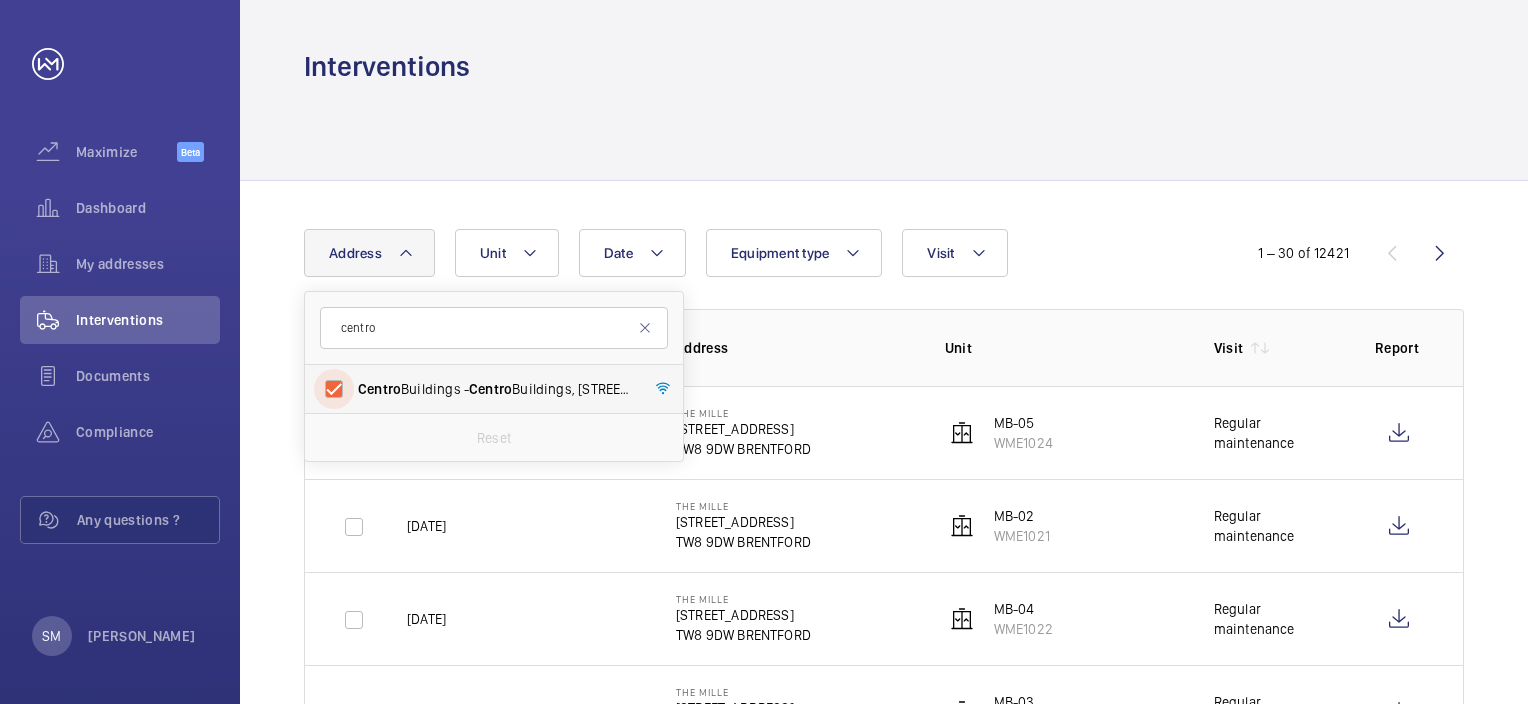 checkbox on "true" 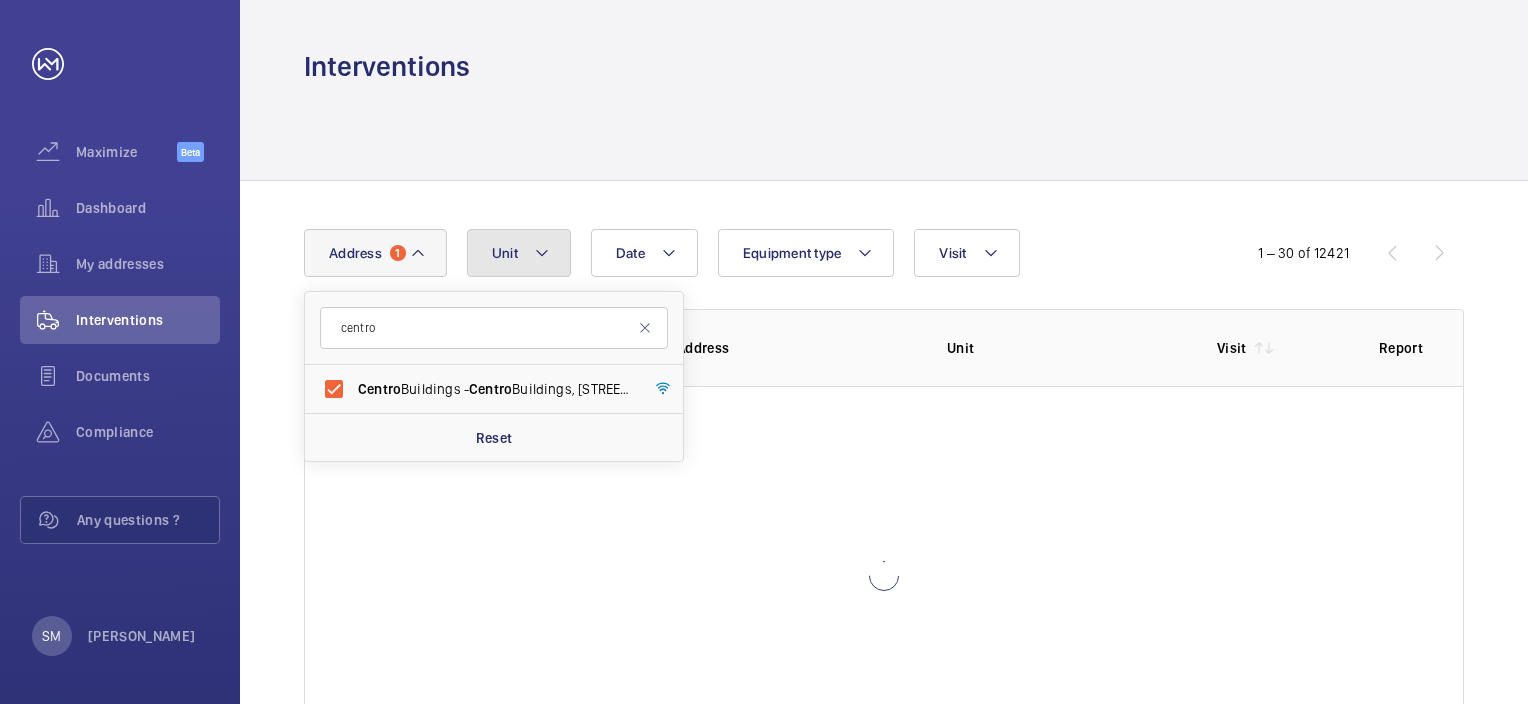 click on "Unit" 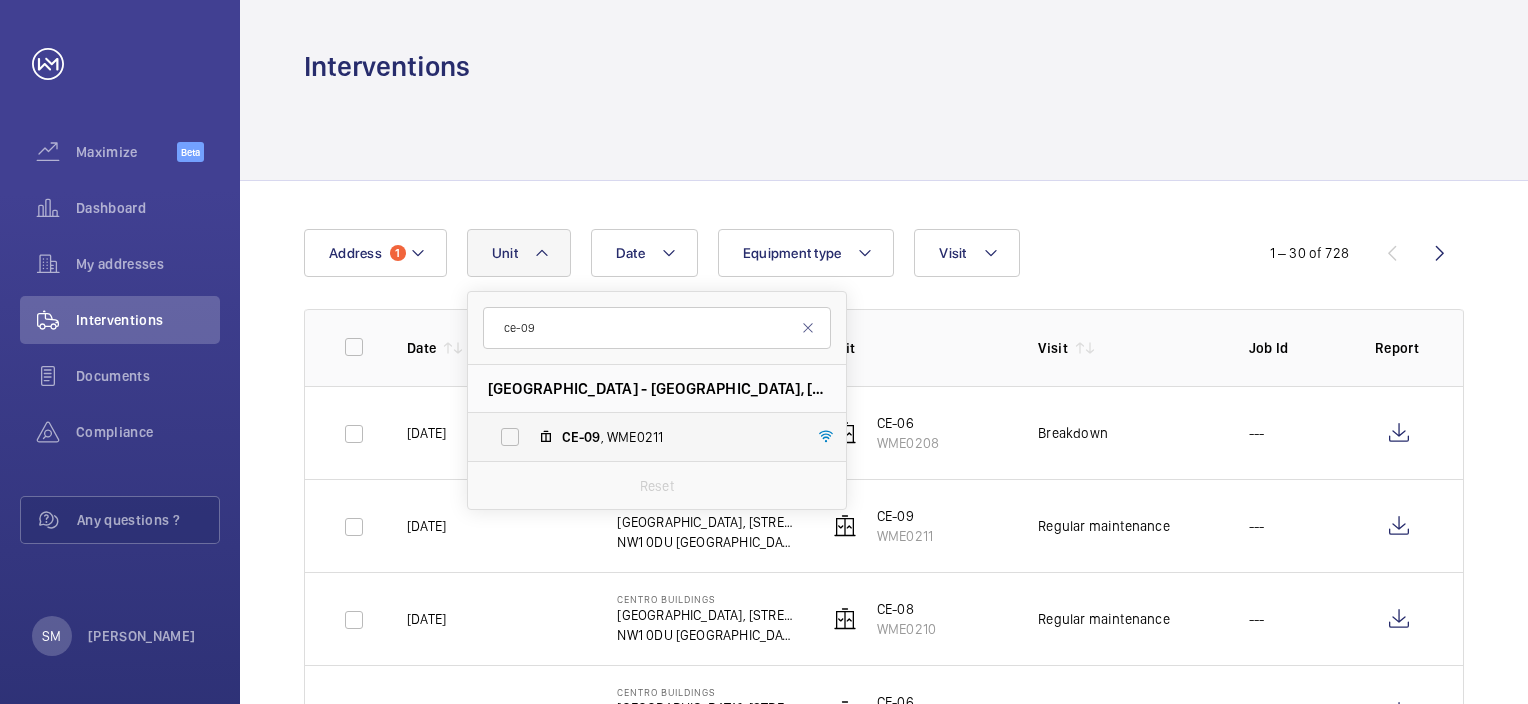 type on "ce-09" 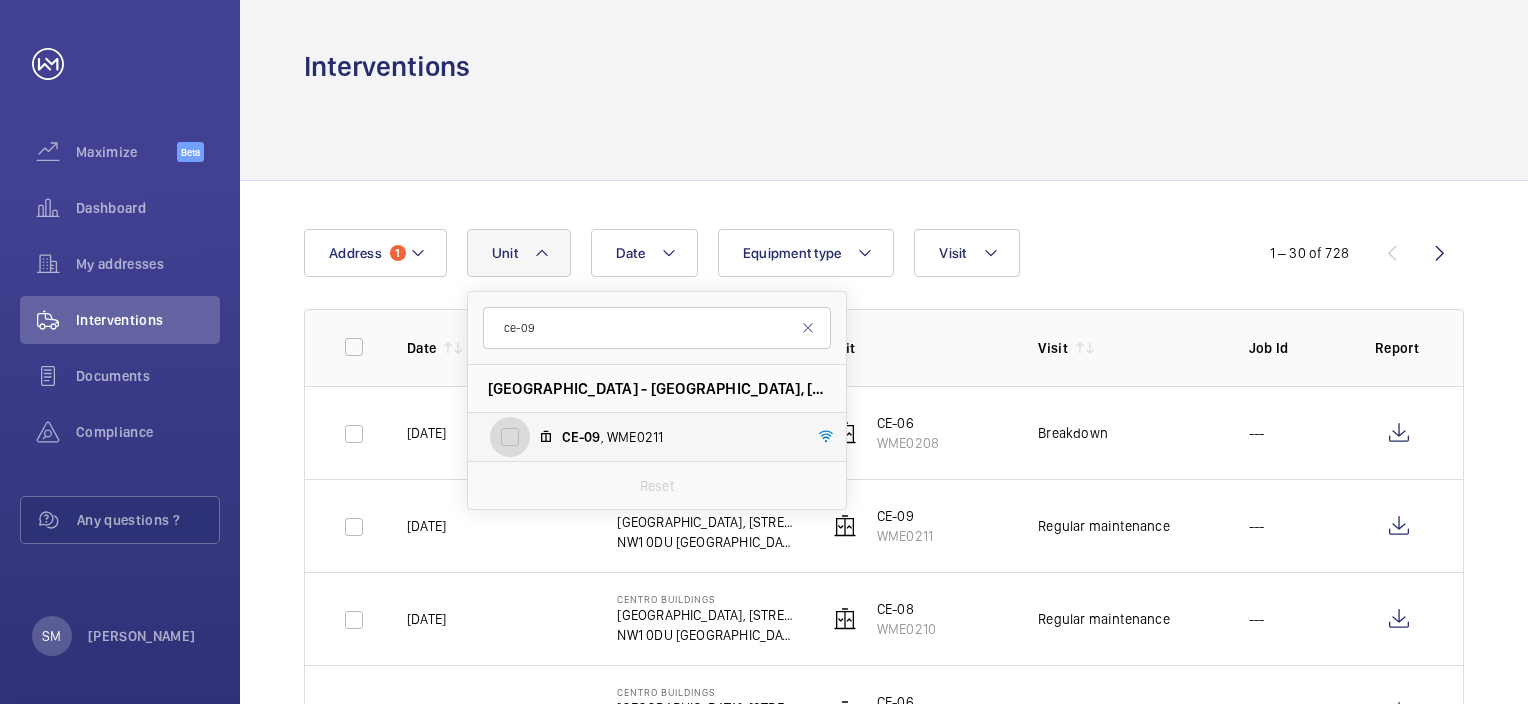 click on "CE-09 , WME0211" at bounding box center (510, 437) 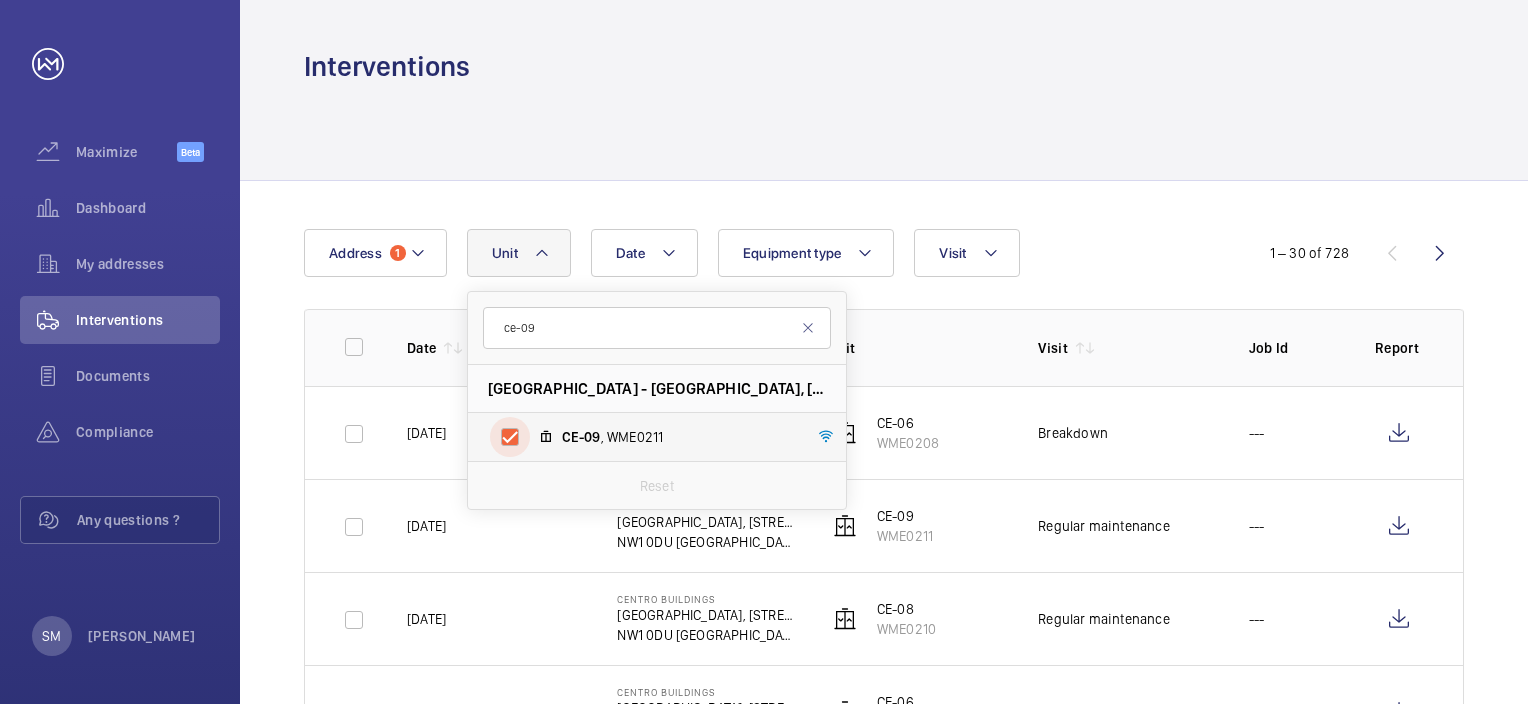 checkbox on "true" 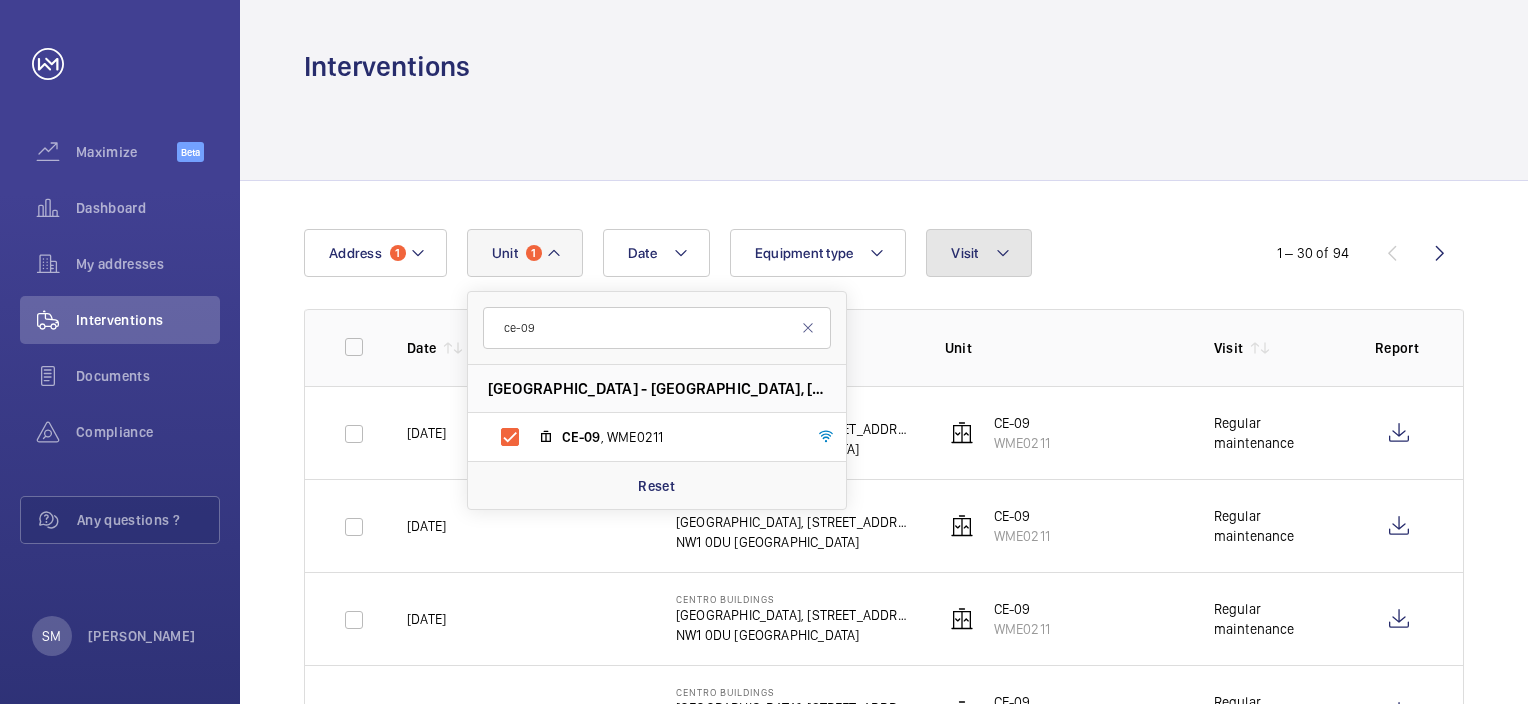 click 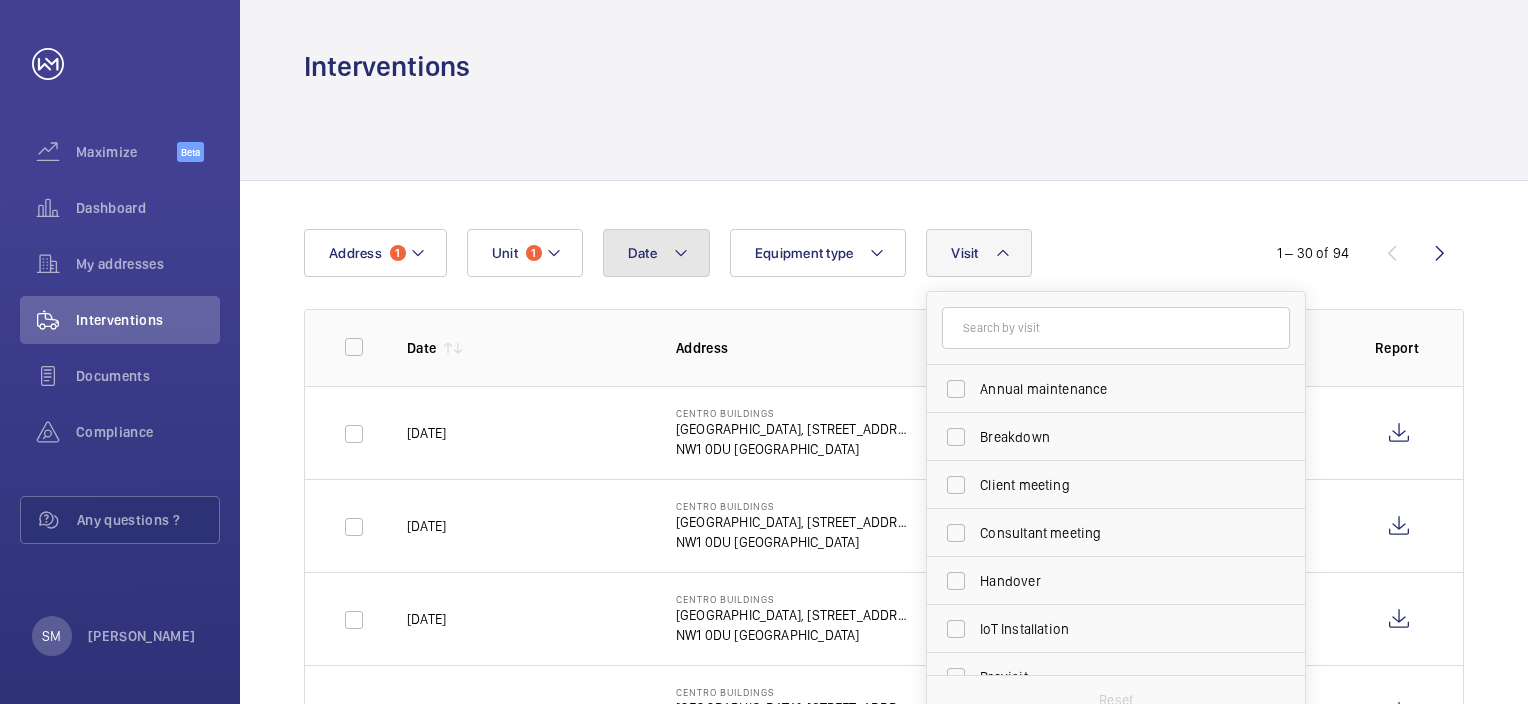 click on "Date" 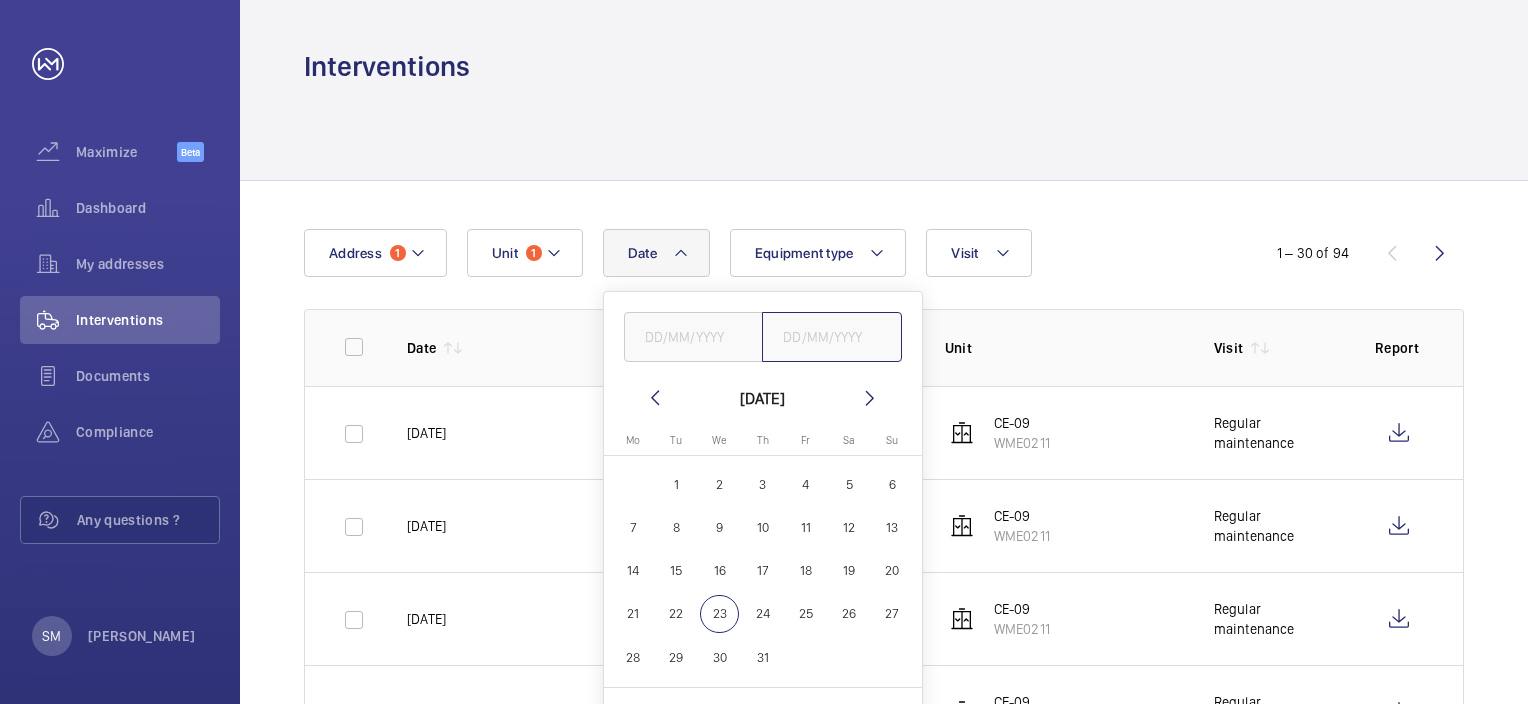 click 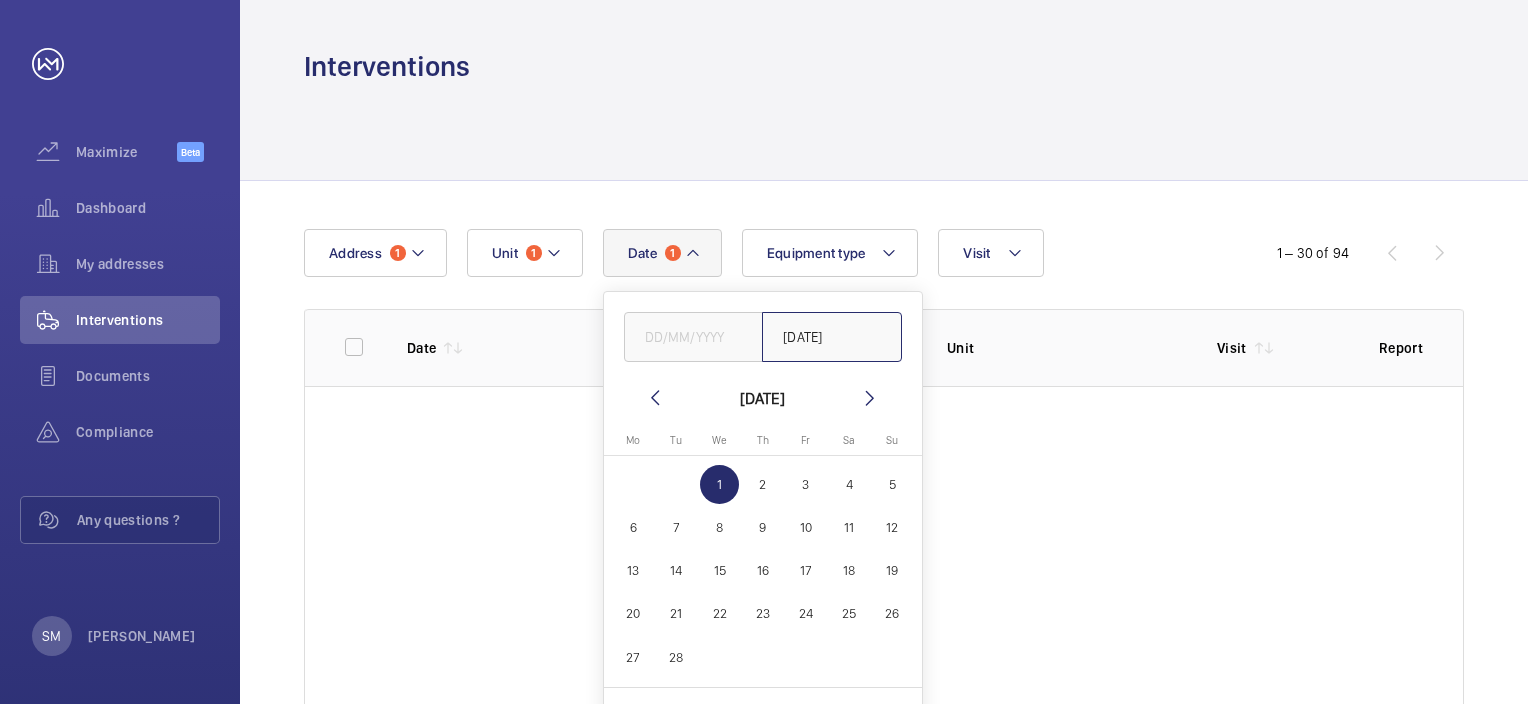 type on "[DATE]" 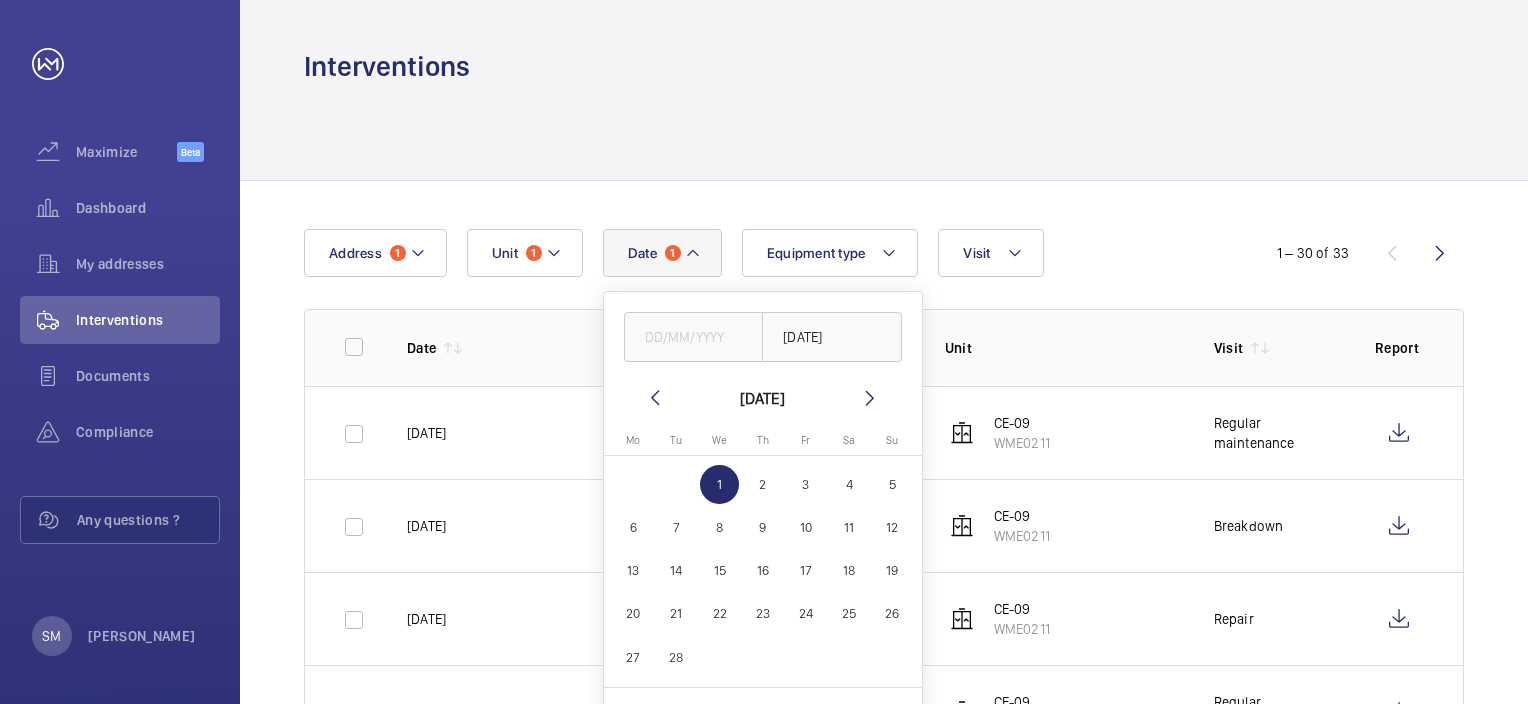 click on "Date 1 [DATE] [DATE] [DATE] Mo [DATE] Tu [DATE] We [DATE] Th [DATE] Fr [DATE] Sa [DATE] [DATE]   2   3   4   5   6   7   8   9   10   11   12   13   14   15   16   17   18   19   20   21   22   23   24   25   26   27   28
Comparison range
Comparison range
Reset Address 1 Unit 1 Equipment type Visit" 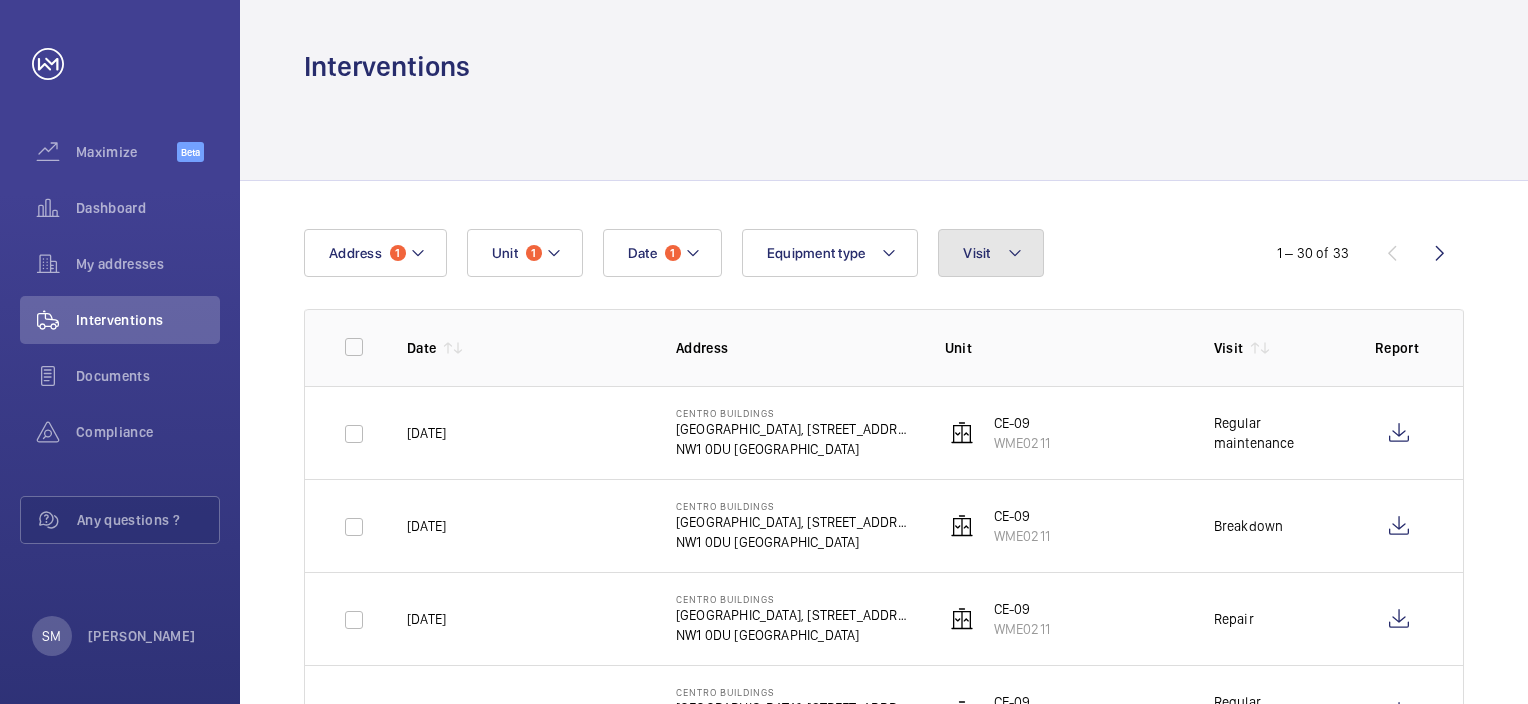 click on "Visit" 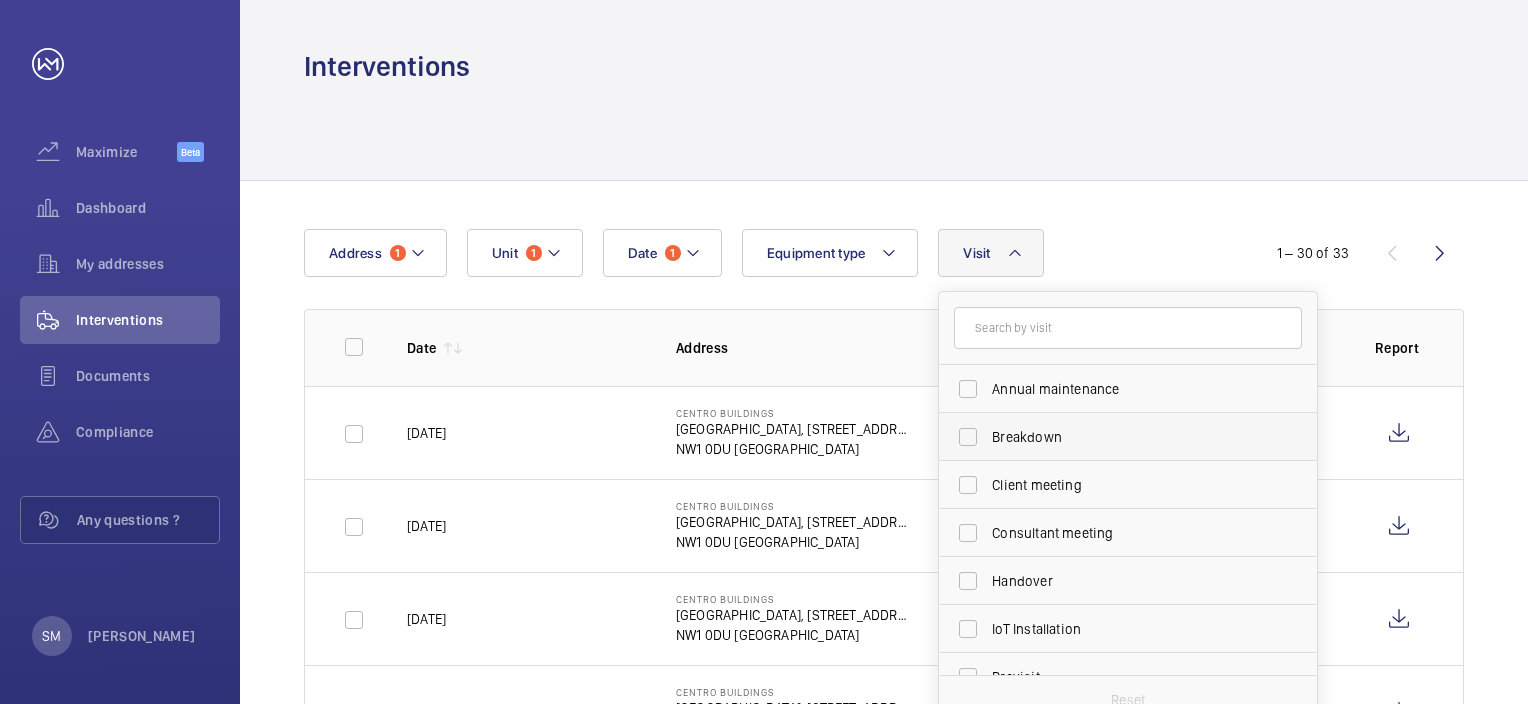 click on "Breakdown" at bounding box center (1129, 437) 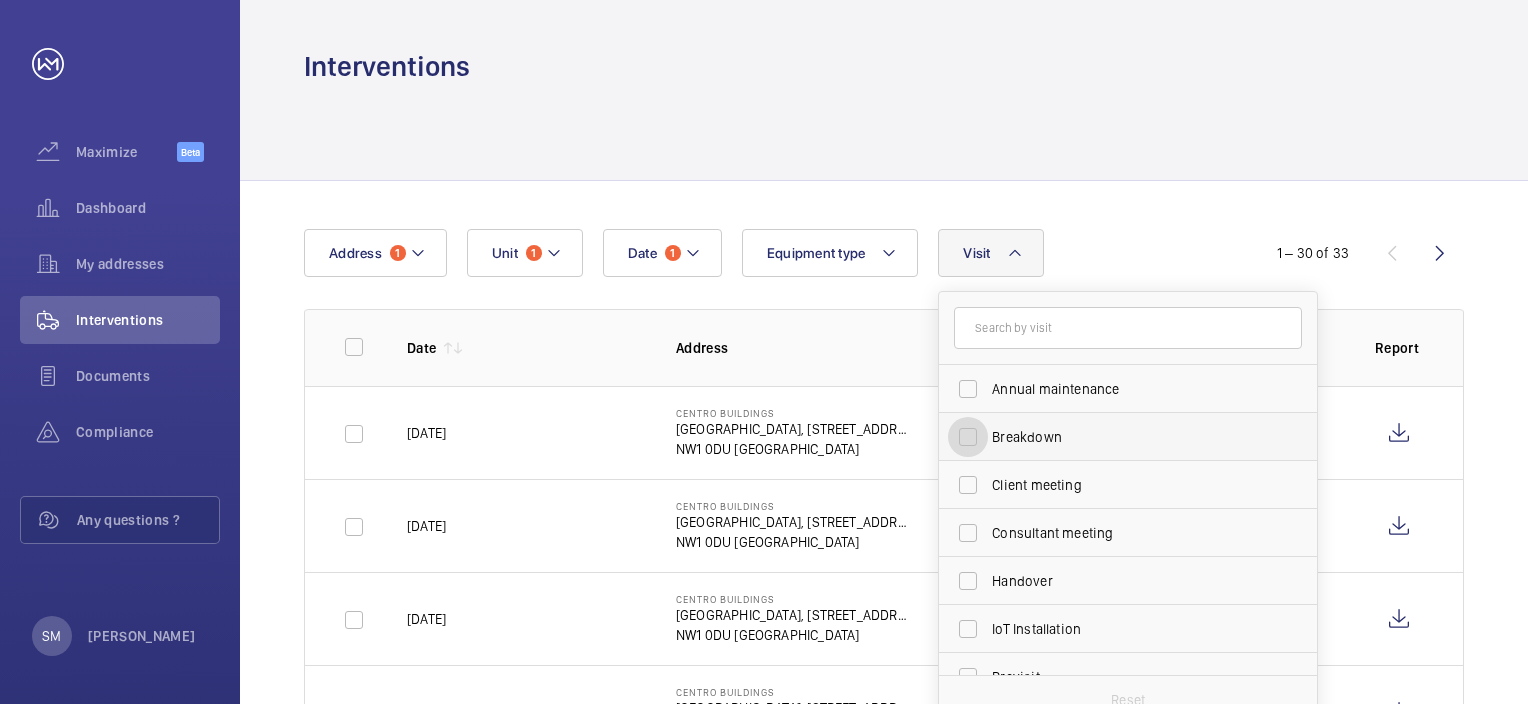 click on "Breakdown" at bounding box center [968, 437] 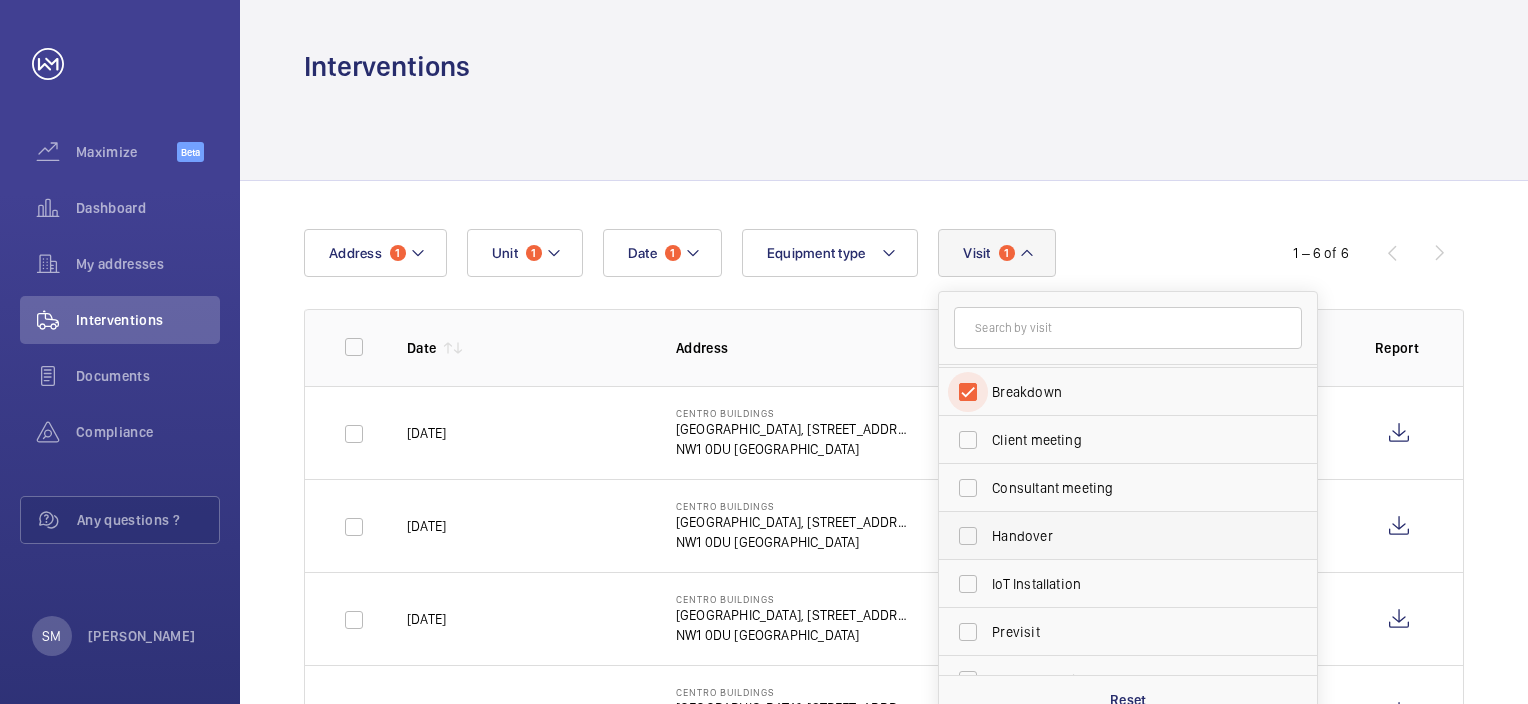scroll, scrollTop: 0, scrollLeft: 0, axis: both 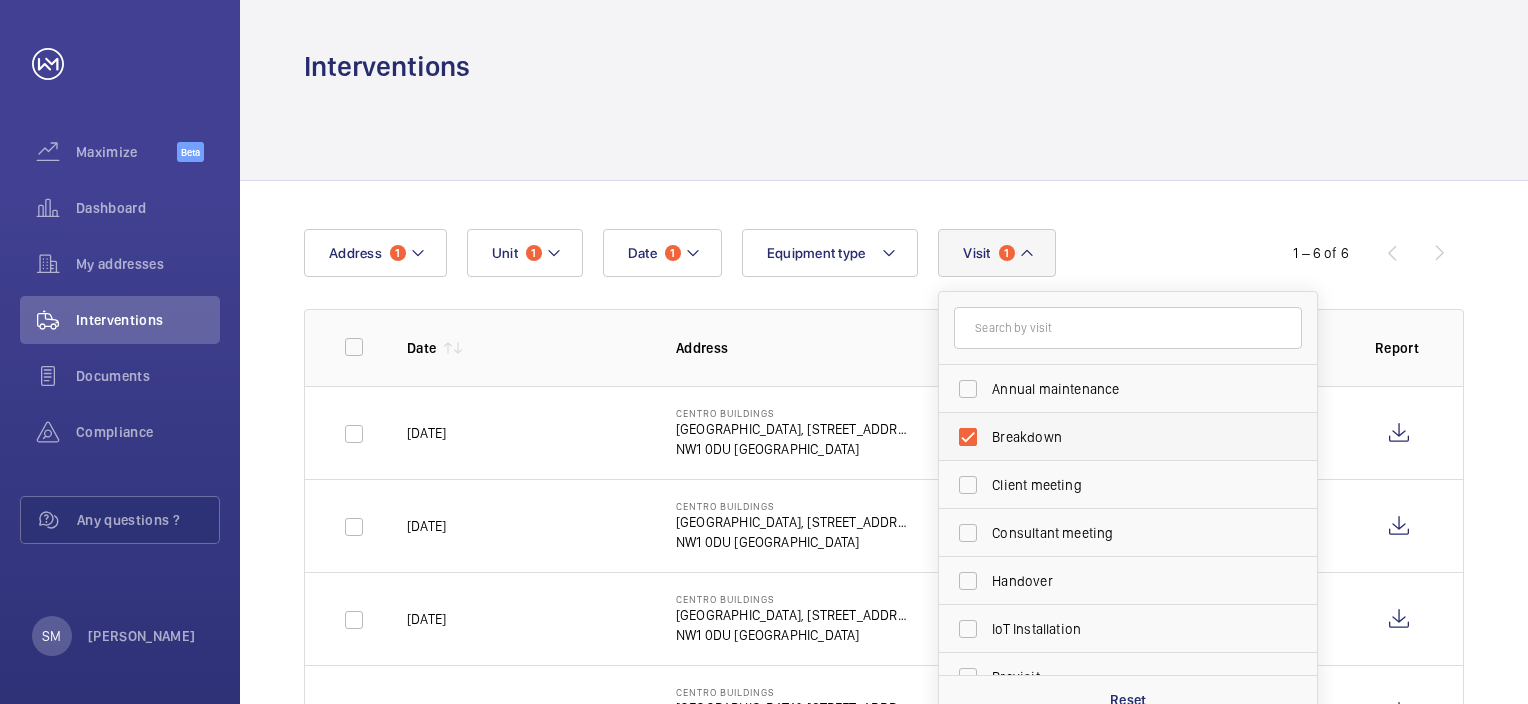 click on "Breakdown" at bounding box center [1129, 437] 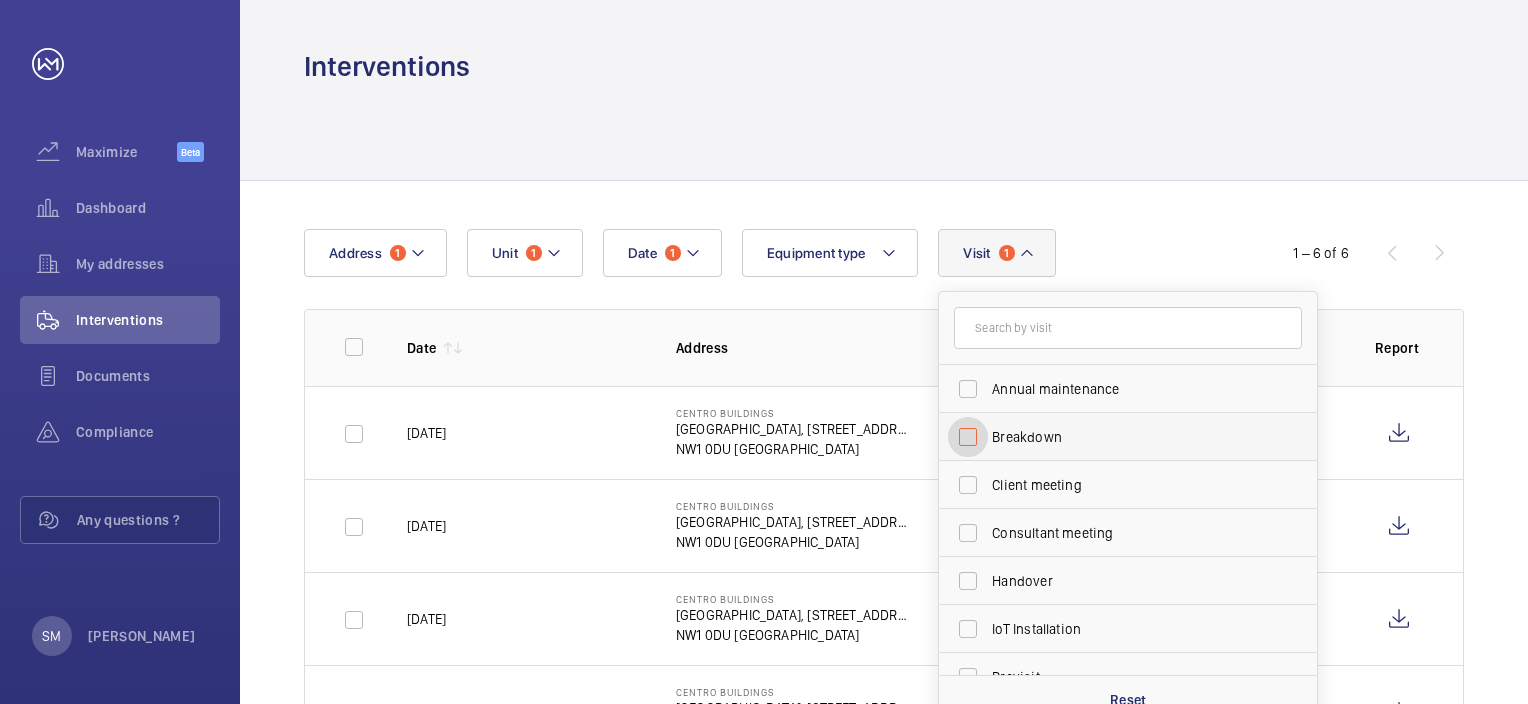 checkbox on "false" 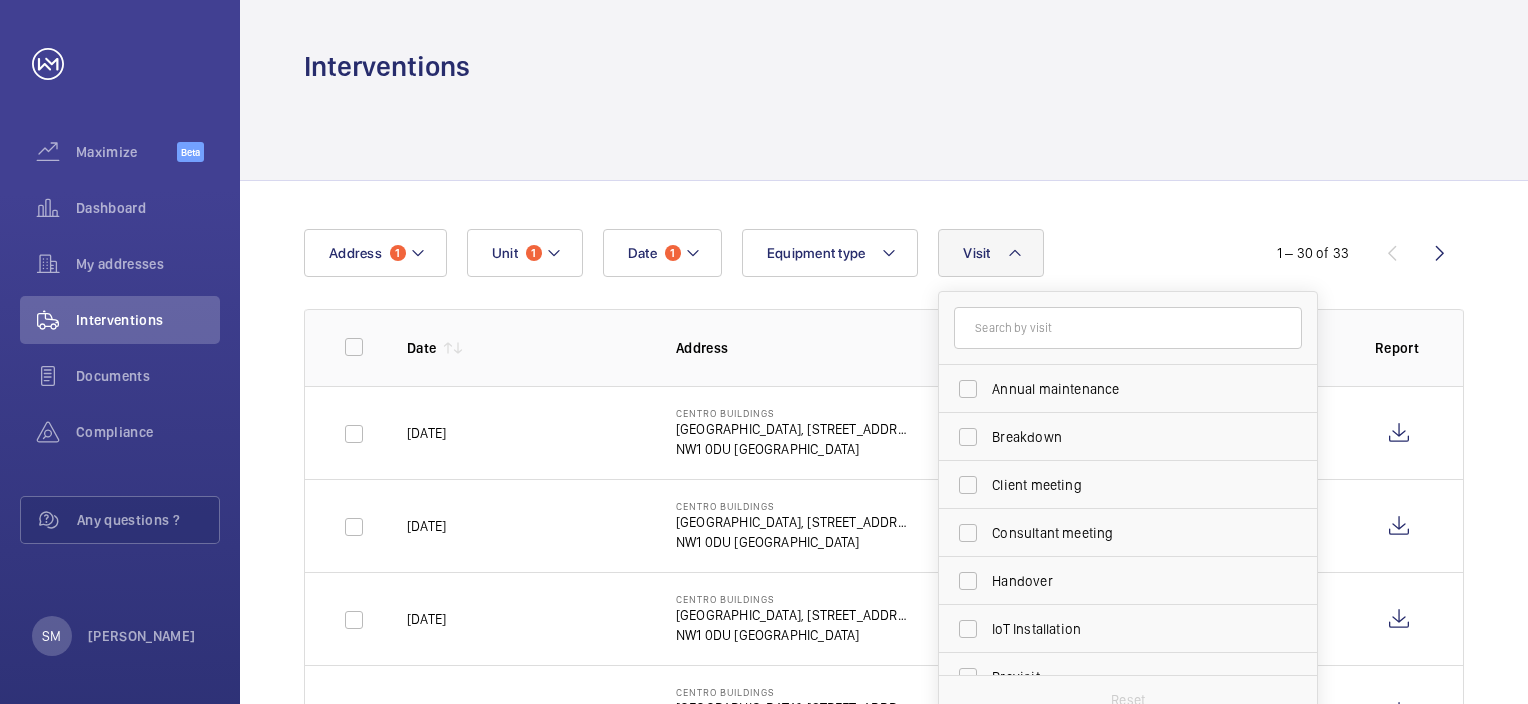 click 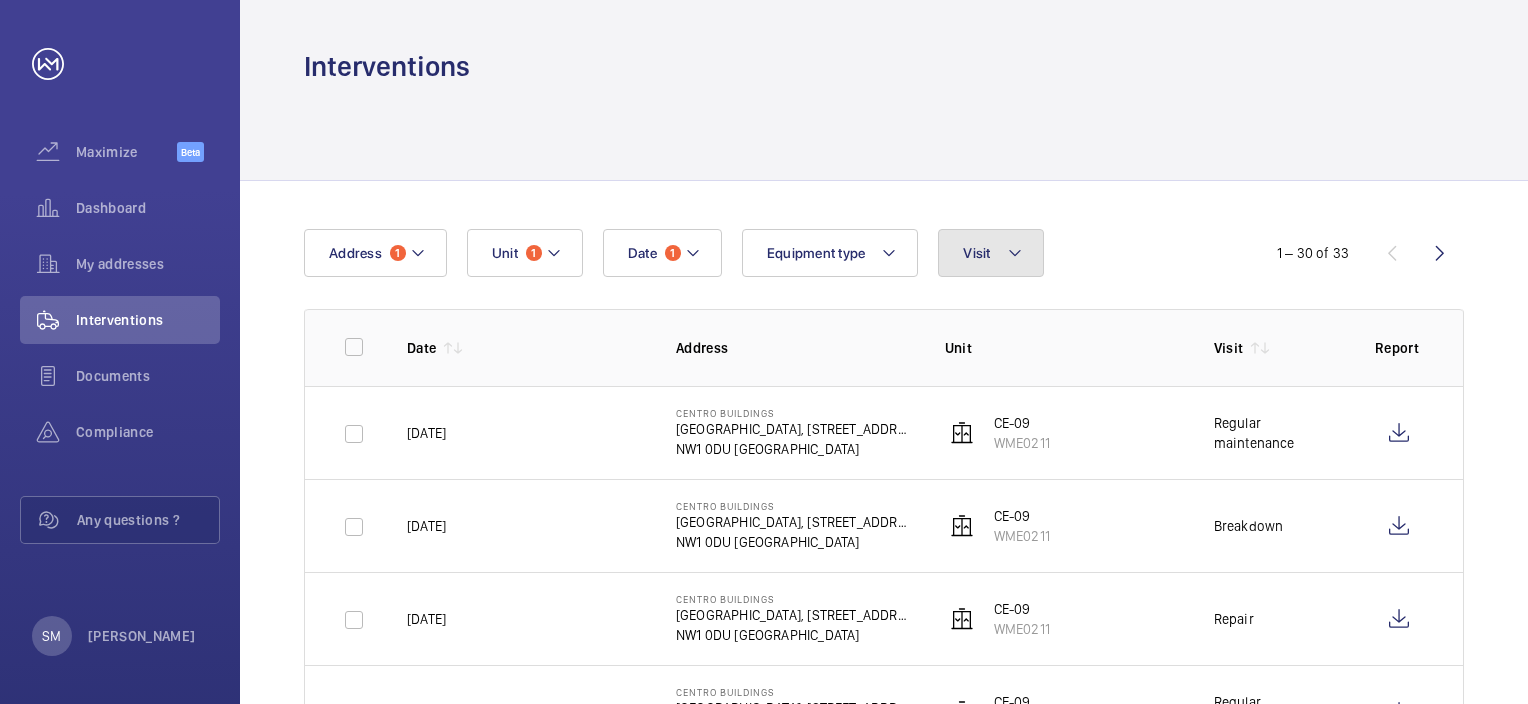 click on "Visit" 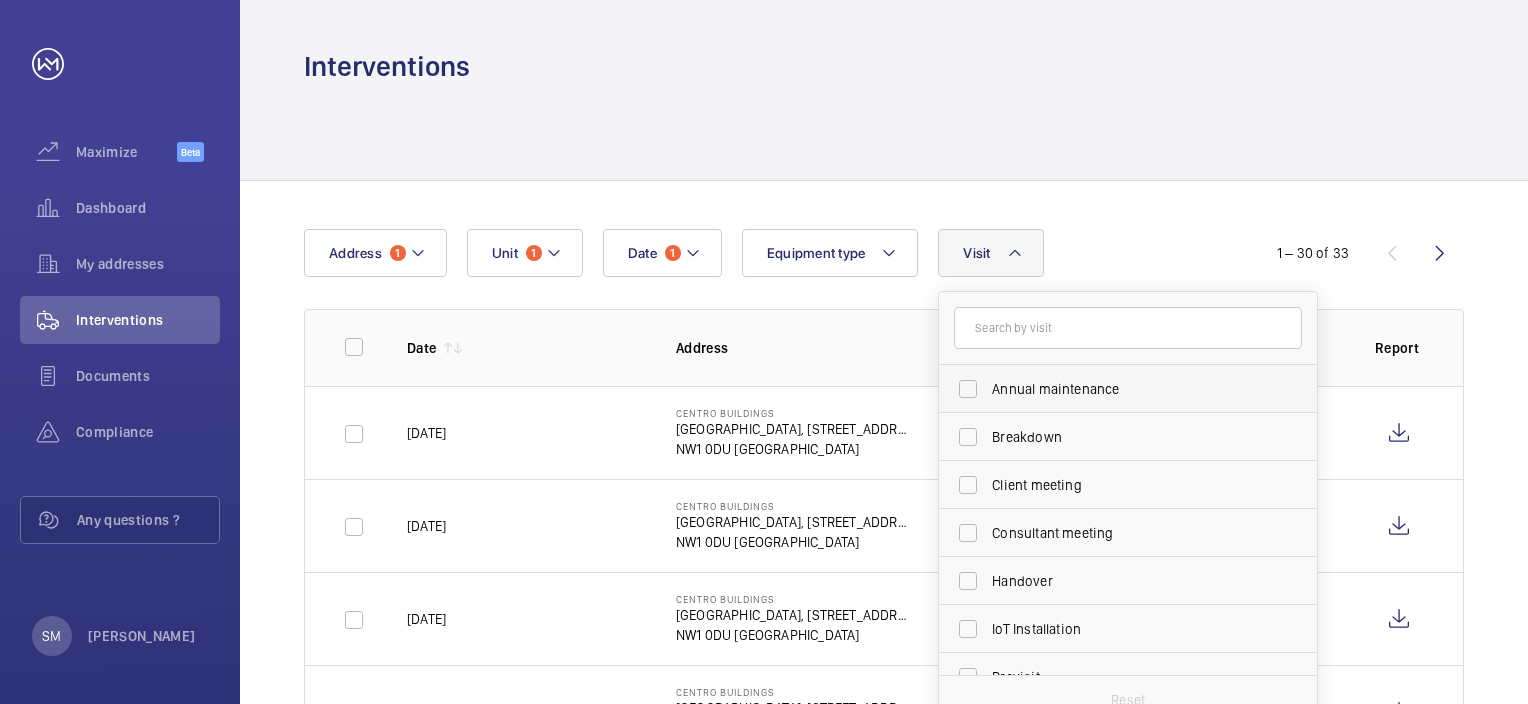 click on "Annual maintenance" at bounding box center [1113, 389] 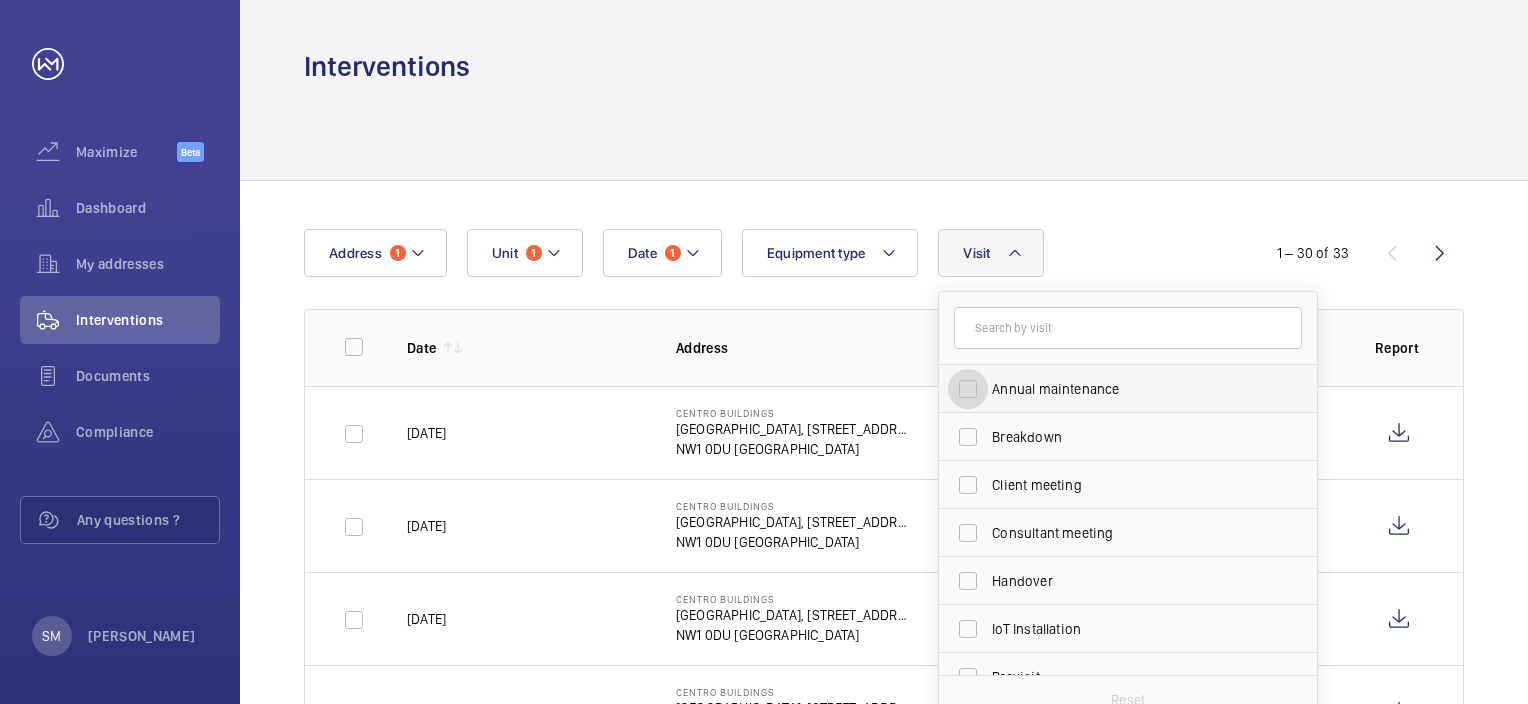click on "Annual maintenance" at bounding box center (968, 389) 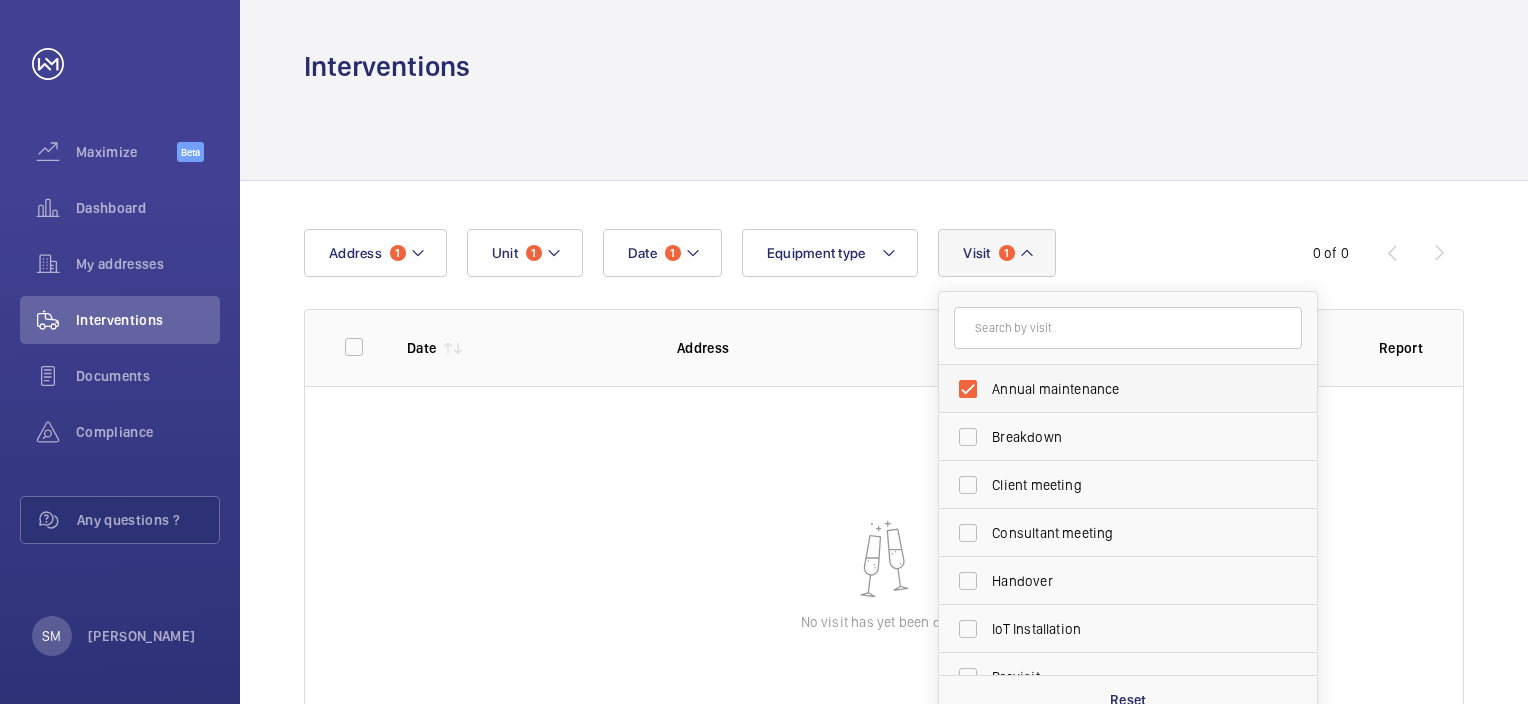 click on "Annual maintenance" at bounding box center [1113, 389] 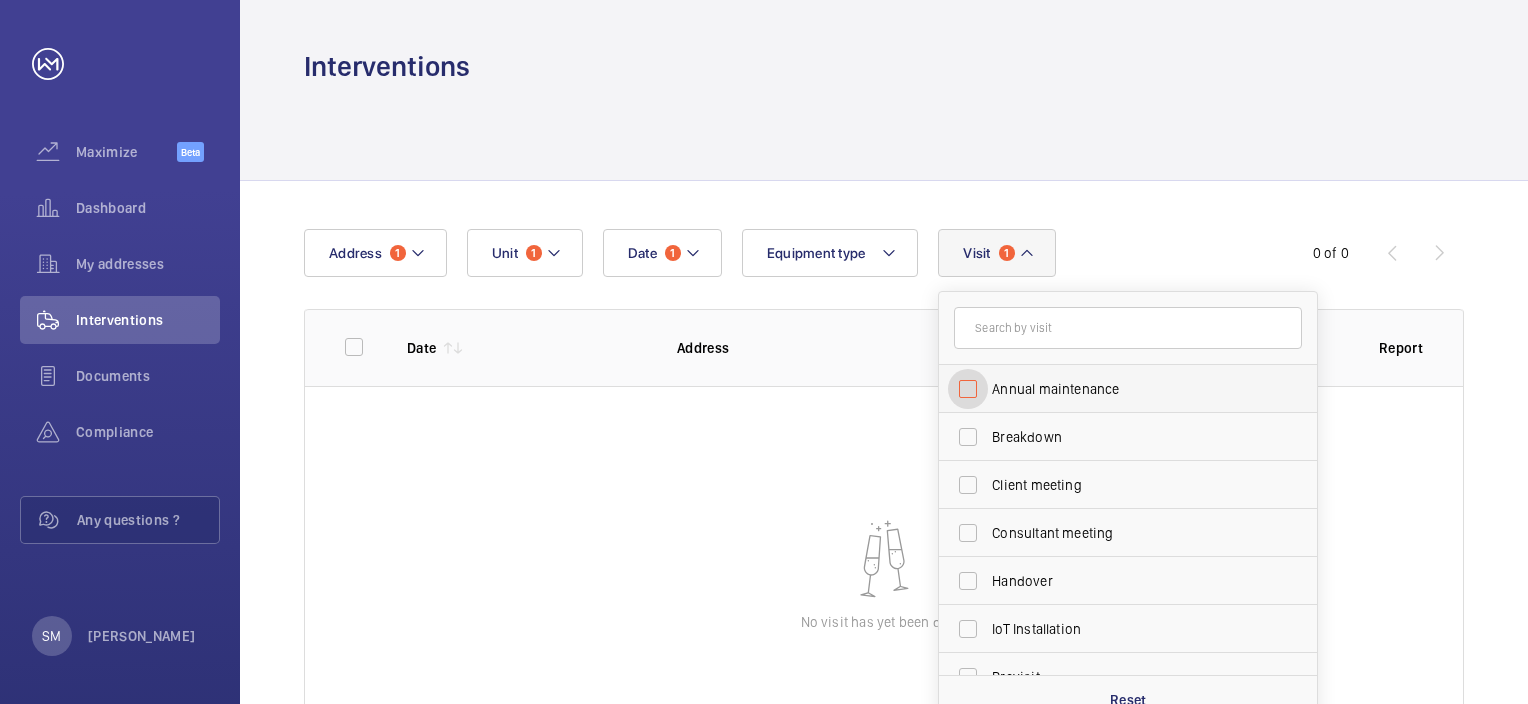 checkbox on "false" 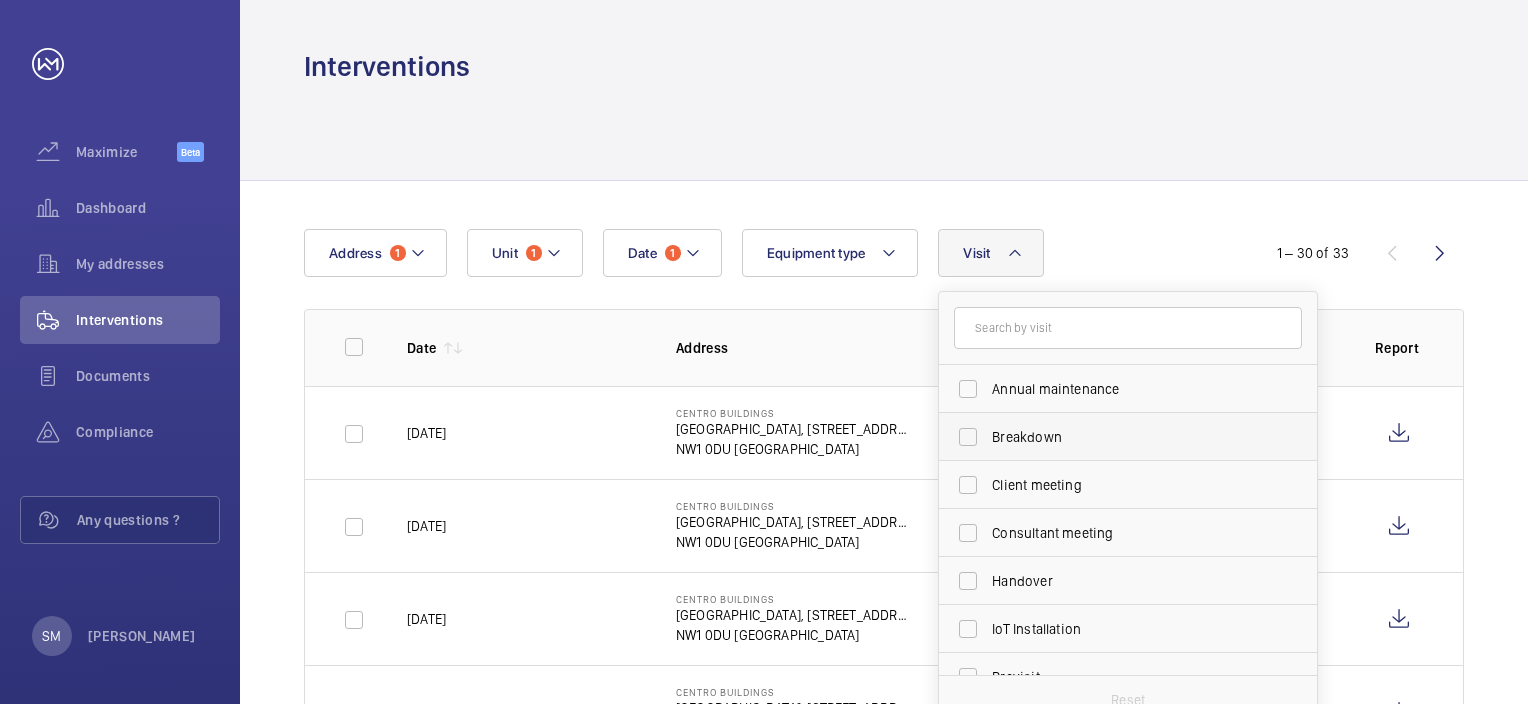 click on "Breakdown" at bounding box center (1113, 437) 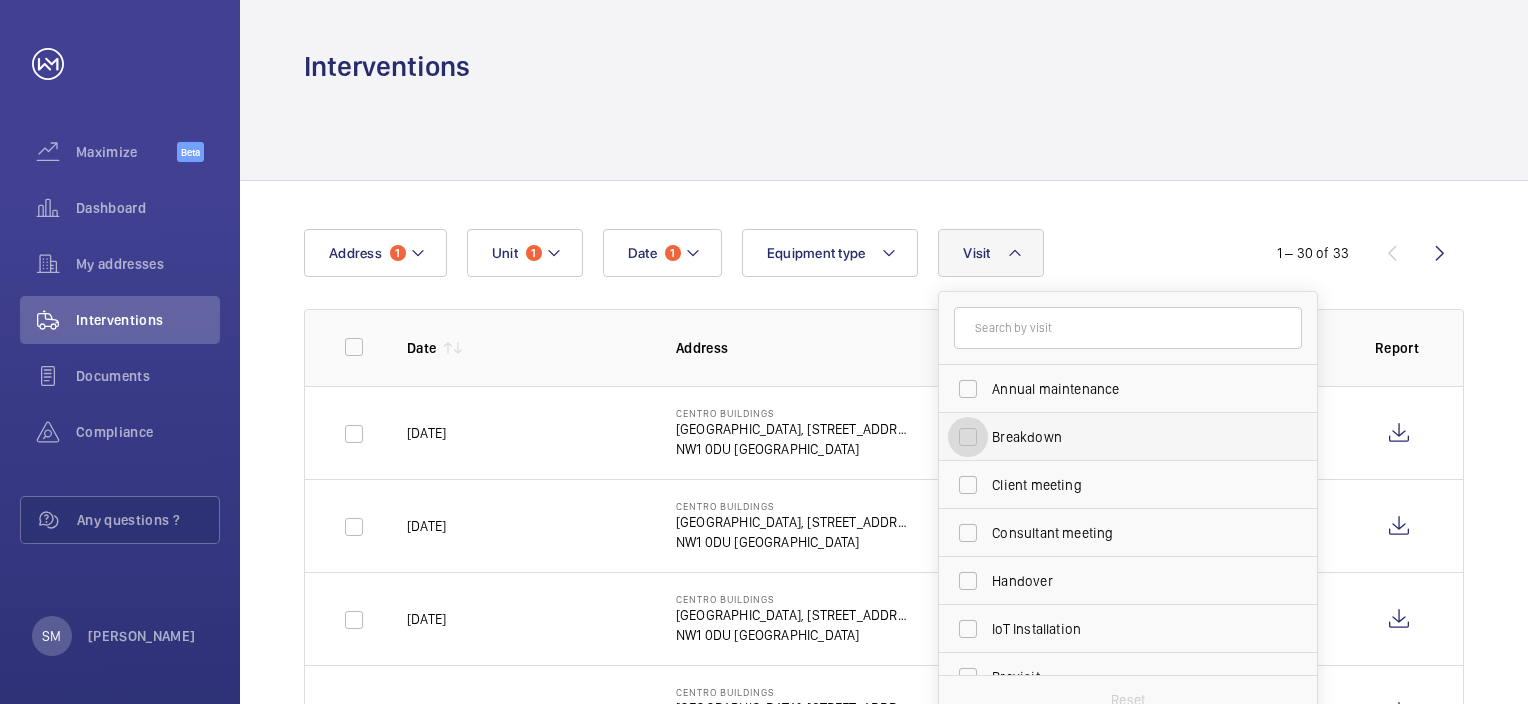 click on "Breakdown" at bounding box center (968, 437) 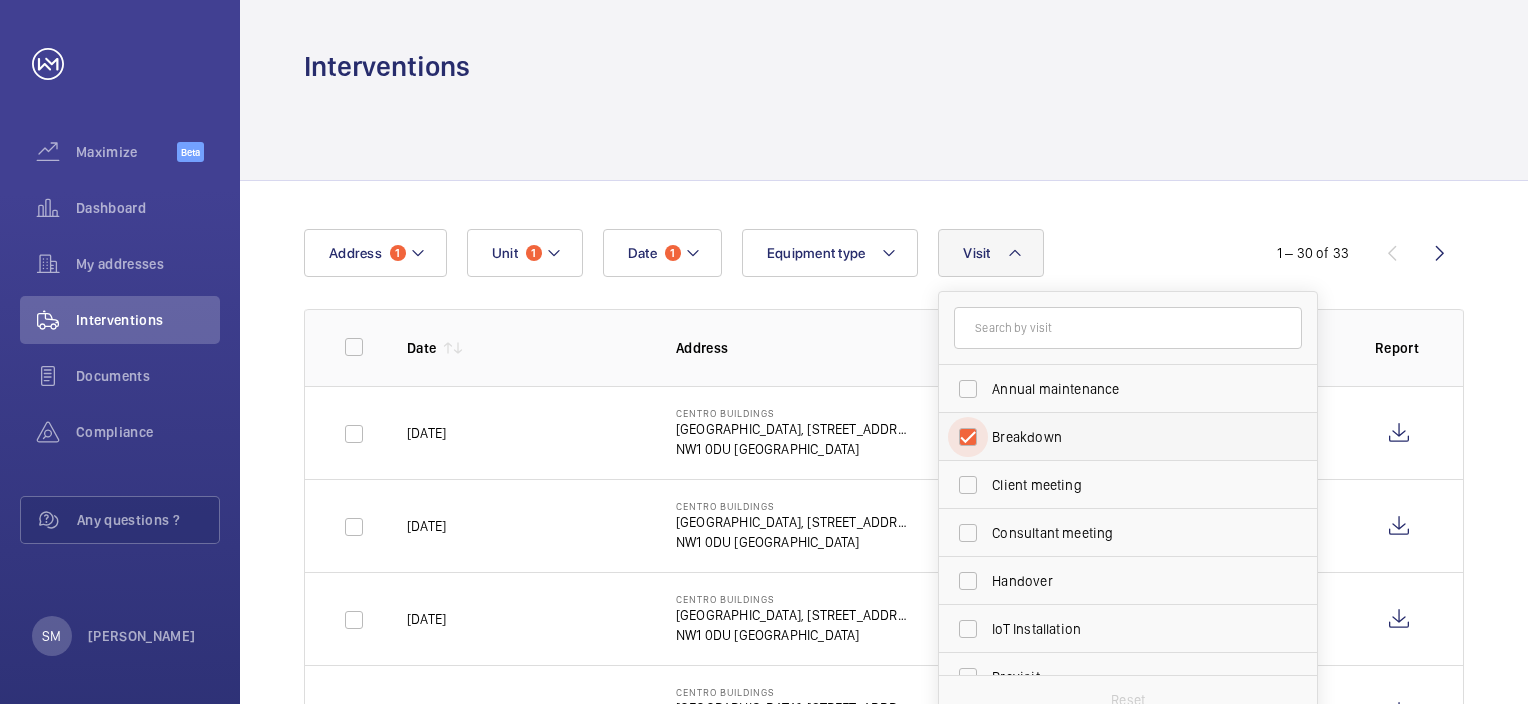 checkbox on "true" 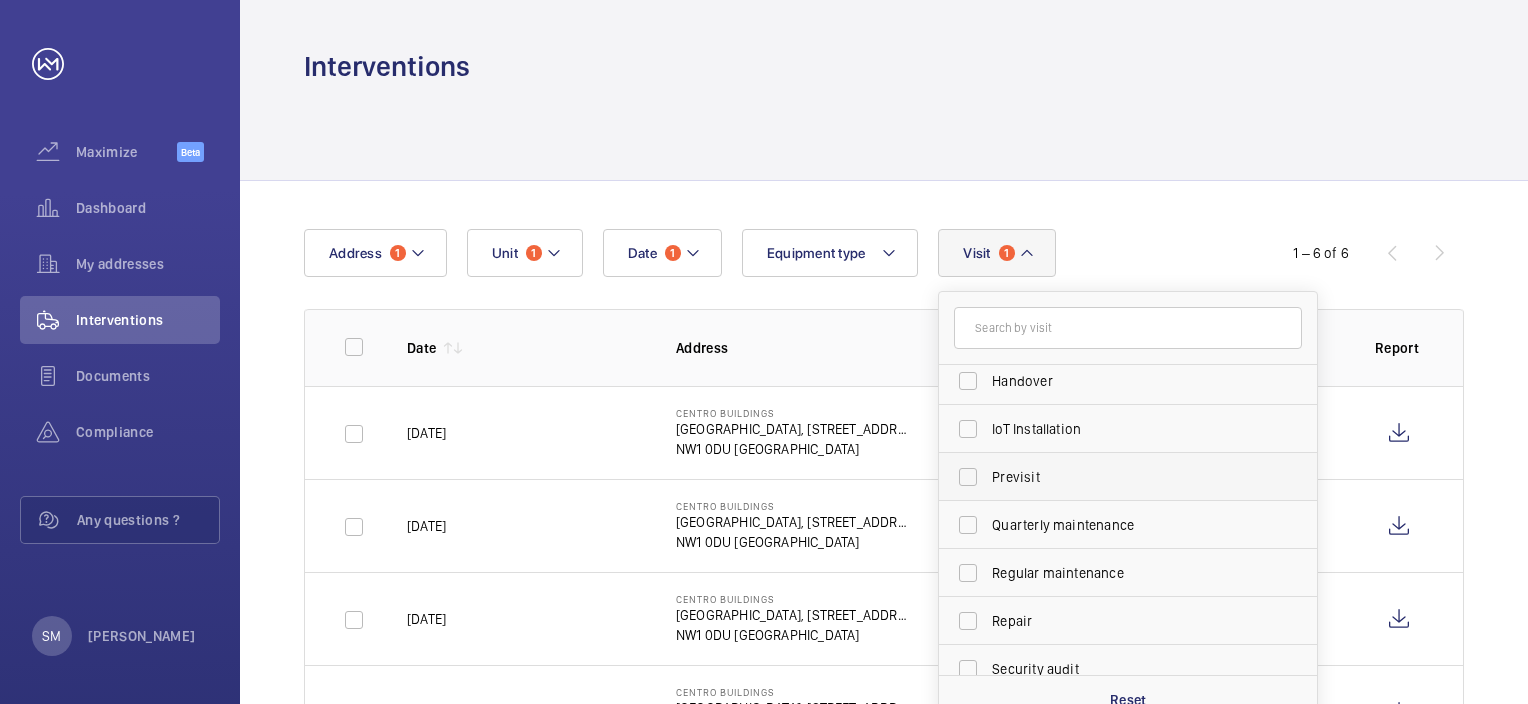 scroll, scrollTop: 300, scrollLeft: 0, axis: vertical 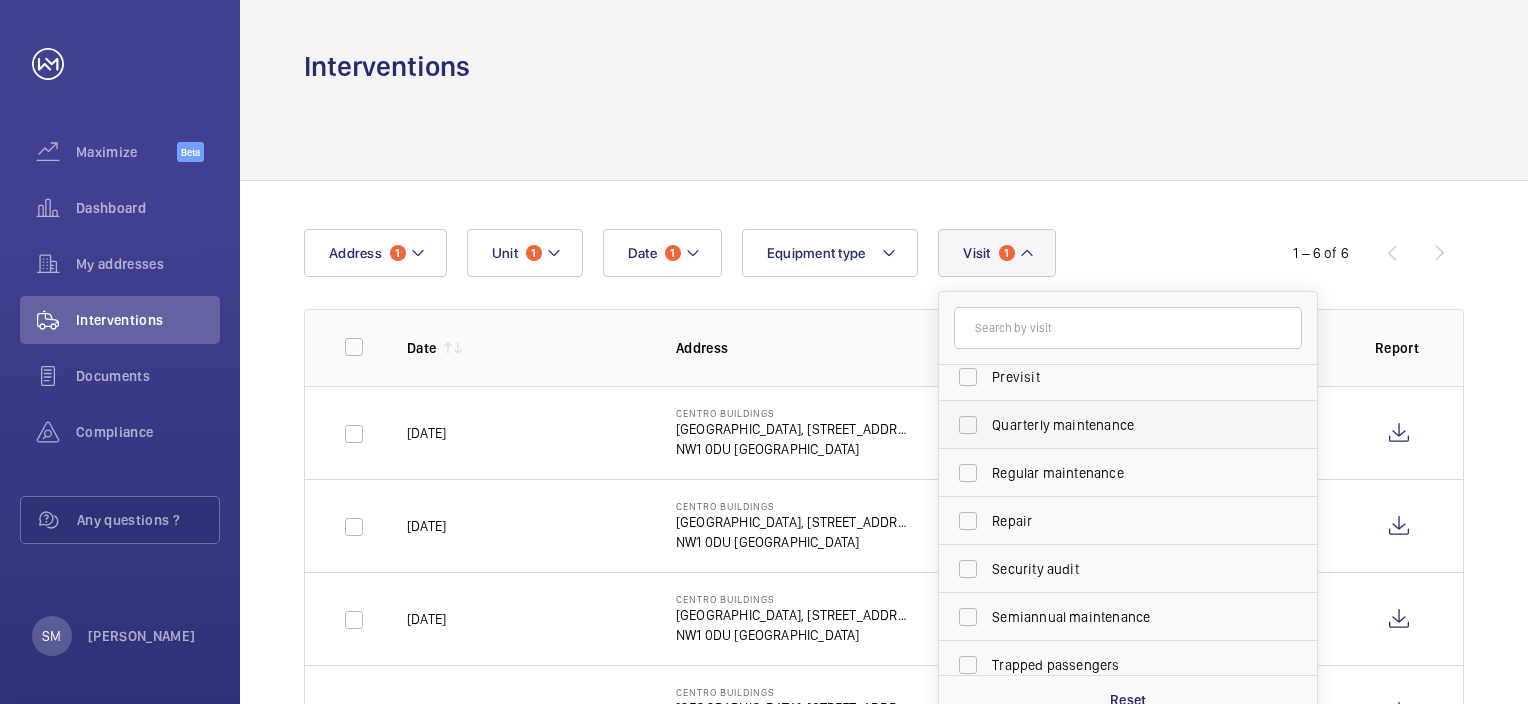 click on "Quarterly maintenance" at bounding box center [1113, 425] 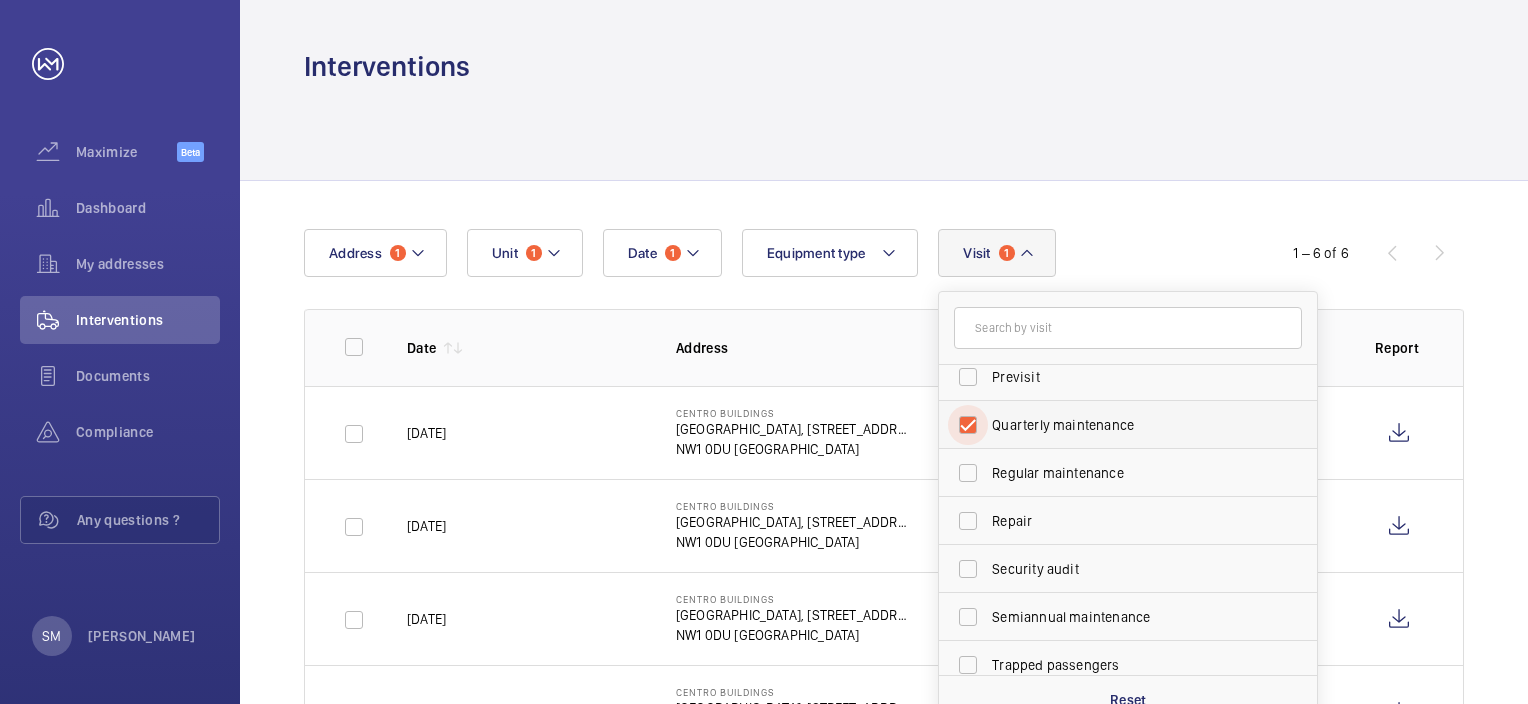checkbox on "true" 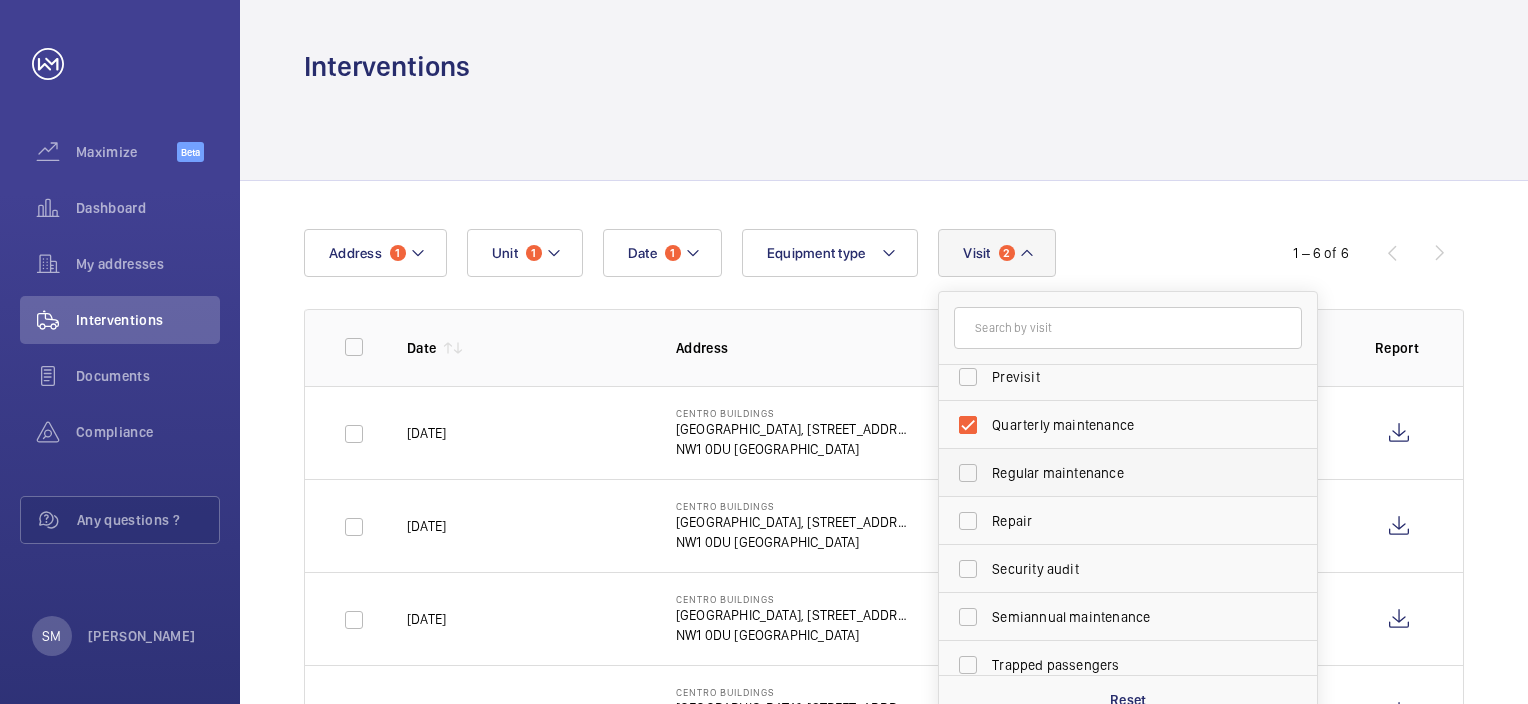 click on "Regular maintenance" at bounding box center [1113, 473] 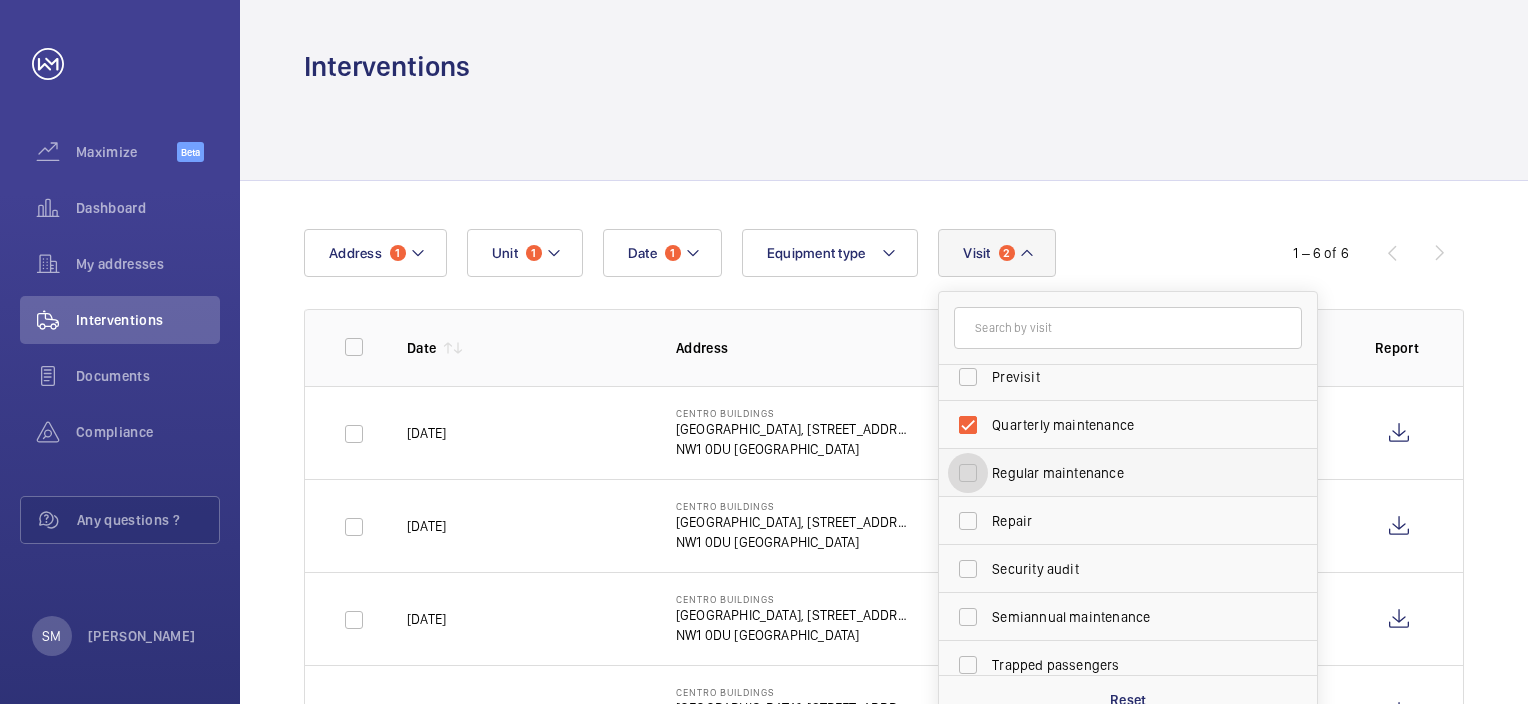 click on "Regular maintenance" at bounding box center (968, 473) 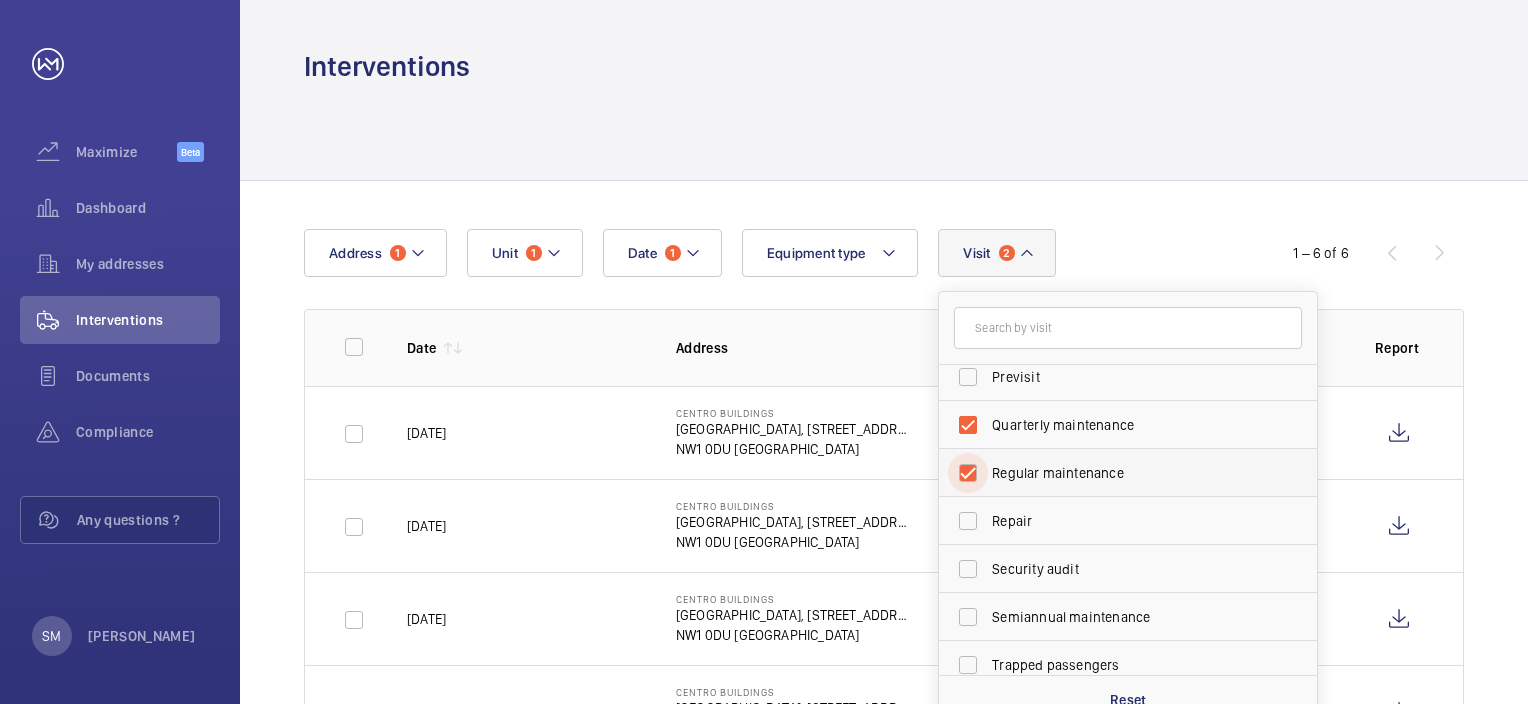 checkbox on "true" 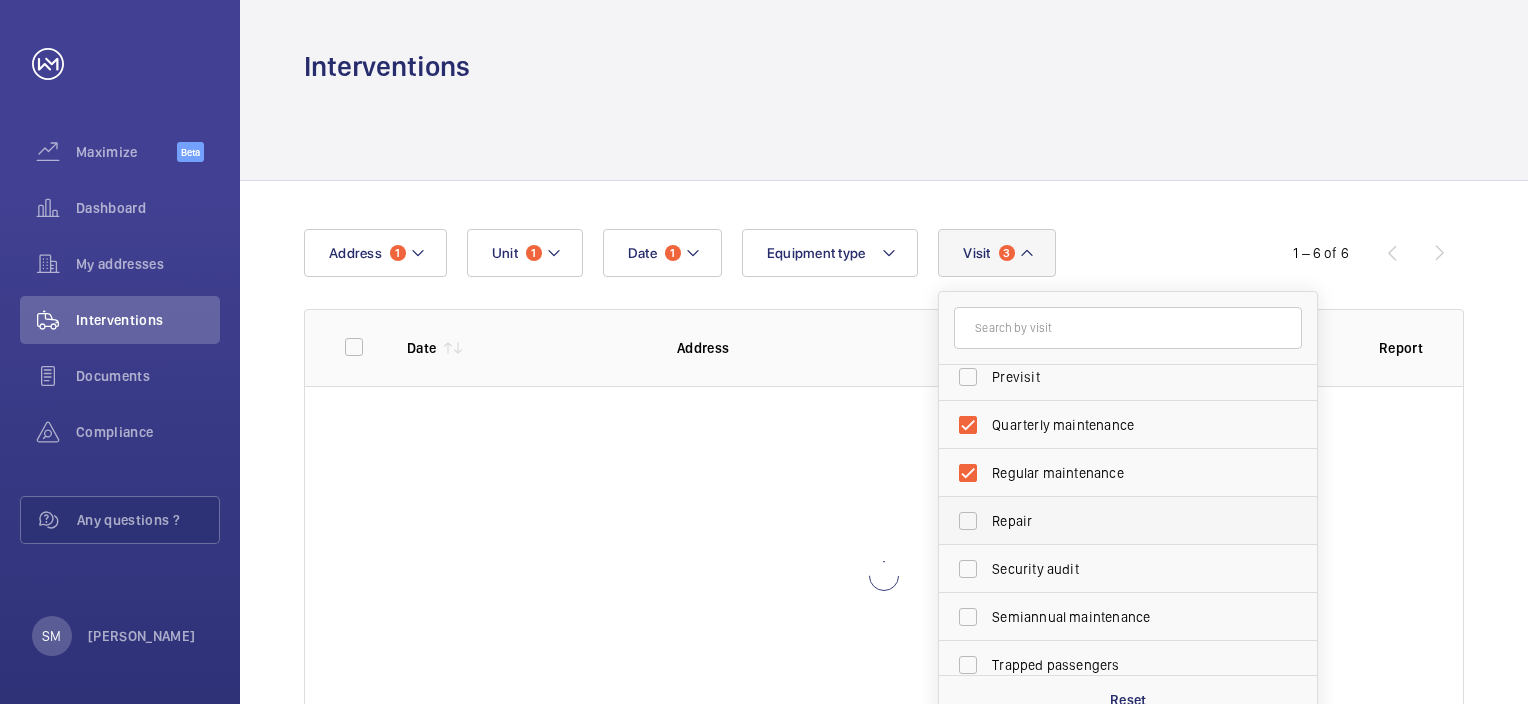 click on "Repair" at bounding box center [1113, 521] 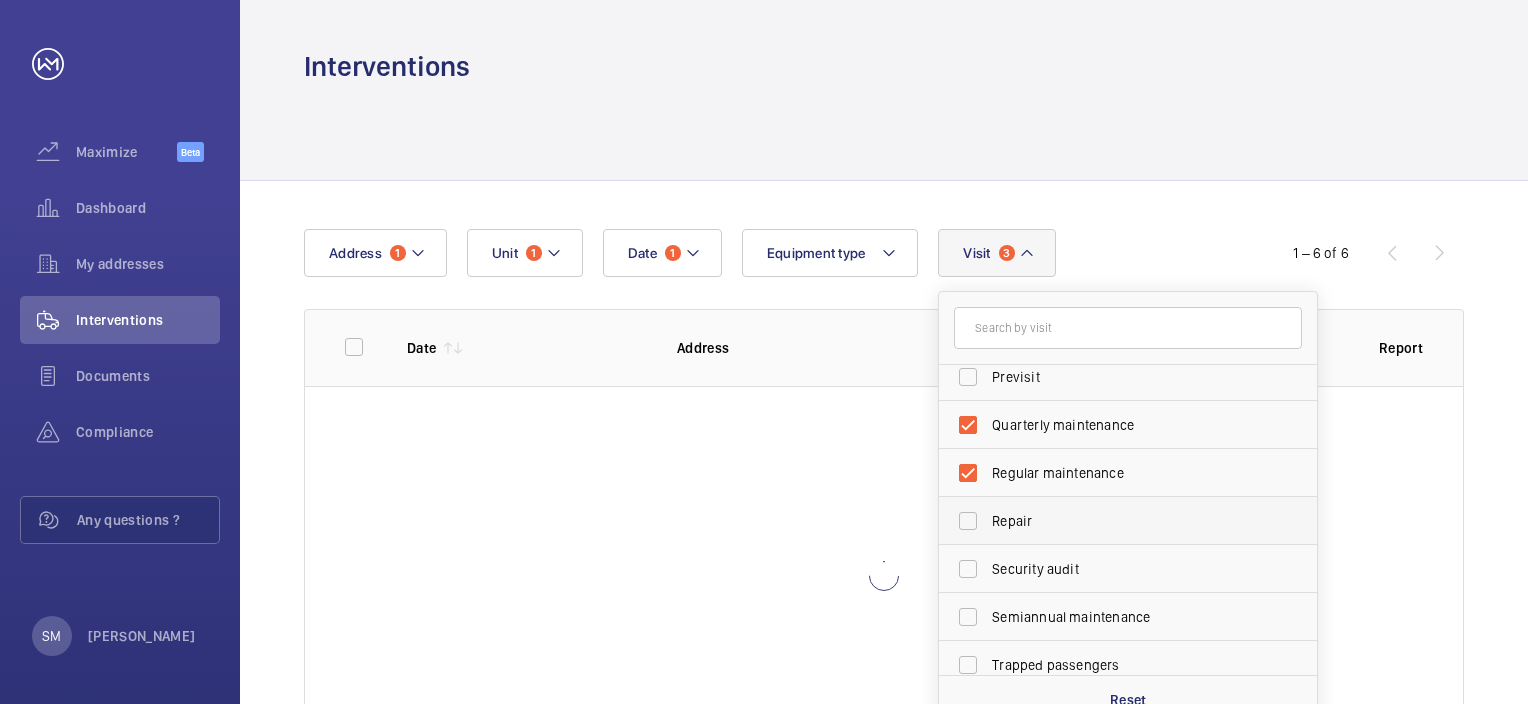click on "Repair" at bounding box center [968, 521] 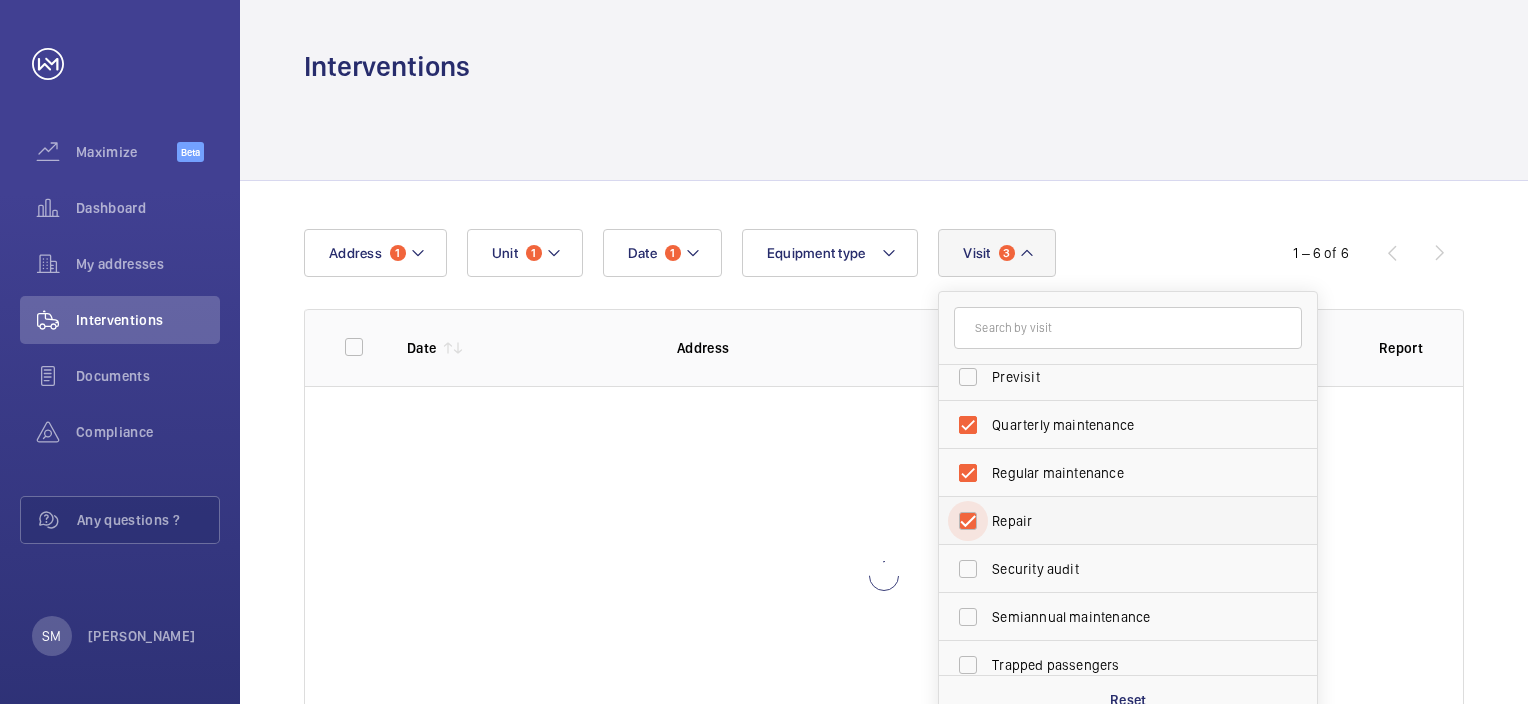 checkbox on "true" 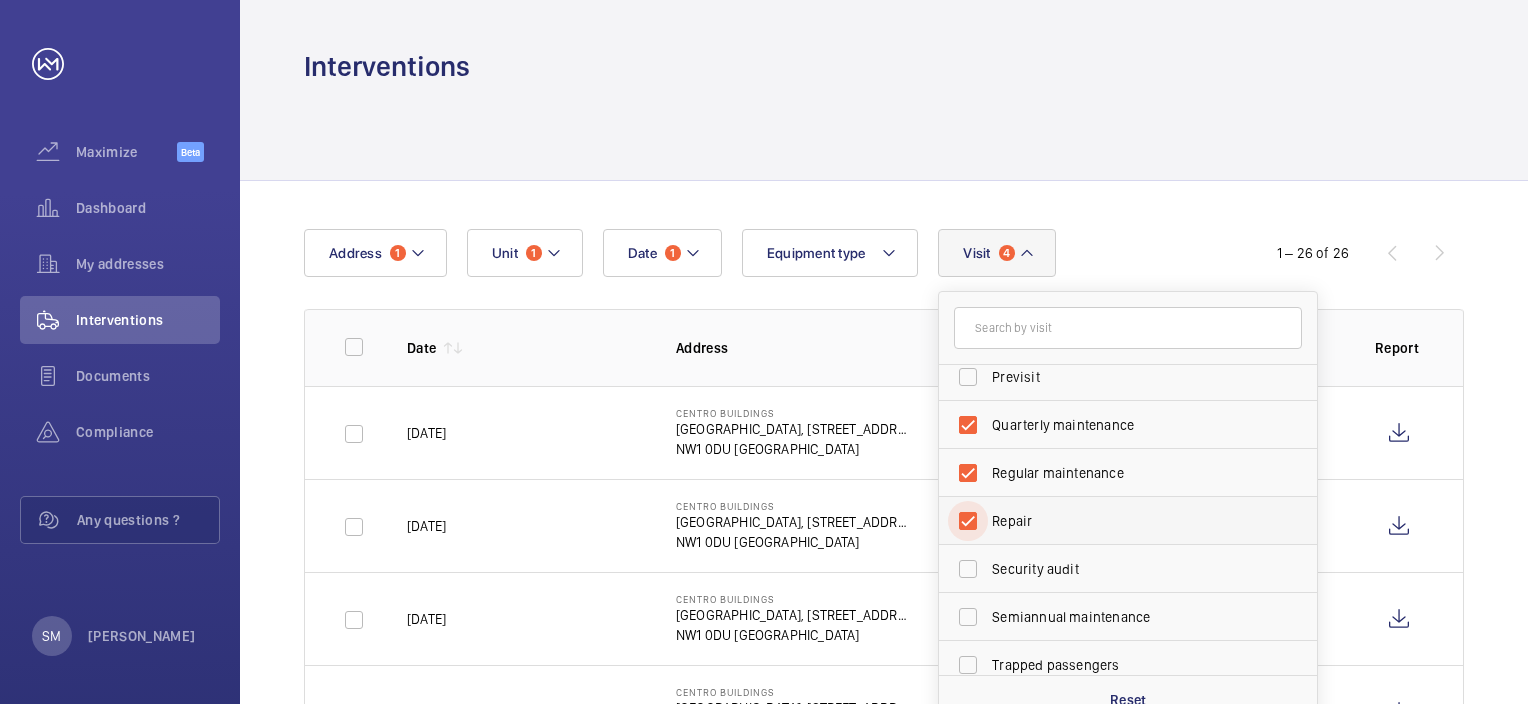 scroll, scrollTop: 313, scrollLeft: 0, axis: vertical 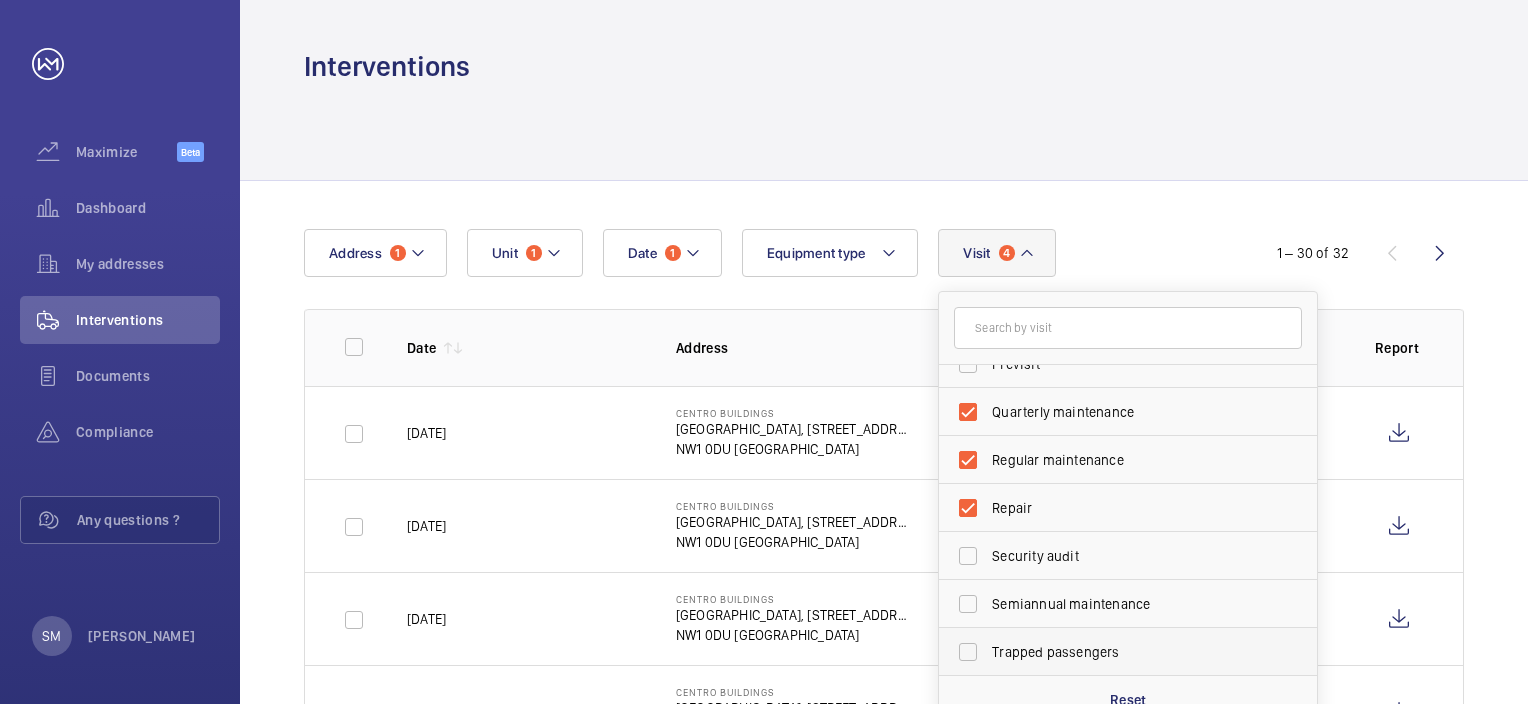 click on "Trapped passengers" at bounding box center (1113, 652) 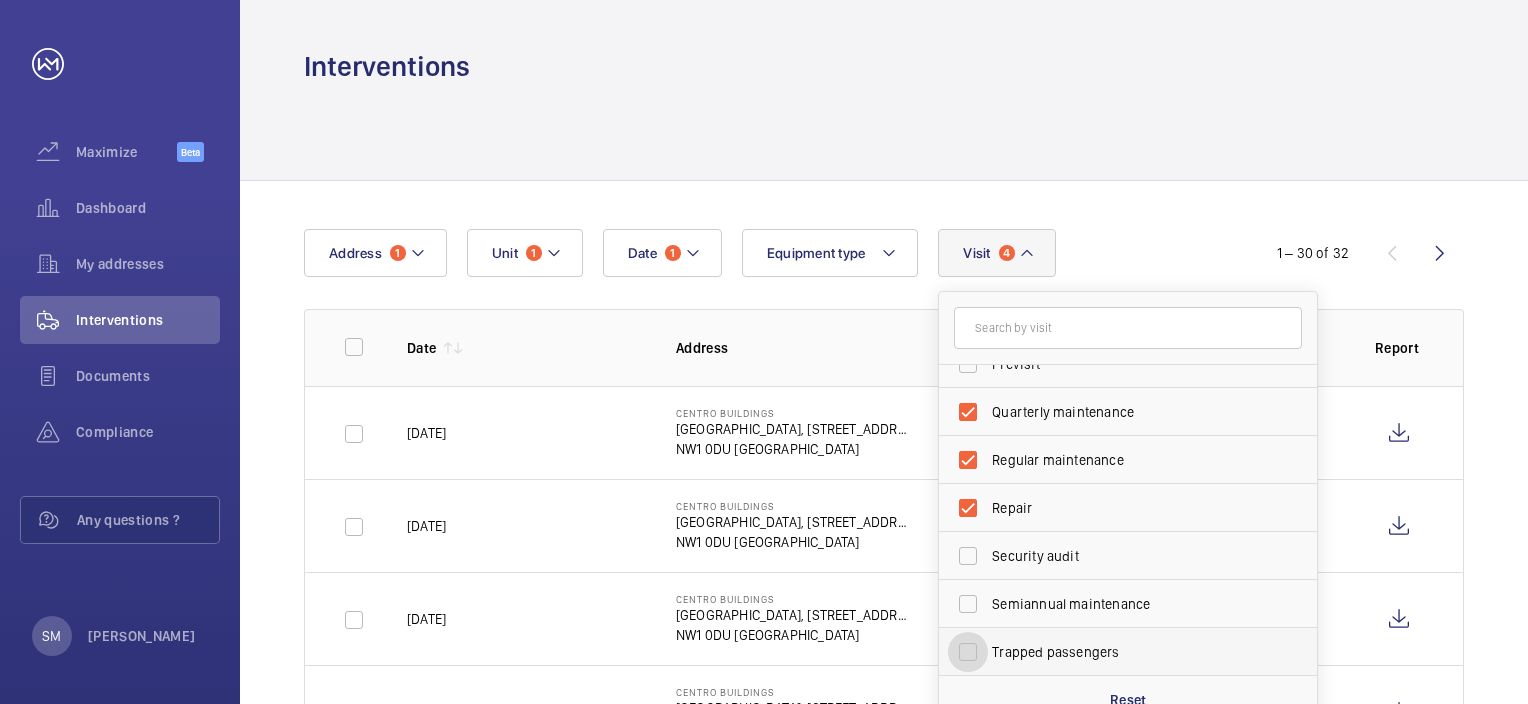 click on "Trapped passengers" at bounding box center (968, 652) 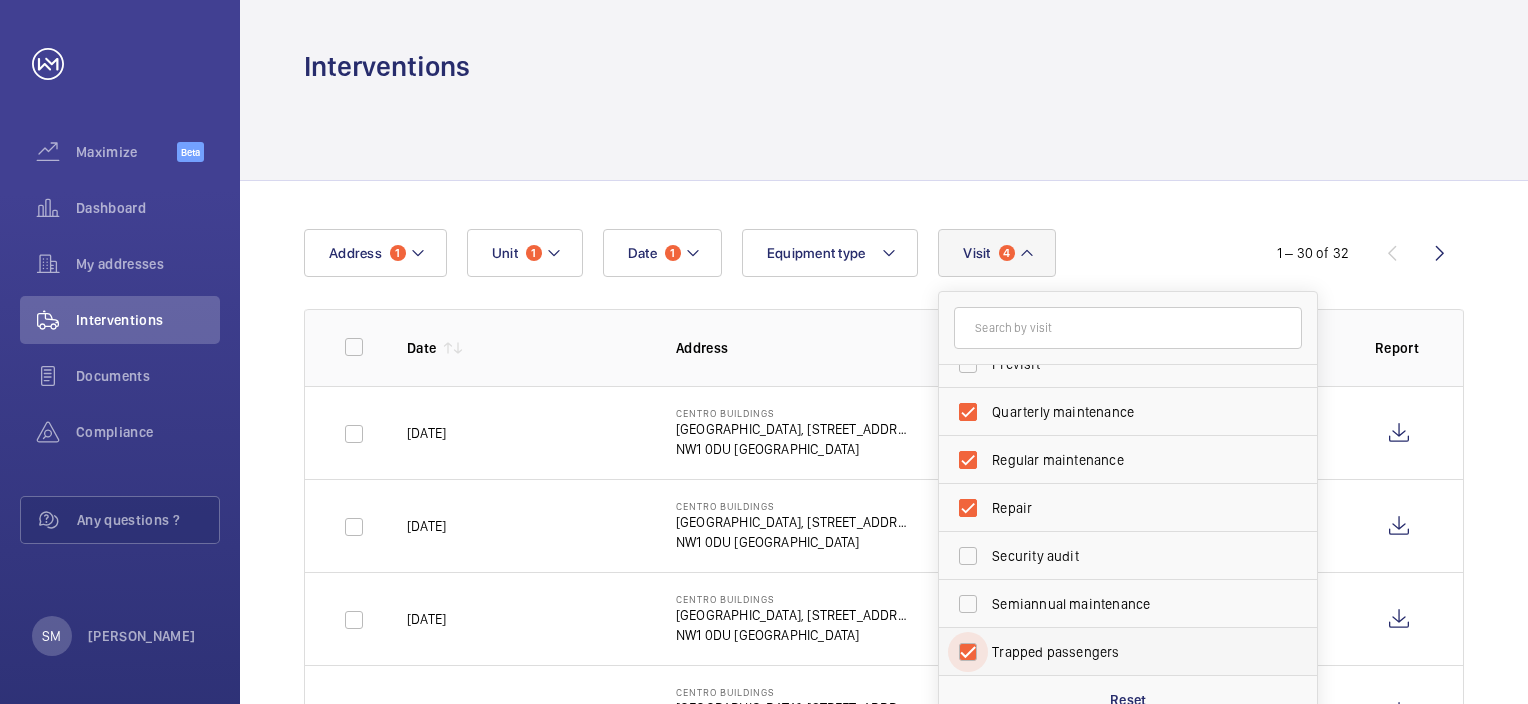 checkbox on "true" 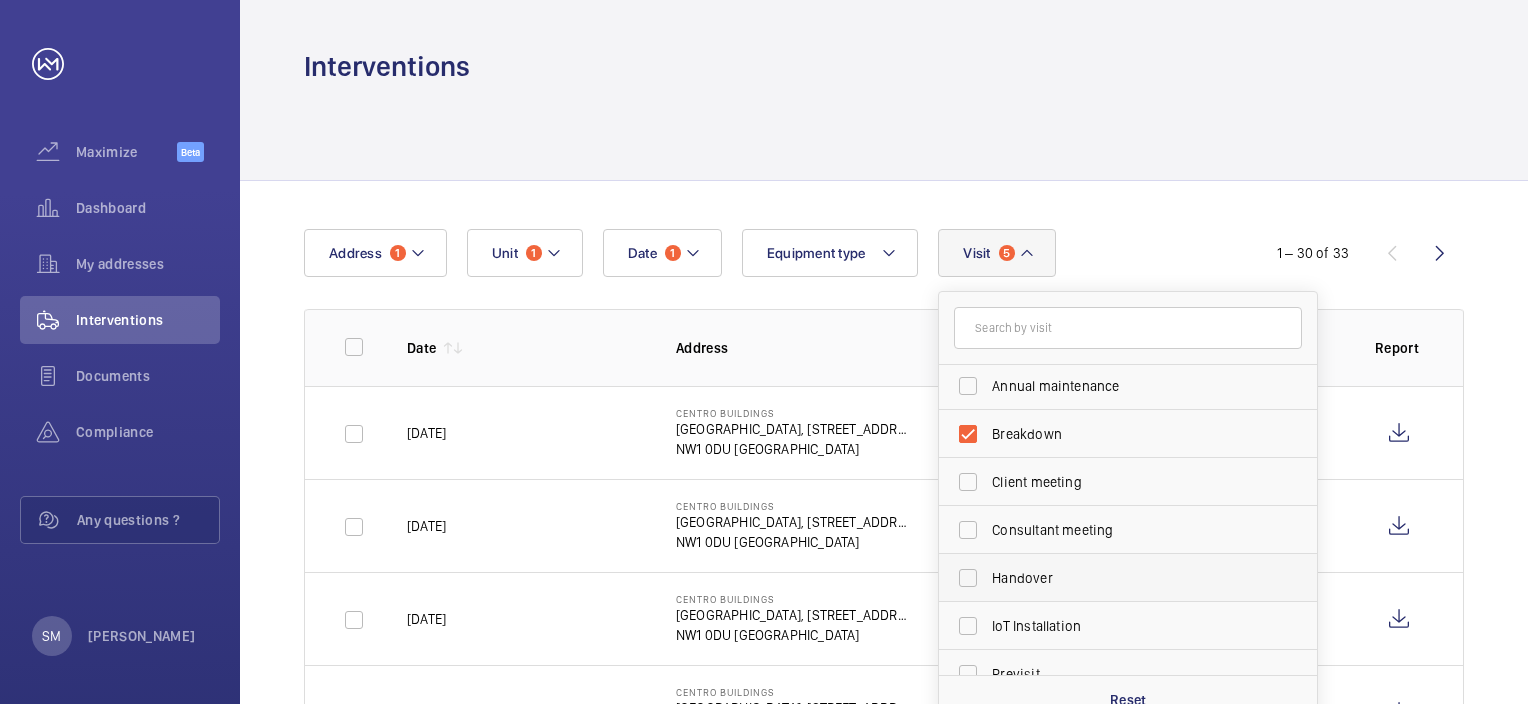scroll, scrollTop: 0, scrollLeft: 0, axis: both 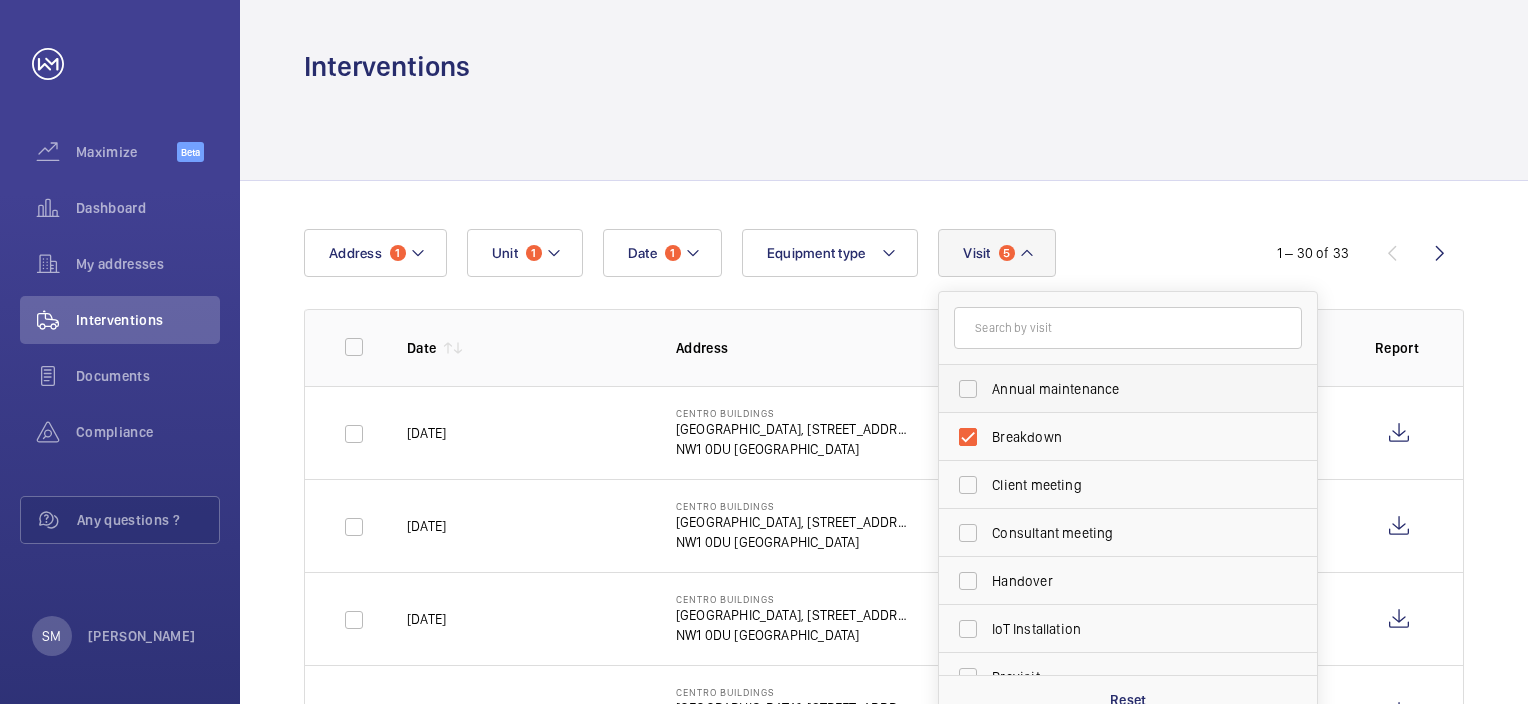 click on "Annual maintenance" at bounding box center [1113, 389] 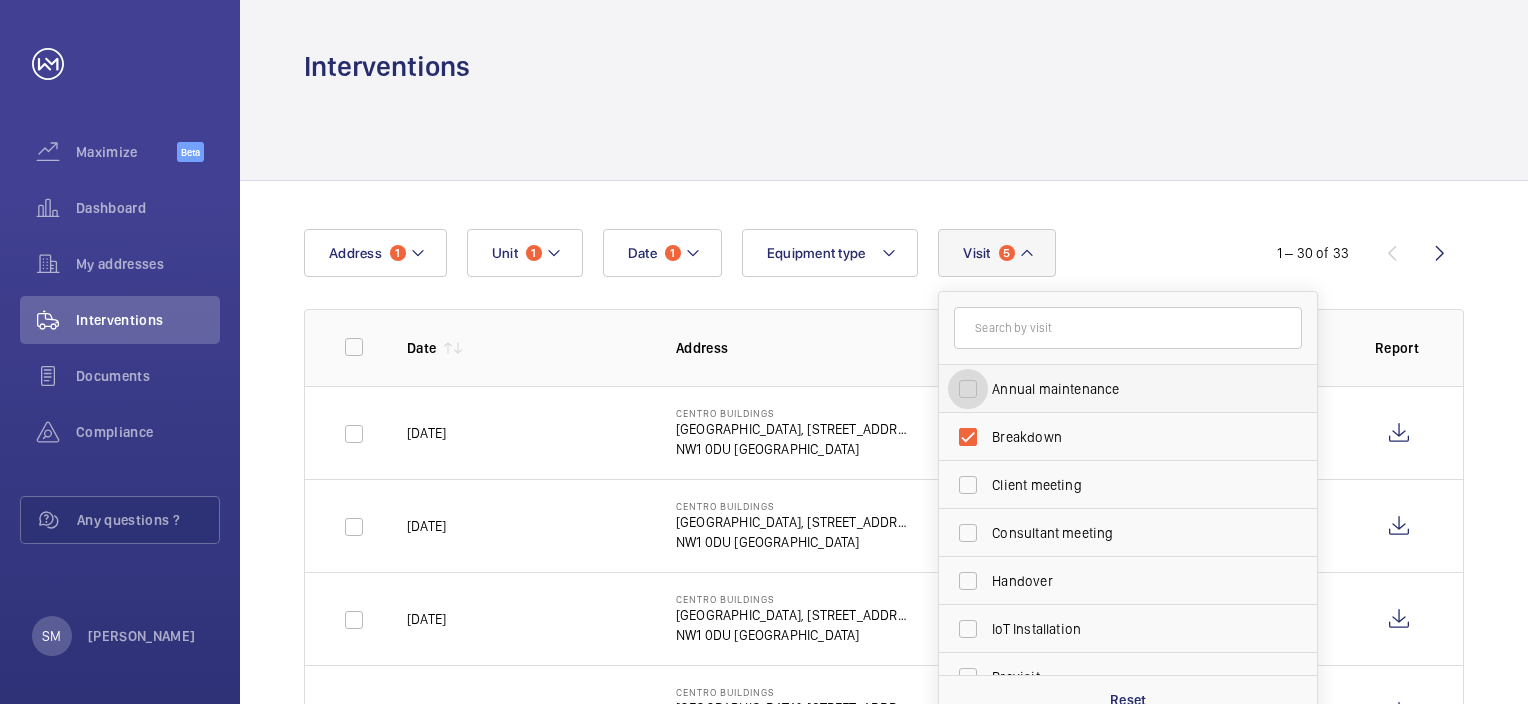 click on "Annual maintenance" at bounding box center (968, 389) 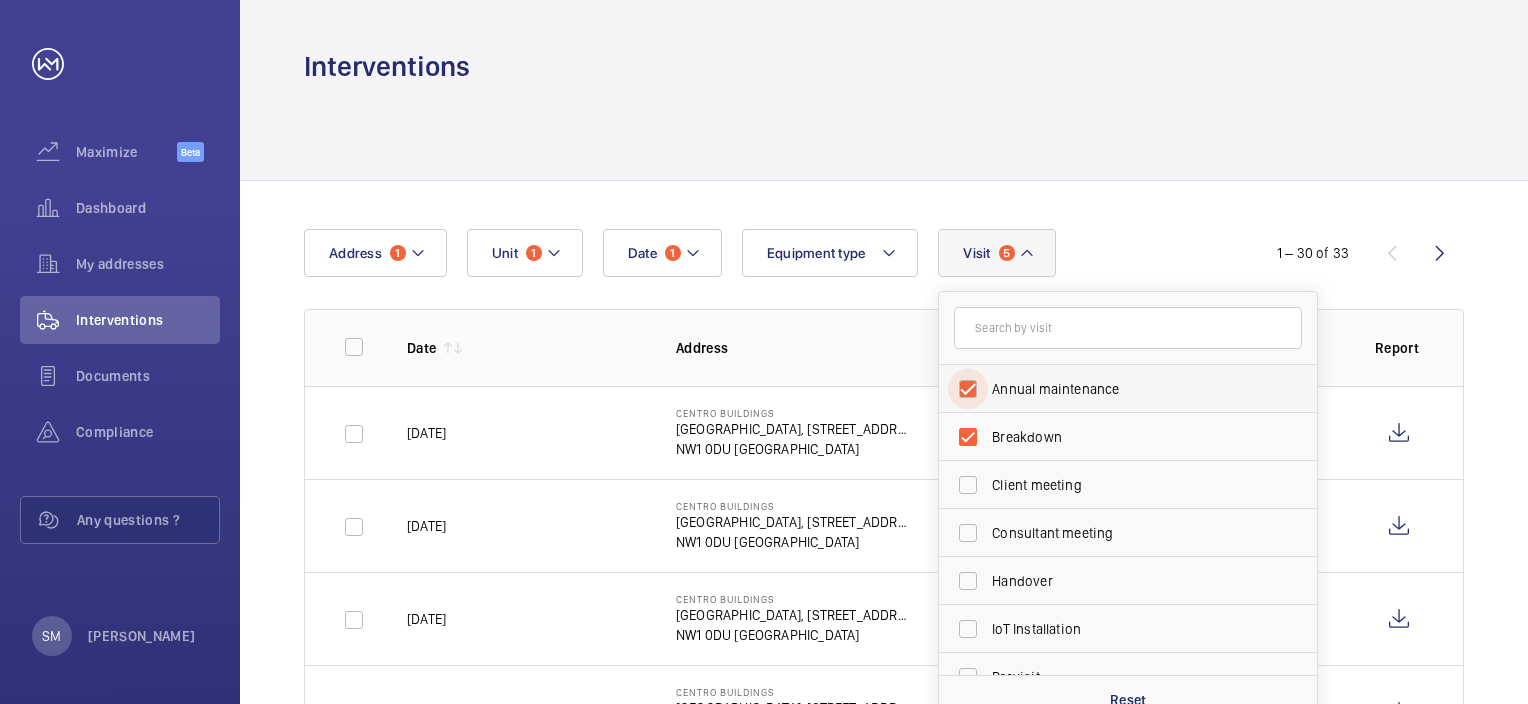 checkbox on "true" 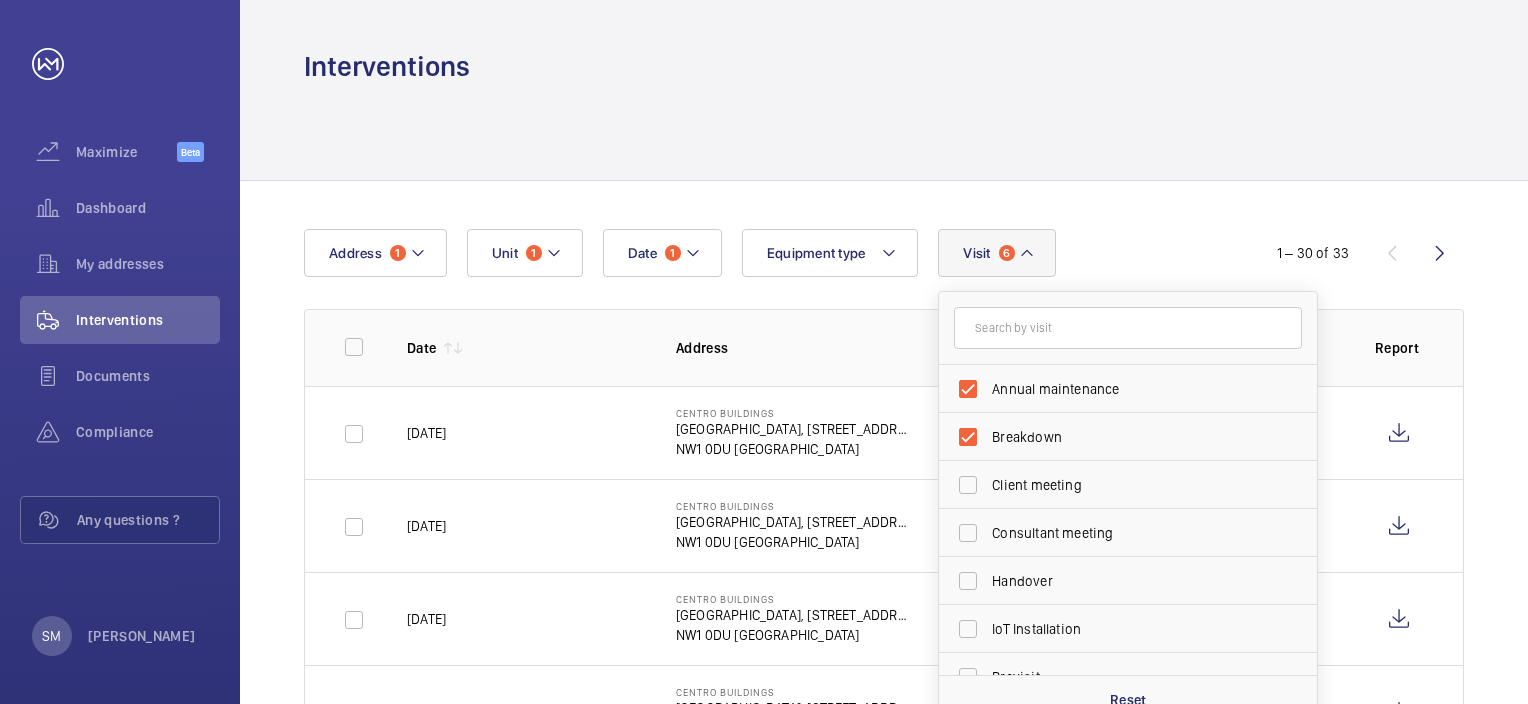 click on "Date 1 Address 1 Unit 1 Equipment type Visit 6 Annual maintenance Breakdown Client meeting Consultant meeting Handover IoT Installation Previsit Quarterly maintenance Regular maintenance Repair Security audit Semiannual maintenance Trapped passengers Reset" 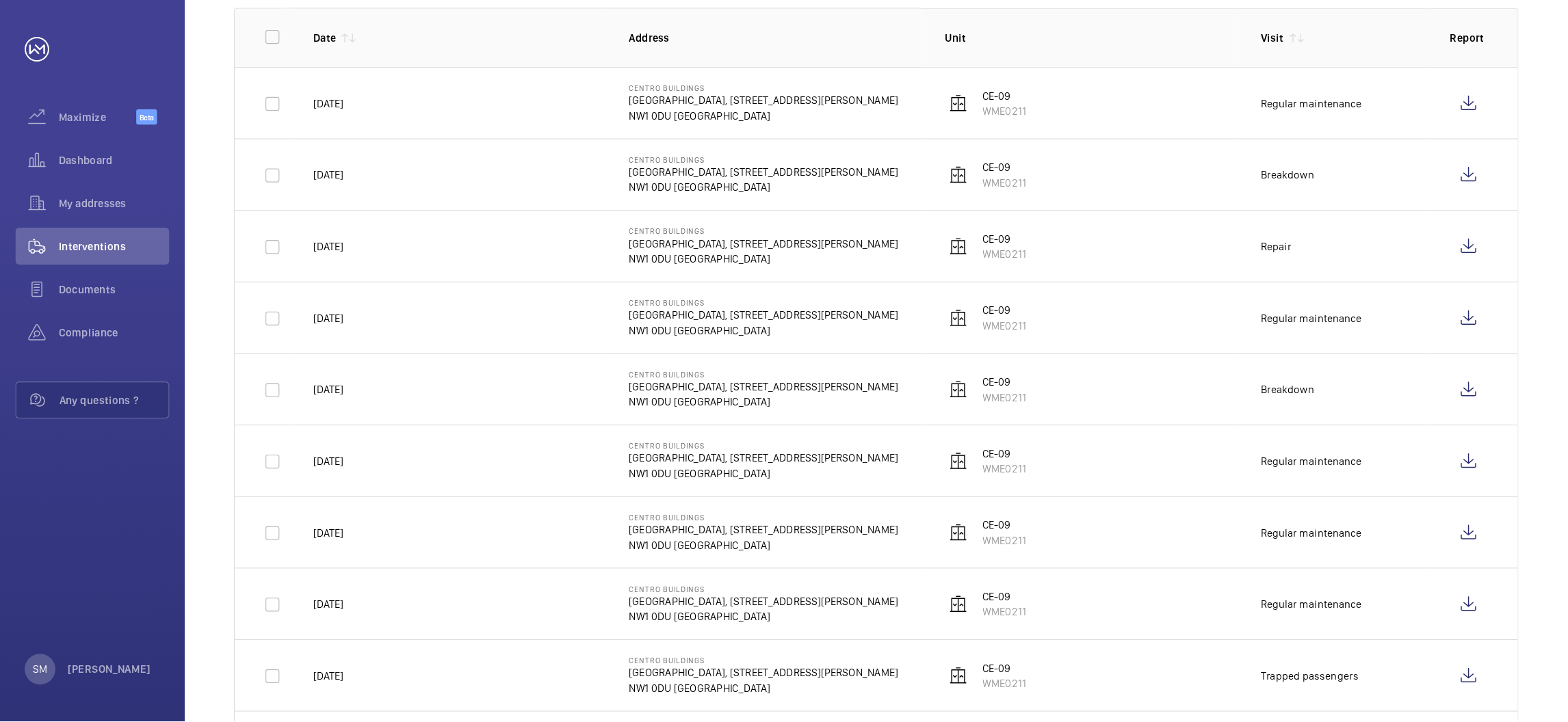 scroll, scrollTop: 205, scrollLeft: 0, axis: vertical 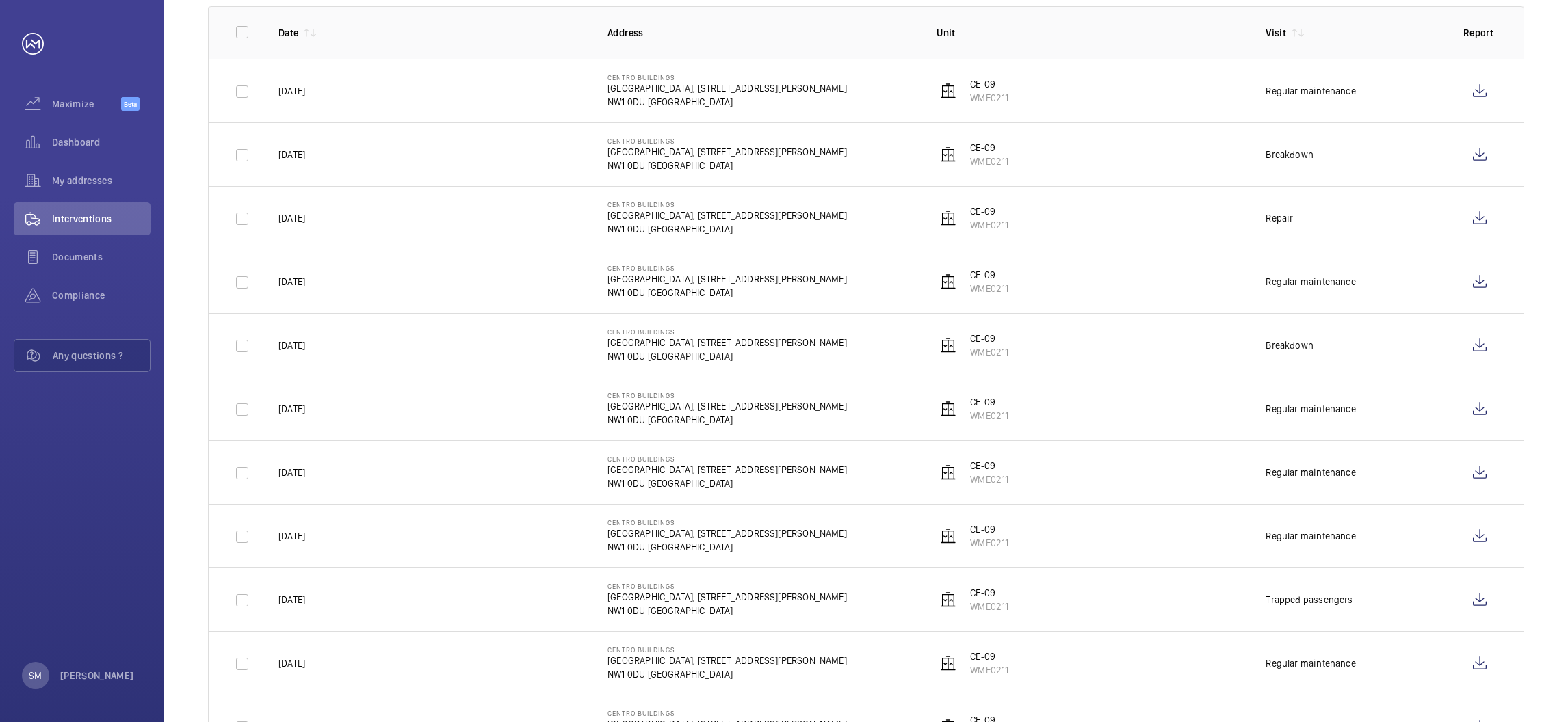 drag, startPoint x: 992, startPoint y: 0, endPoint x: 1103, endPoint y: 27, distance: 114.2366 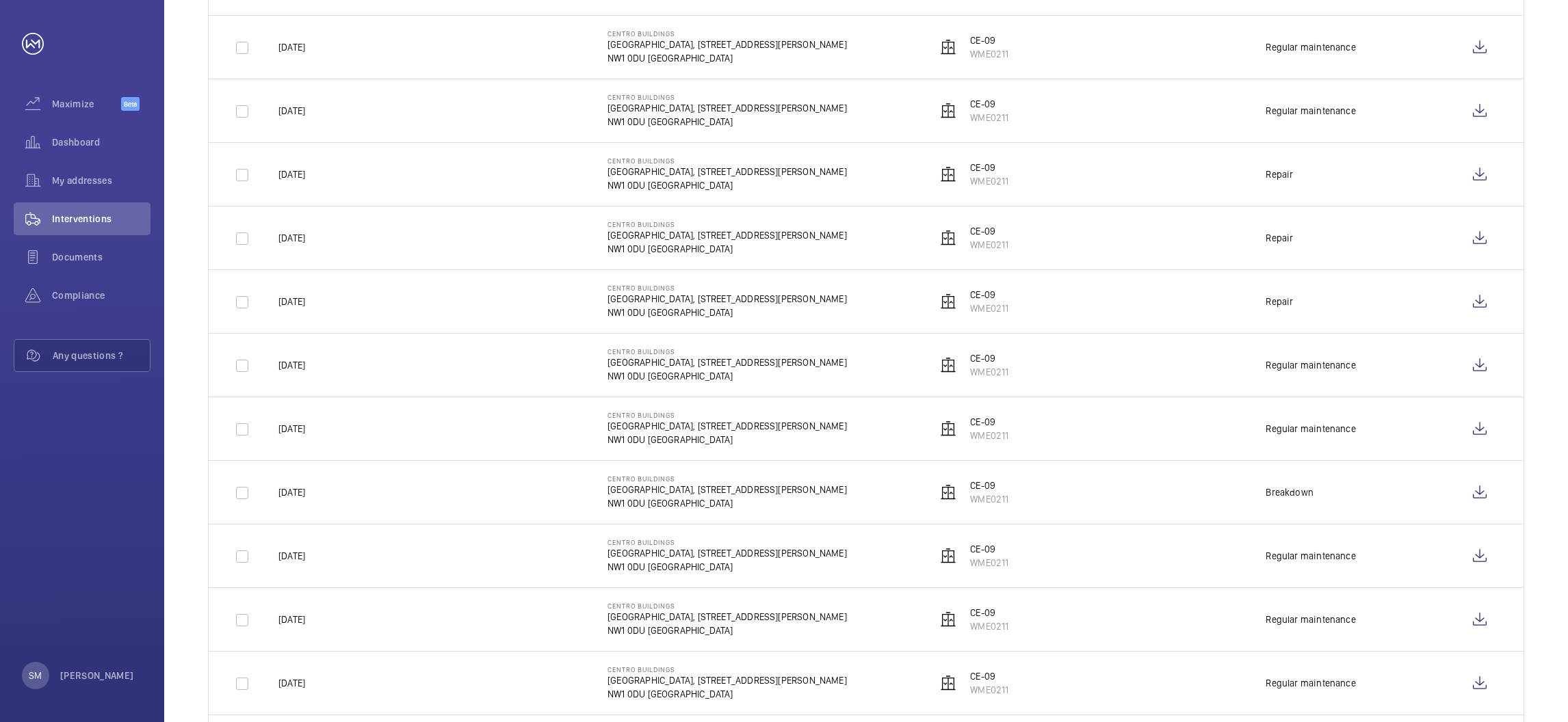 scroll, scrollTop: 820, scrollLeft: 0, axis: vertical 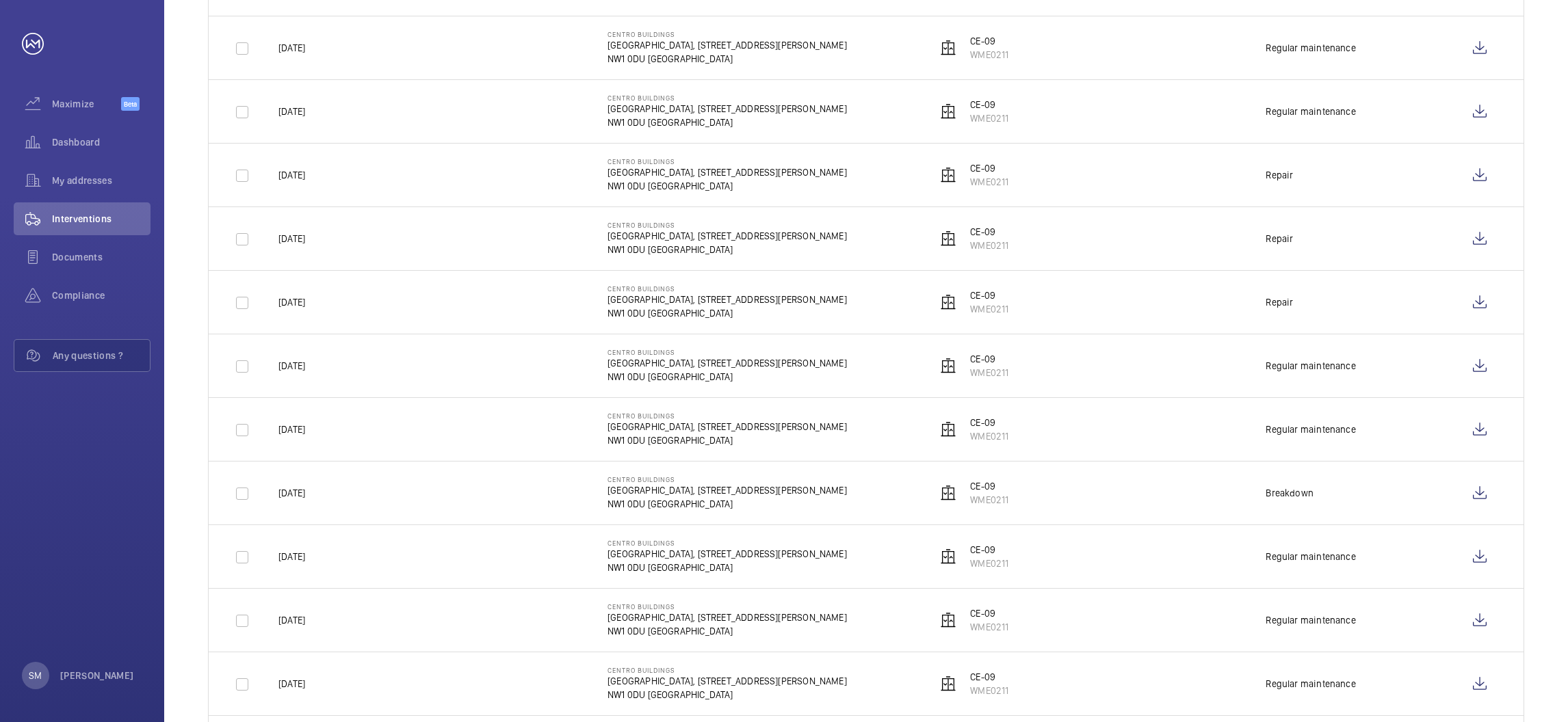 click on "Repair" 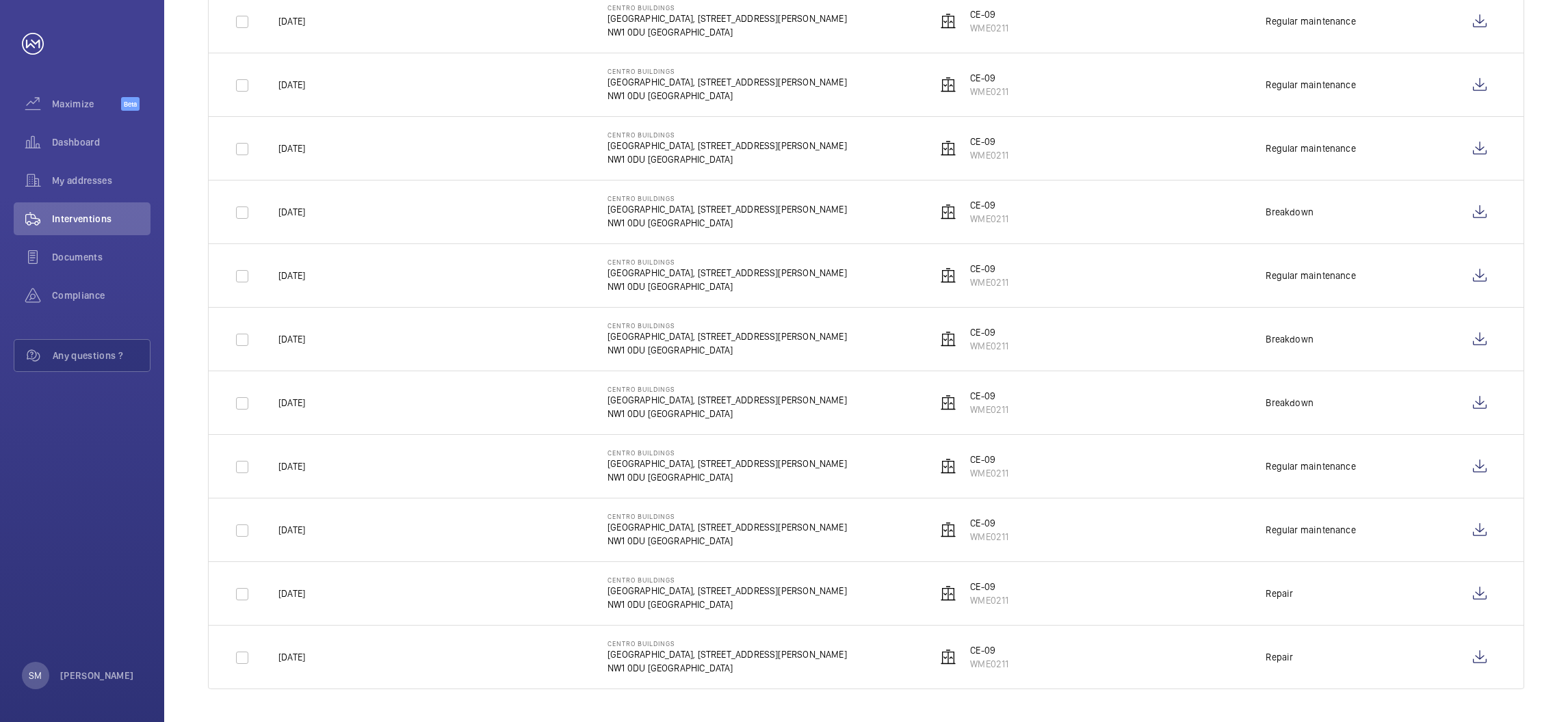 scroll, scrollTop: 1487, scrollLeft: 0, axis: vertical 